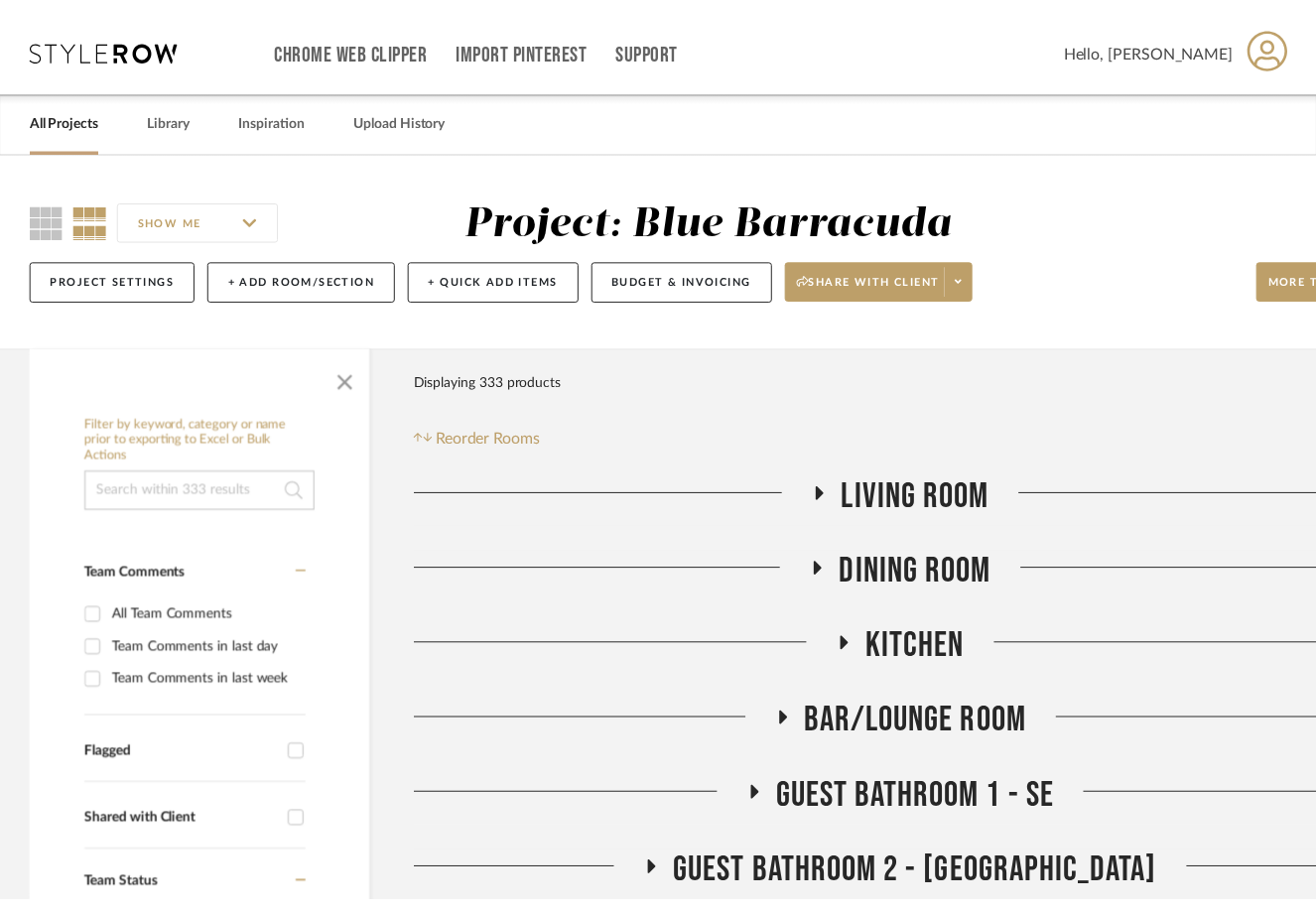 scroll, scrollTop: 0, scrollLeft: 0, axis: both 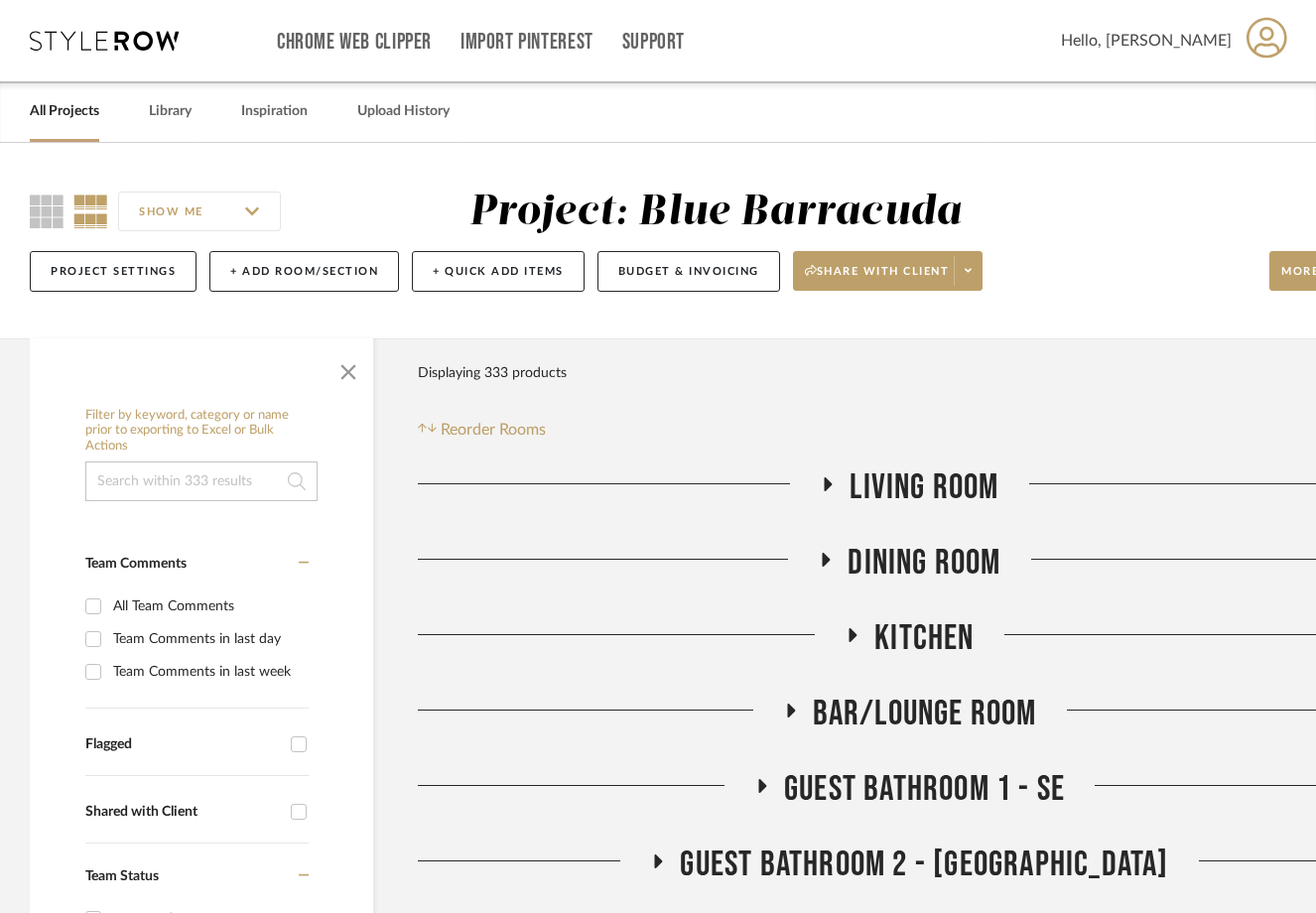 click 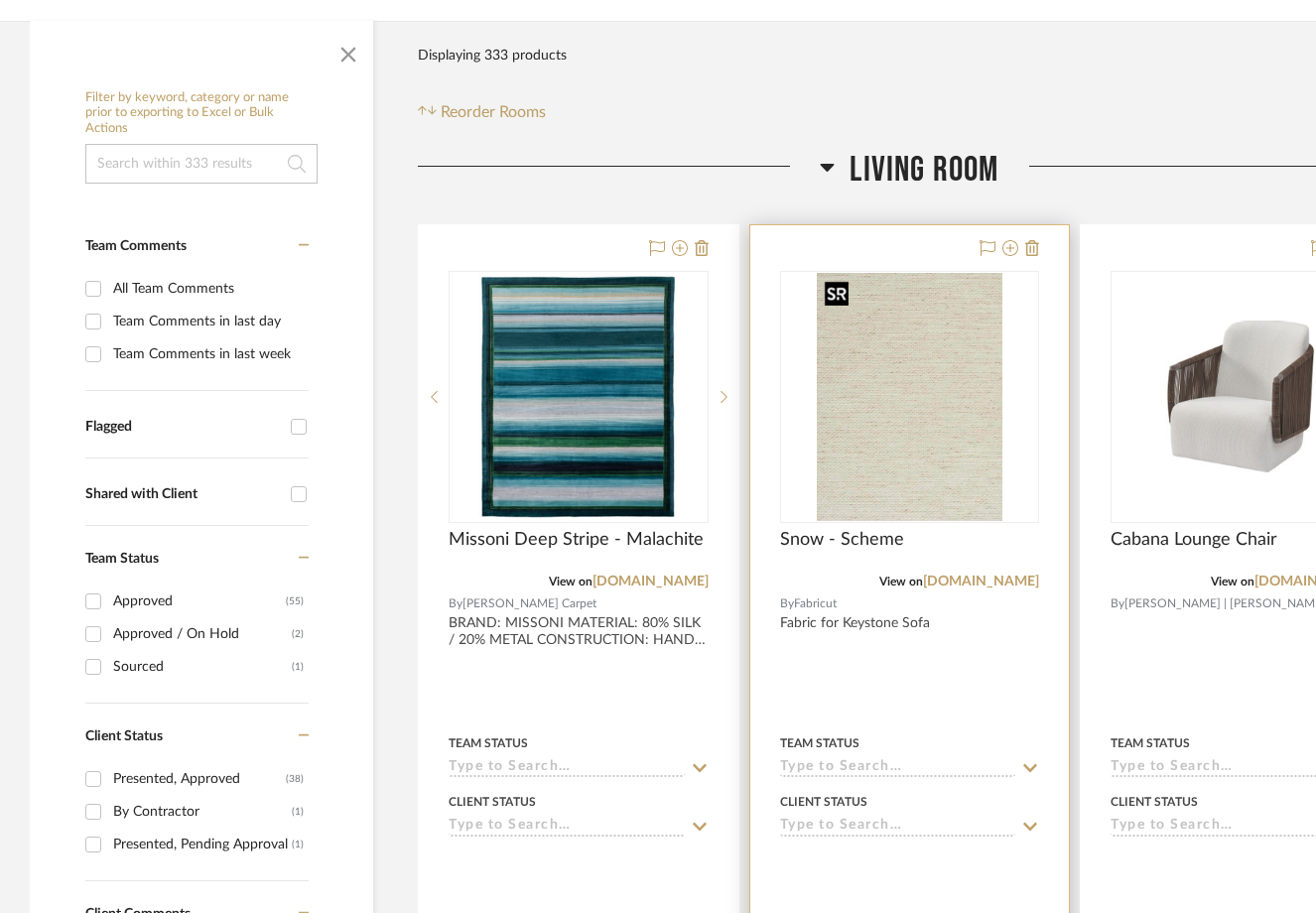 scroll, scrollTop: 298, scrollLeft: 0, axis: vertical 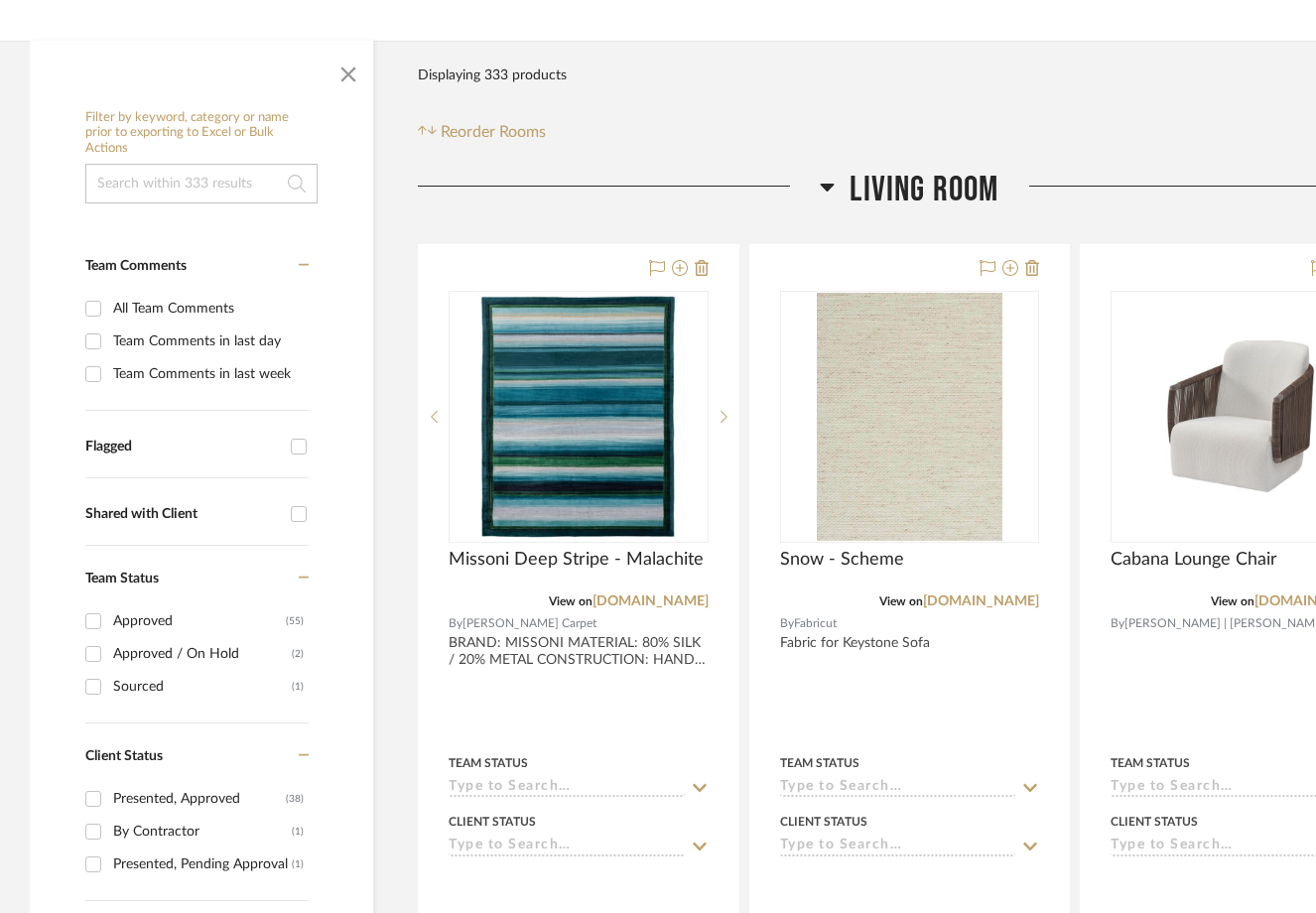click on "Living Room" 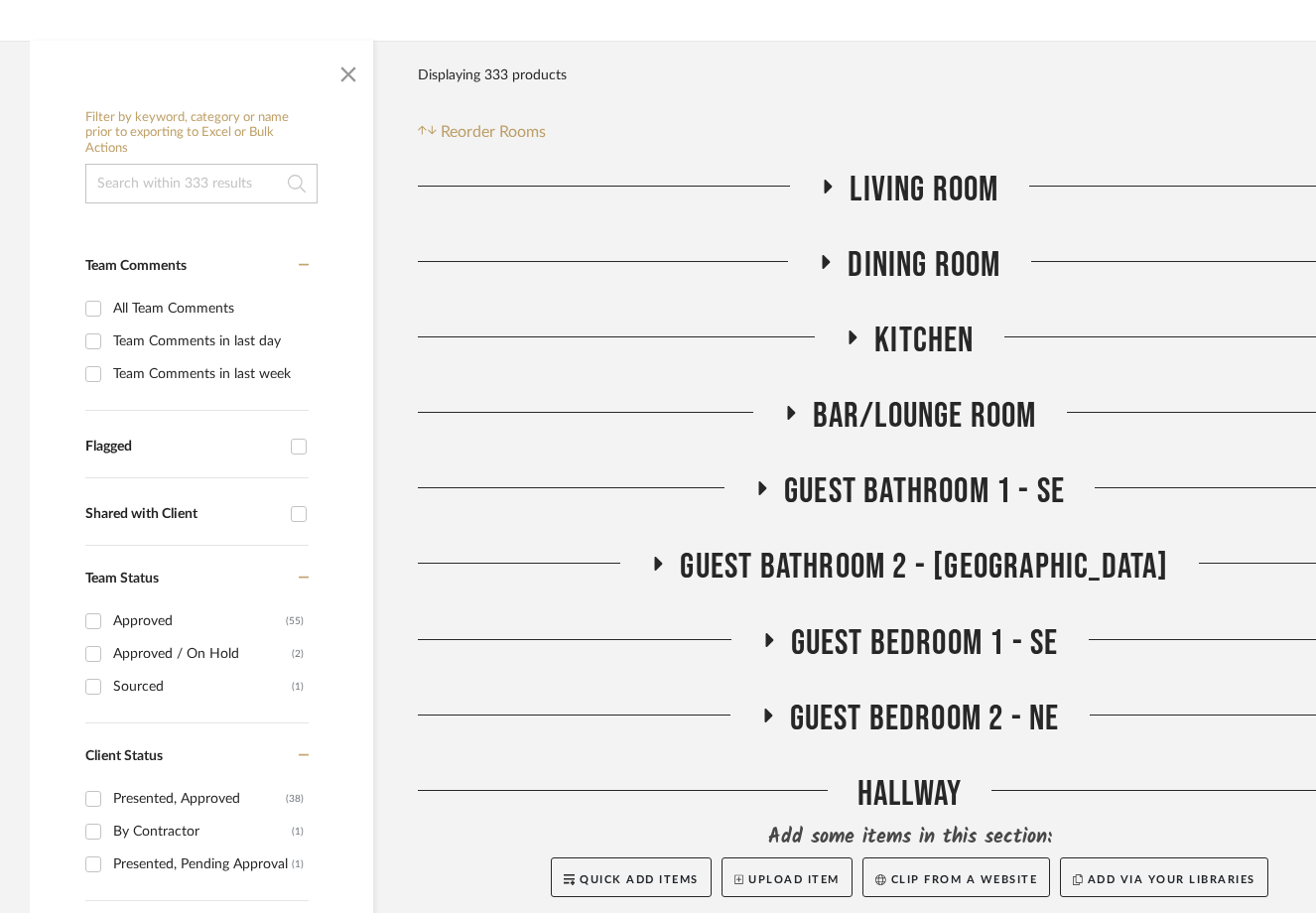 click on "Living Room" 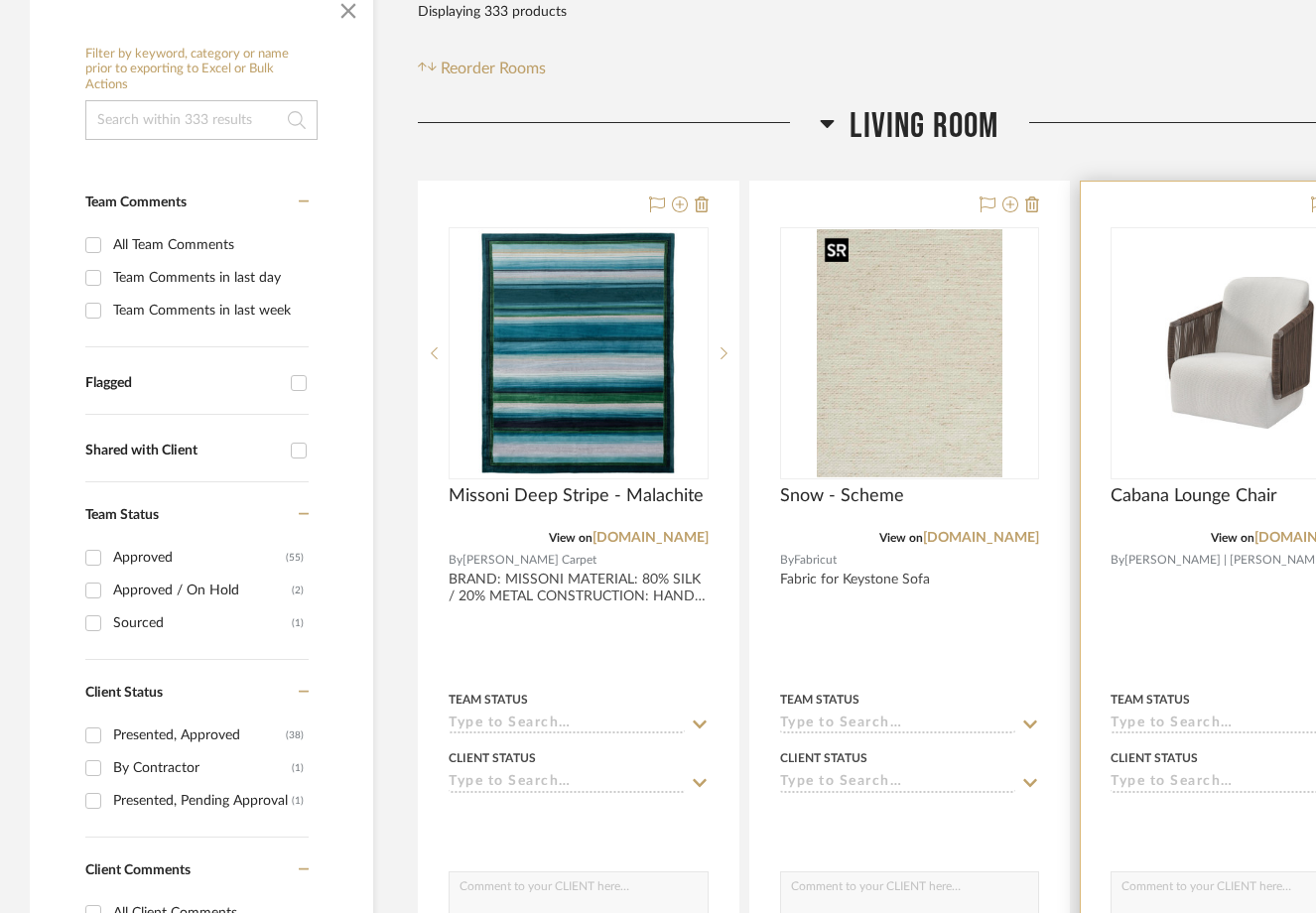 scroll, scrollTop: 397, scrollLeft: 0, axis: vertical 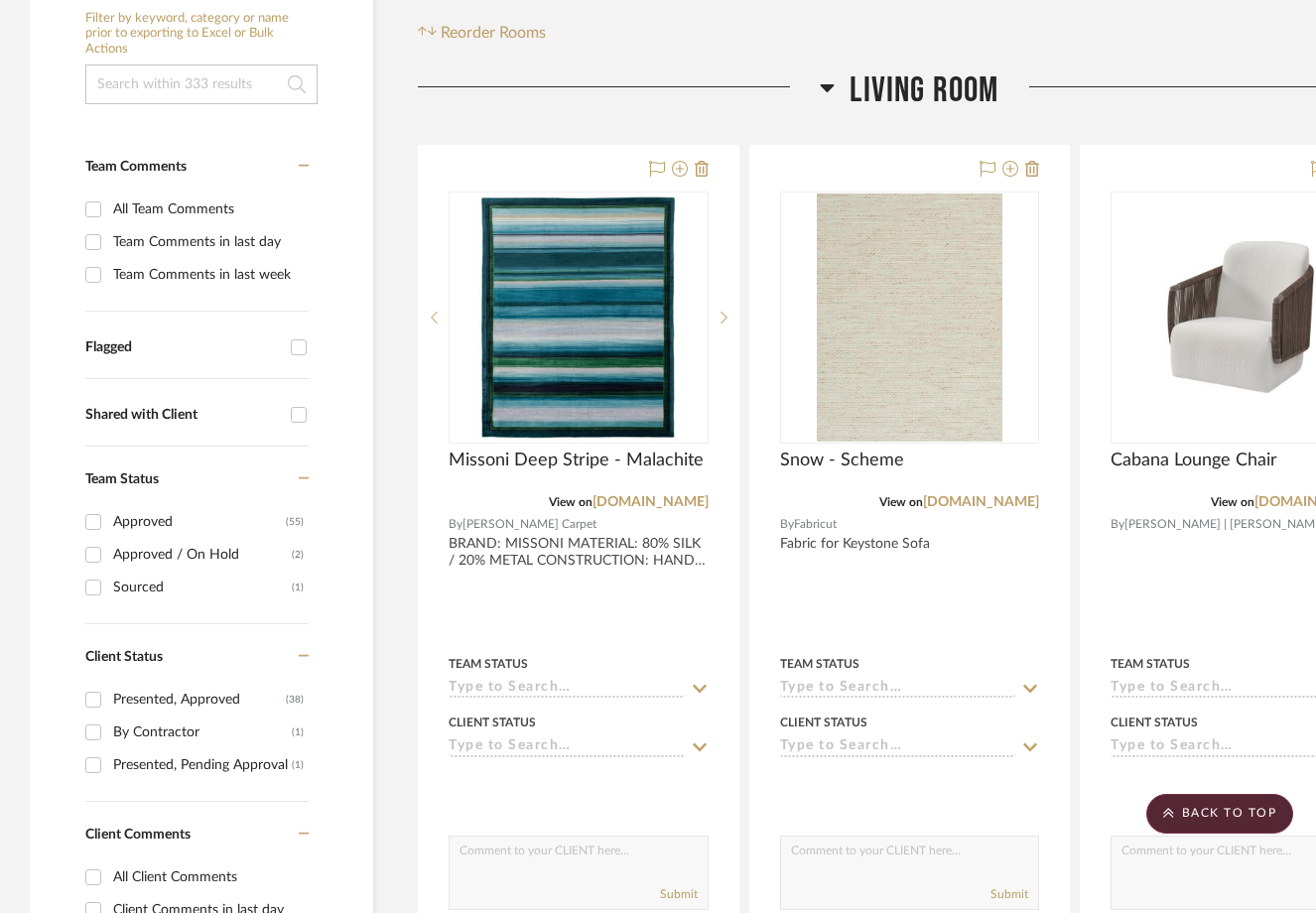 click on "Filter by keyword, category or name prior to exporting to Excel or Bulk Actions Team Comments All Team Comments Team Comments in last day Team Comments in last week Flagged Shared with Client Team Status Approved  (55)  Approved / On Hold  (2)  Sourced  (1)  Client Status Presented, Approved  (38)  By Contractor  (1)  Presented, Pending Approval  (1)  Client Comments All Client Comments Client Comments in last day Client Comments in last week Added To PO Category  Seating   (74)   Tables   (44)   Beds    (10)   Storage   (5)   Lighting   (43)   Rugs   (30)   Bath   (17)   Outdoor   (14)   Accessories    (12)   Architectural Elements   (12)   Hardware   (12)   Fabric & Textiles   (8)   Mirrors   (6)   Art   (3)   Kitchen   (2)   Paint   (1)   Tile & Stone   (1)   Wallcoverings   (1)  Brand 1st Dibs  (2)  Amazon  (1)  Ambella Home Collection  (1)  American Leather  (1)  [PERSON_NAME]  (16)  Anthropologie  (2)  Arhaus  (4)  [PERSON_NAME]  (1)  Artemest  (6)  Arteriors  (6)  Atlas Homewares  (1)  [PERSON_NAME] Furniture 0 0" 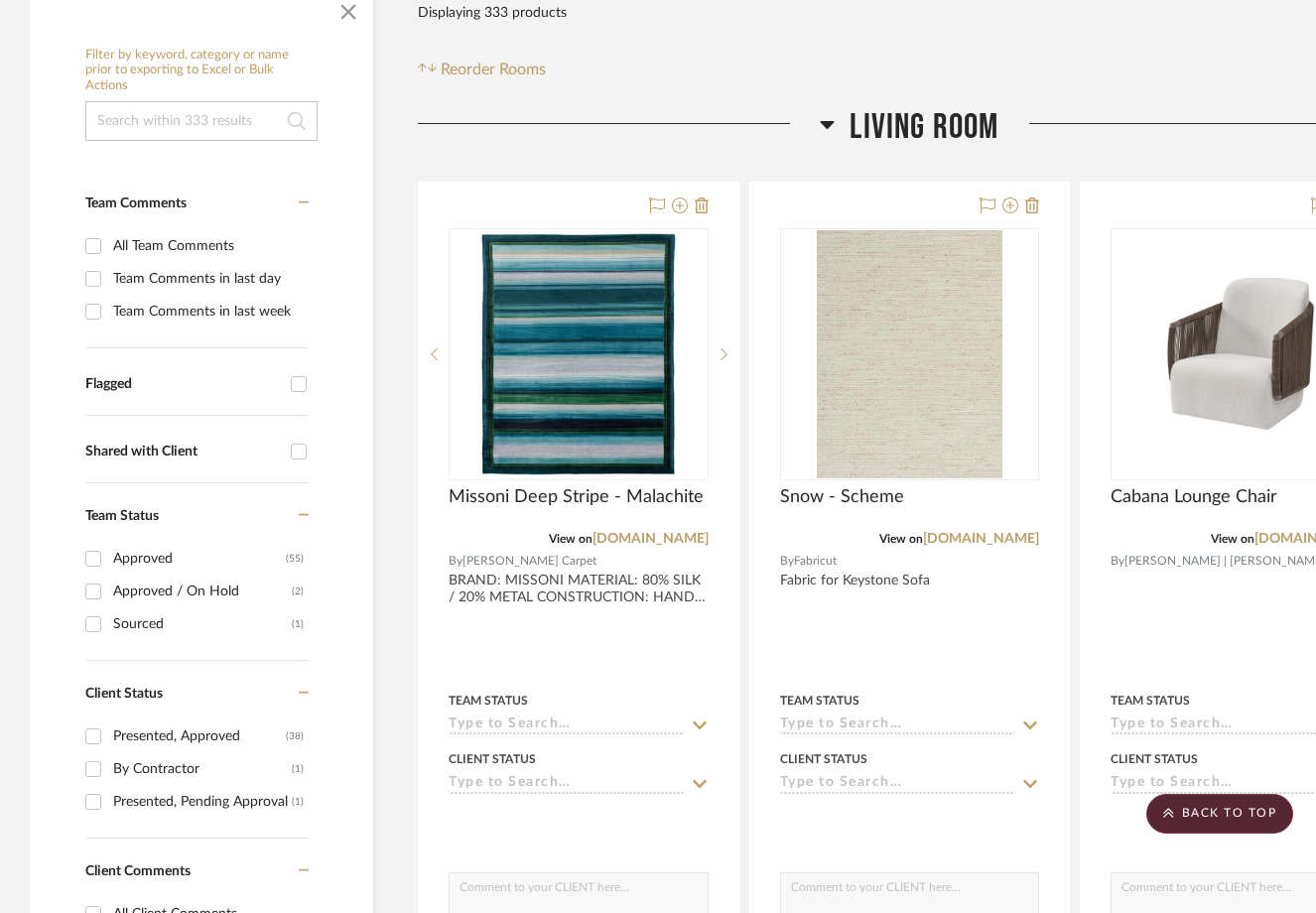 scroll, scrollTop: 287, scrollLeft: 0, axis: vertical 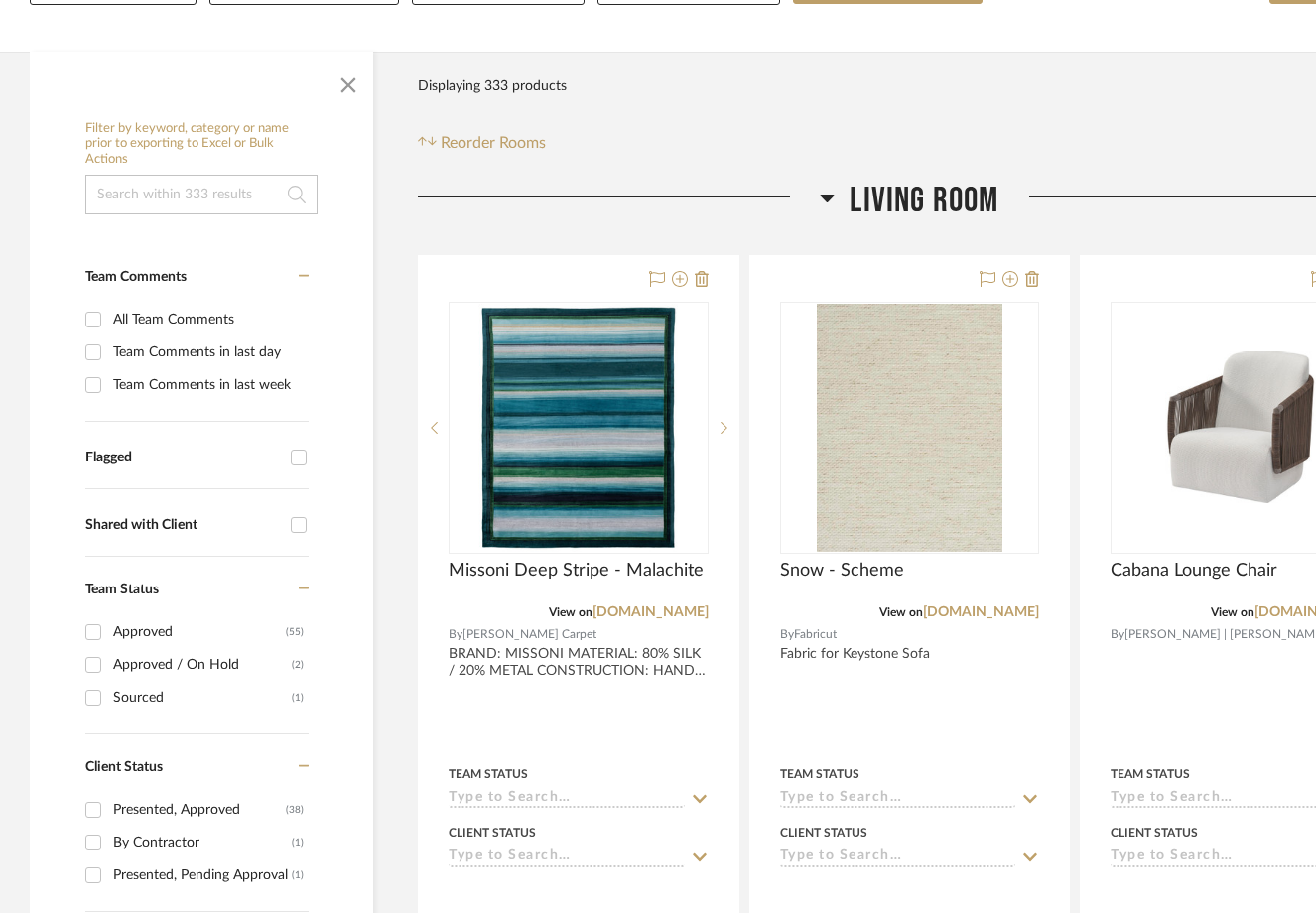 click on "Filter by keyword, category or name prior to exporting to Excel or Bulk Actions Team Comments All Team Comments Team Comments in last day Team Comments in last week Flagged Shared with Client Team Status Approved  (55)  Approved / On Hold  (2)  Sourced  (1)  Client Status Presented, Approved  (38)  By Contractor  (1)  Presented, Pending Approval  (1)  Client Comments All Client Comments Client Comments in last day Client Comments in last week Added To PO Category  Seating   (74)   Tables   (44)   Beds    (10)   Storage   (5)   Lighting   (43)   Rugs   (30)   Bath   (17)   Outdoor   (14)   Accessories    (12)   Architectural Elements   (12)   Hardware   (12)   Fabric & Textiles   (8)   Mirrors   (6)   Art   (3)   Kitchen   (2)   Paint   (1)   Tile & Stone   (1)   Wallcoverings   (1)  Brand 1st Dibs  (2)  Amazon  (1)  Ambella Home Collection  (1)  American Leather  (1)  [PERSON_NAME]  (16)  Anthropologie  (2)  Arhaus  (4)  [PERSON_NAME]  (1)  Artemest  (6)  Arteriors  (6)  Atlas Homewares  (1)  [PERSON_NAME] Furniture 0 0" 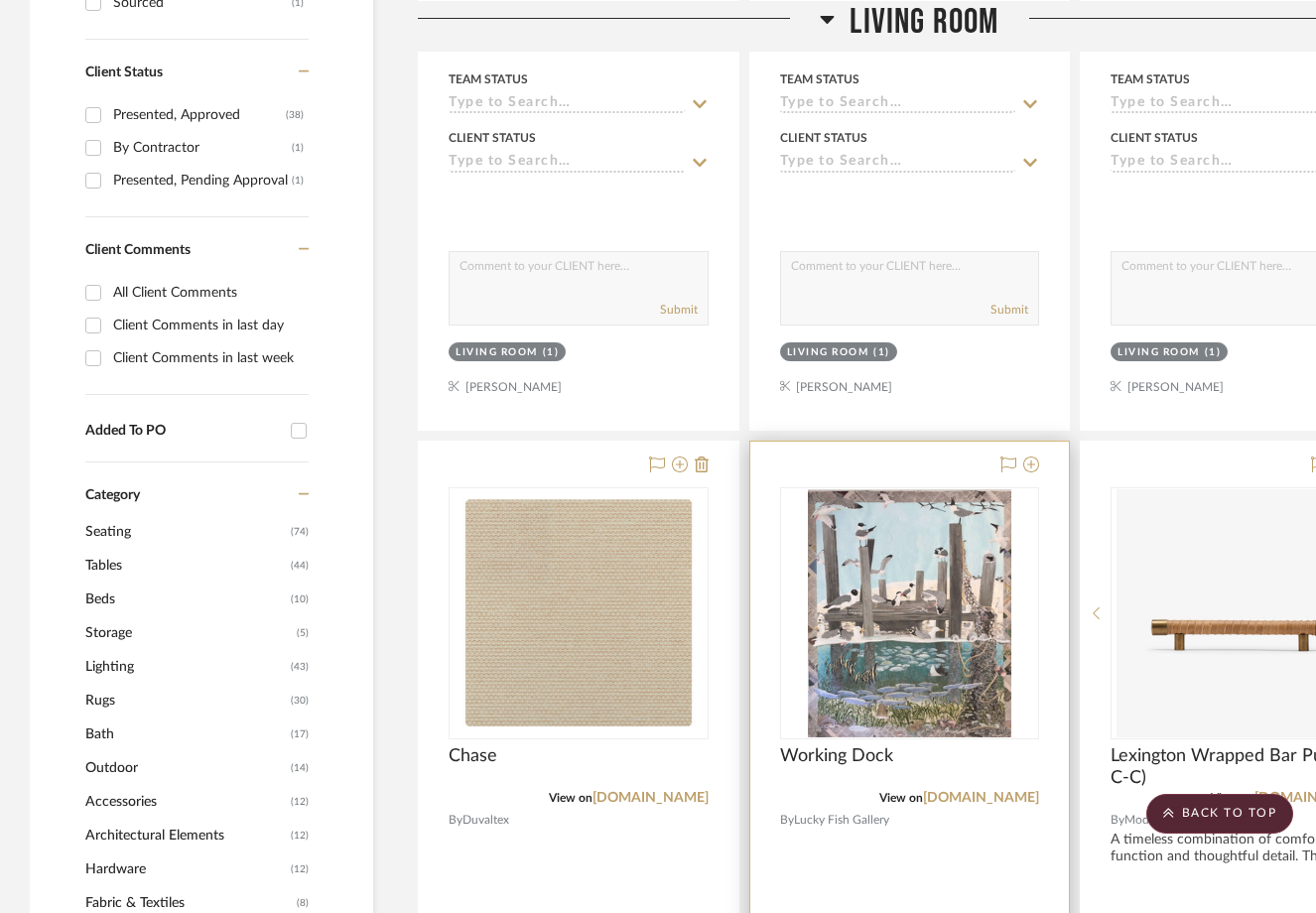 scroll, scrollTop: 1081, scrollLeft: 0, axis: vertical 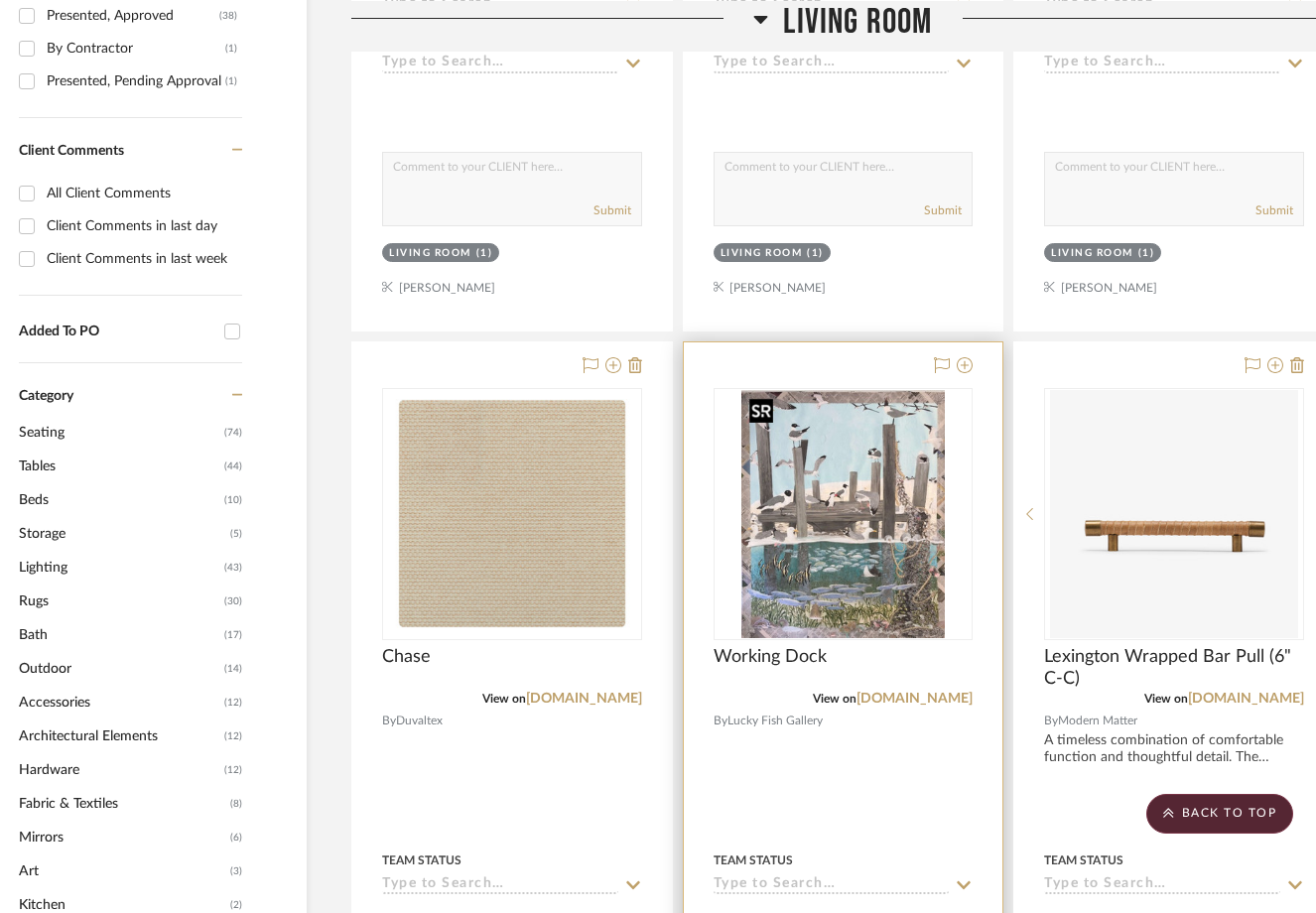 drag, startPoint x: 821, startPoint y: 528, endPoint x: 903, endPoint y: 542, distance: 83.18654 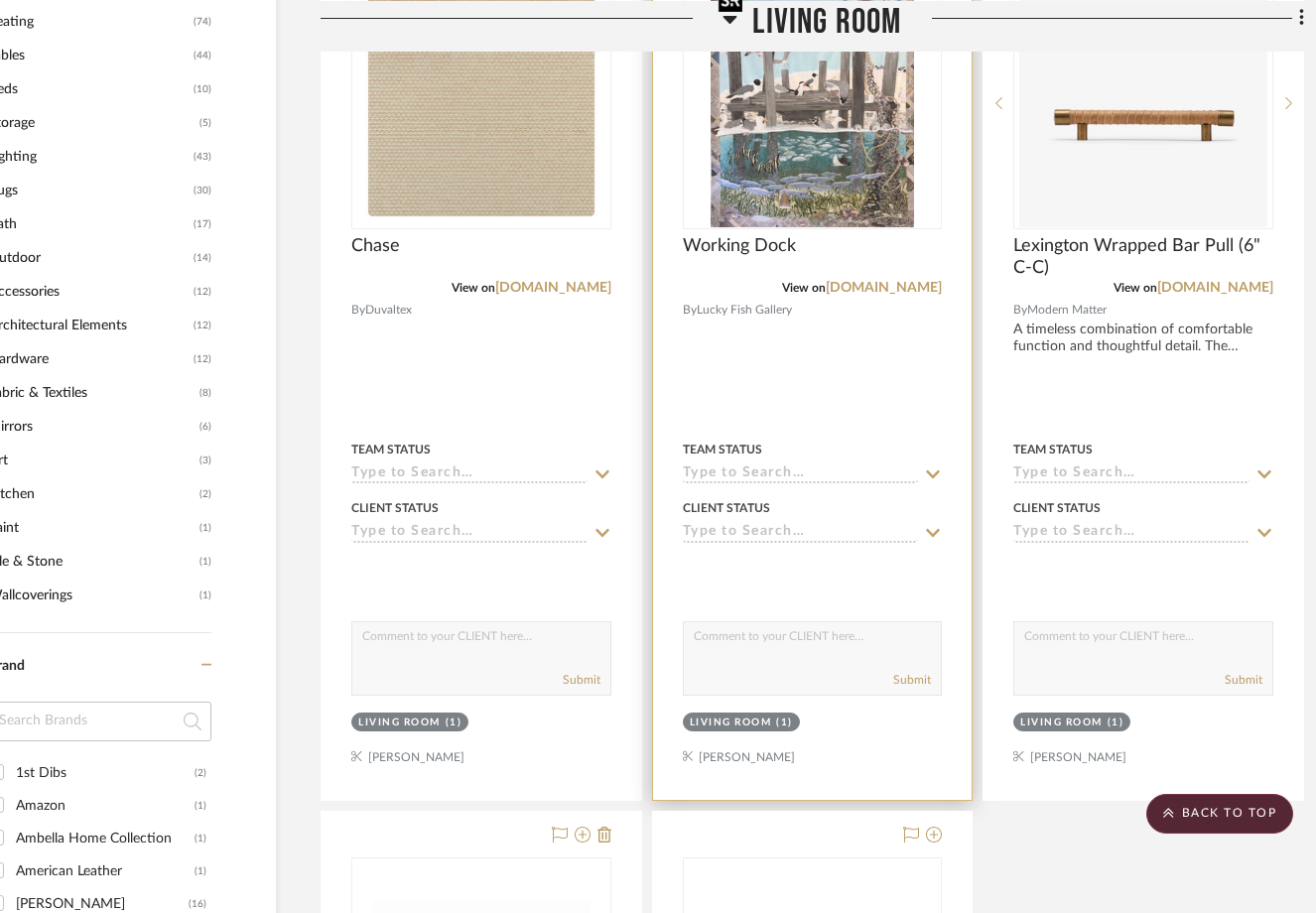 scroll, scrollTop: 1875, scrollLeft: 97, axis: both 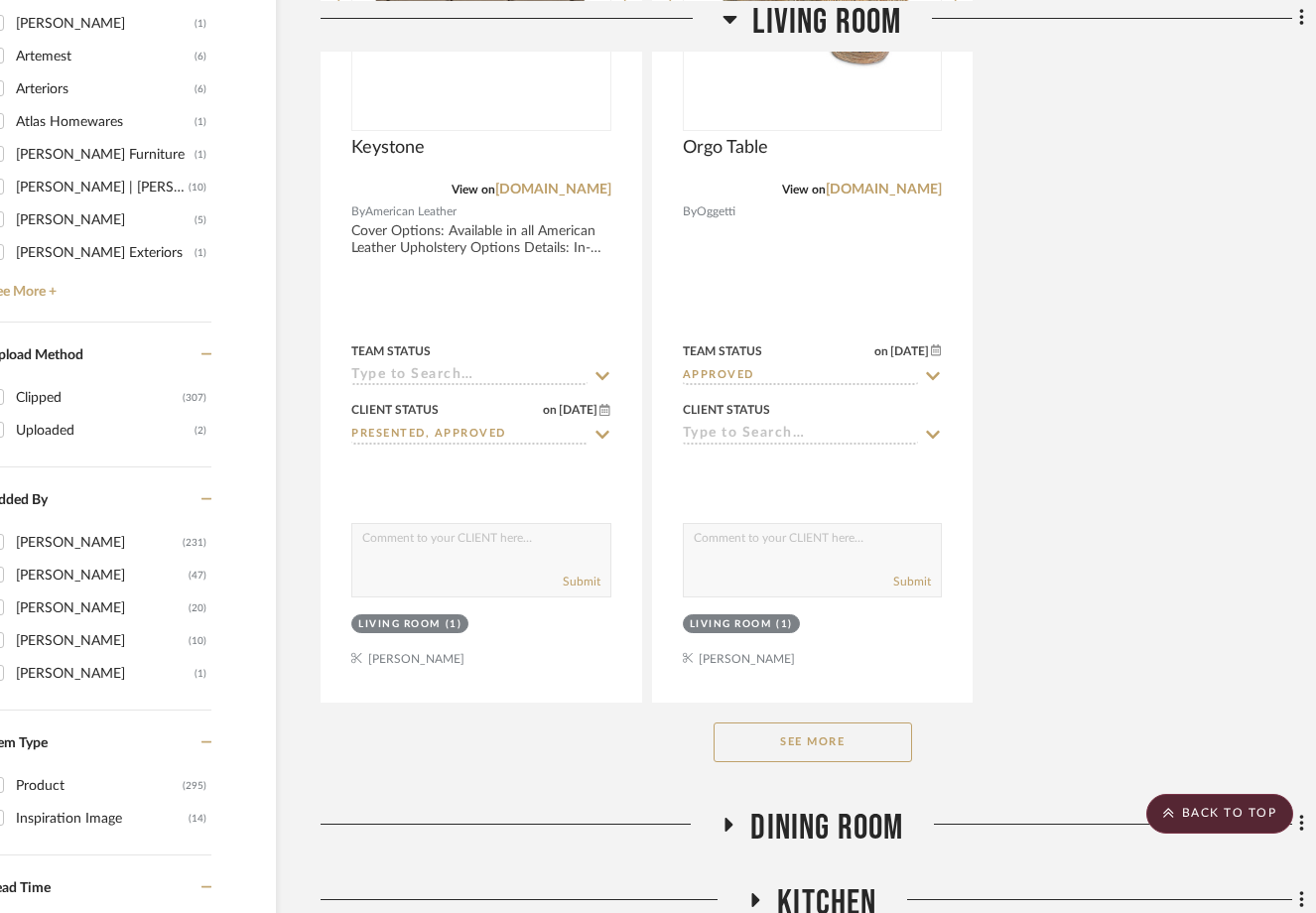 click on "See More" 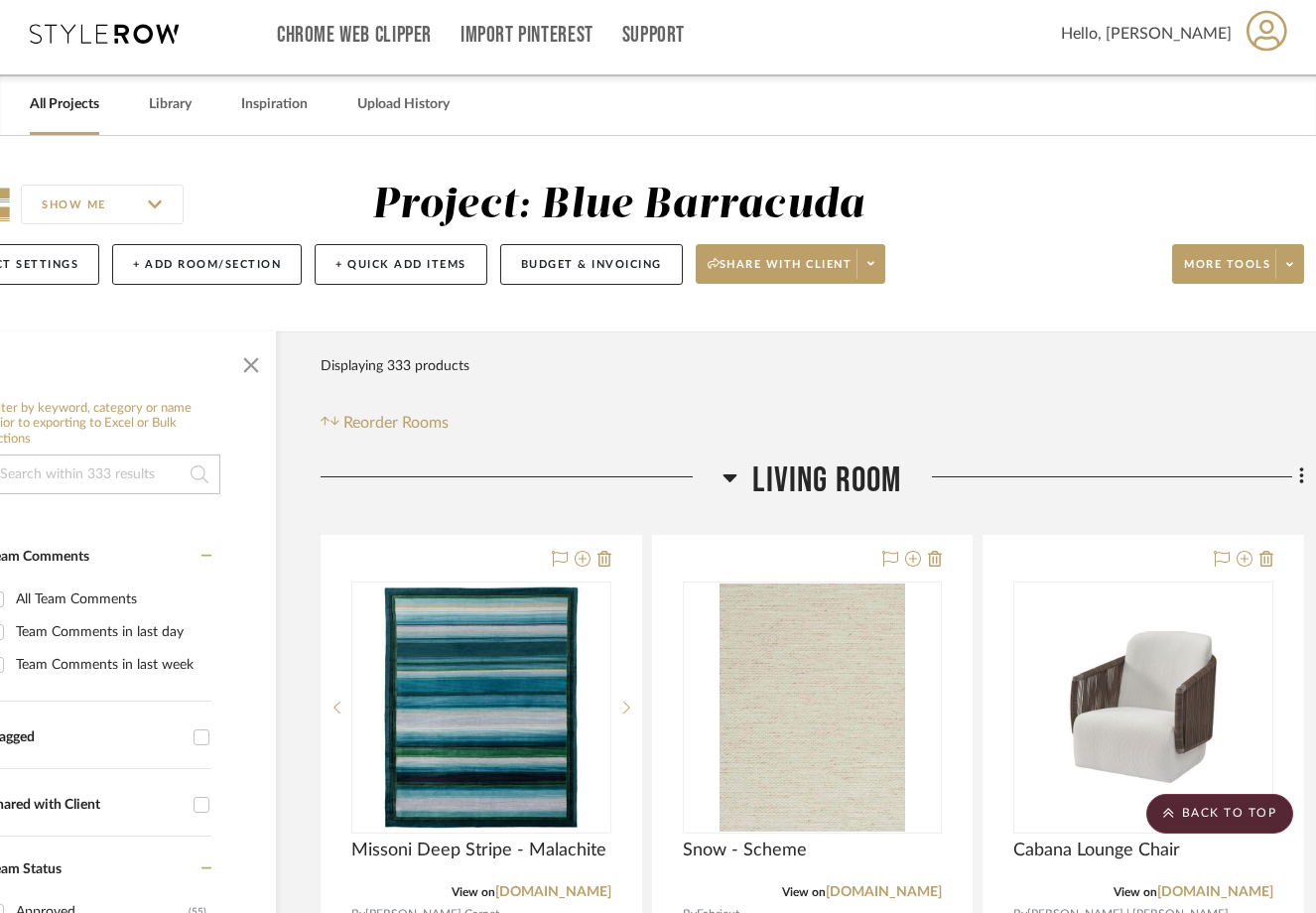 scroll, scrollTop: 0, scrollLeft: 97, axis: horizontal 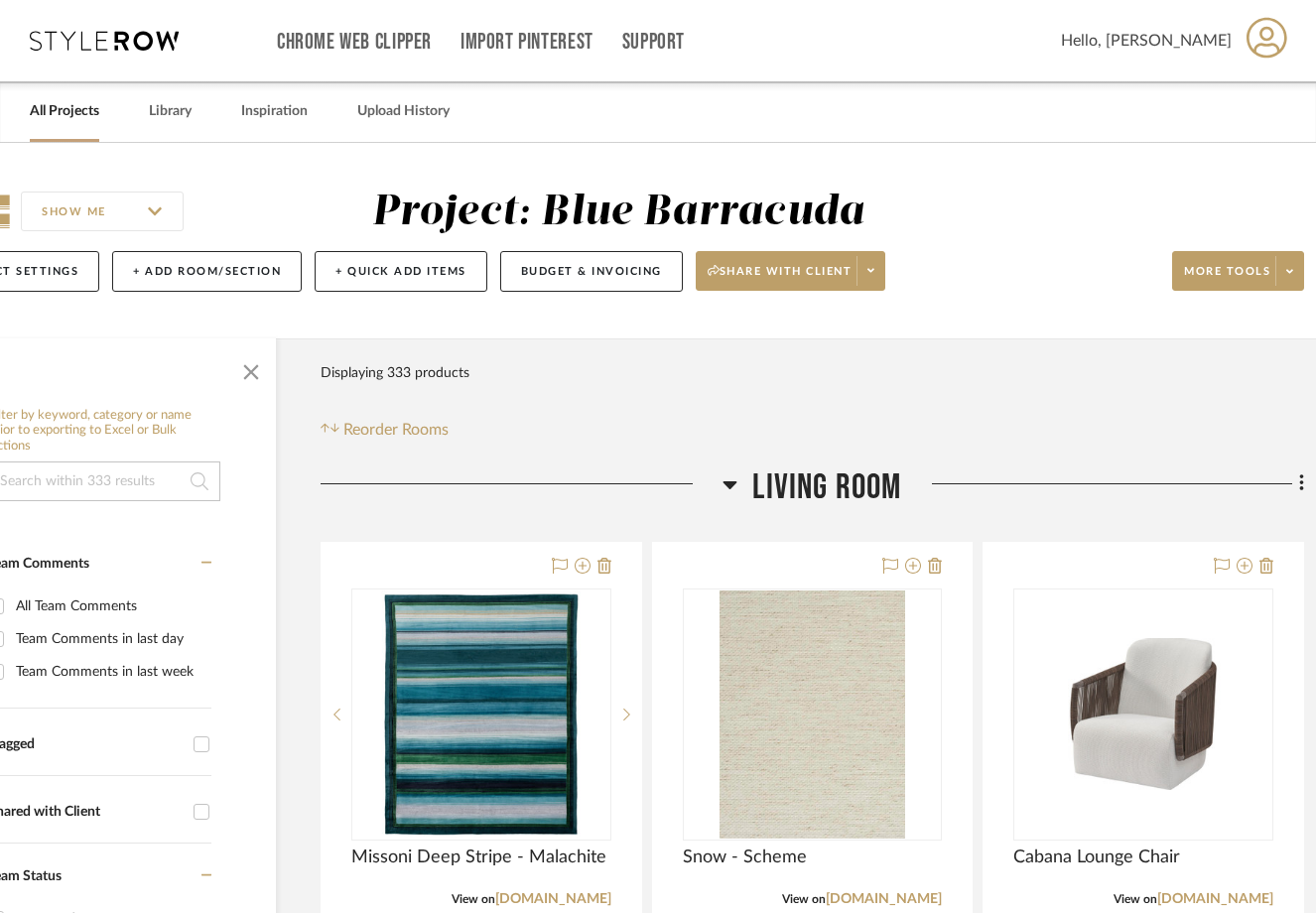 click on "Filter Products   Displaying 333 products  Reorder Rooms LOADING Living Room  Missoni Deep Stripe - Malachite  View on  [DOMAIN_NAME]  By  [PERSON_NAME] Carpet  BRAND: MISSONI
MATERIAL: 80% SILK / 20% METAL
CONSTRUCTION: HAND-KNOTTED
STYLE: CONTEMPORARY
PILE HEIGHT:0.39
KNOT COUNT: 100 per sq in.
ORIGIN: NEPAL
CUSTOM OPTIONS: MISSONI HANDMADE COLORS
Team Status Client Status client Comments:  Submit   Living Room  (1)    [PERSON_NAME]  Snow - Scheme   View on  [DOMAIN_NAME]  By  Fabricut  Fabric for Keystone Sofa
Team Status Client Status client Comments:  Submit   Living Room  (1)    [PERSON_NAME] Lounge Chair  View on  [DOMAIN_NAME]  By  [PERSON_NAME] | [PERSON_NAME]
Team Status Client Status client Comments:  Submit   Living Room  (1)    [PERSON_NAME]  [PERSON_NAME]  View on  [DOMAIN_NAME]  By  Duvaltex
Team Status Client Status client Comments:  Submit   Living Room  (1)    [PERSON_NAME]  Working Dock  View on  [DOMAIN_NAME]  By  Lucky Fish Gallery
Team Status Client Status client Comments:" 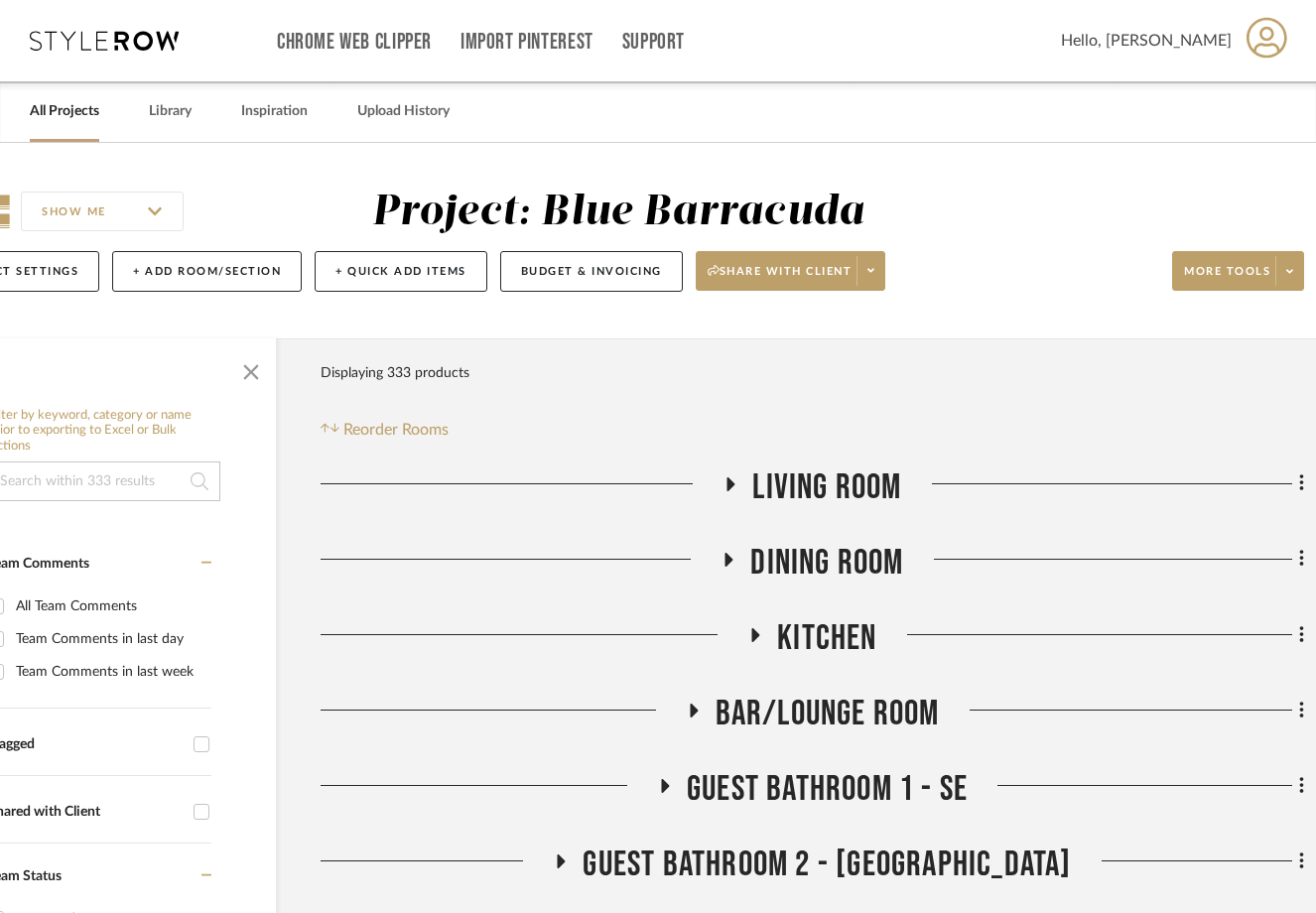 click on "Dining Room" 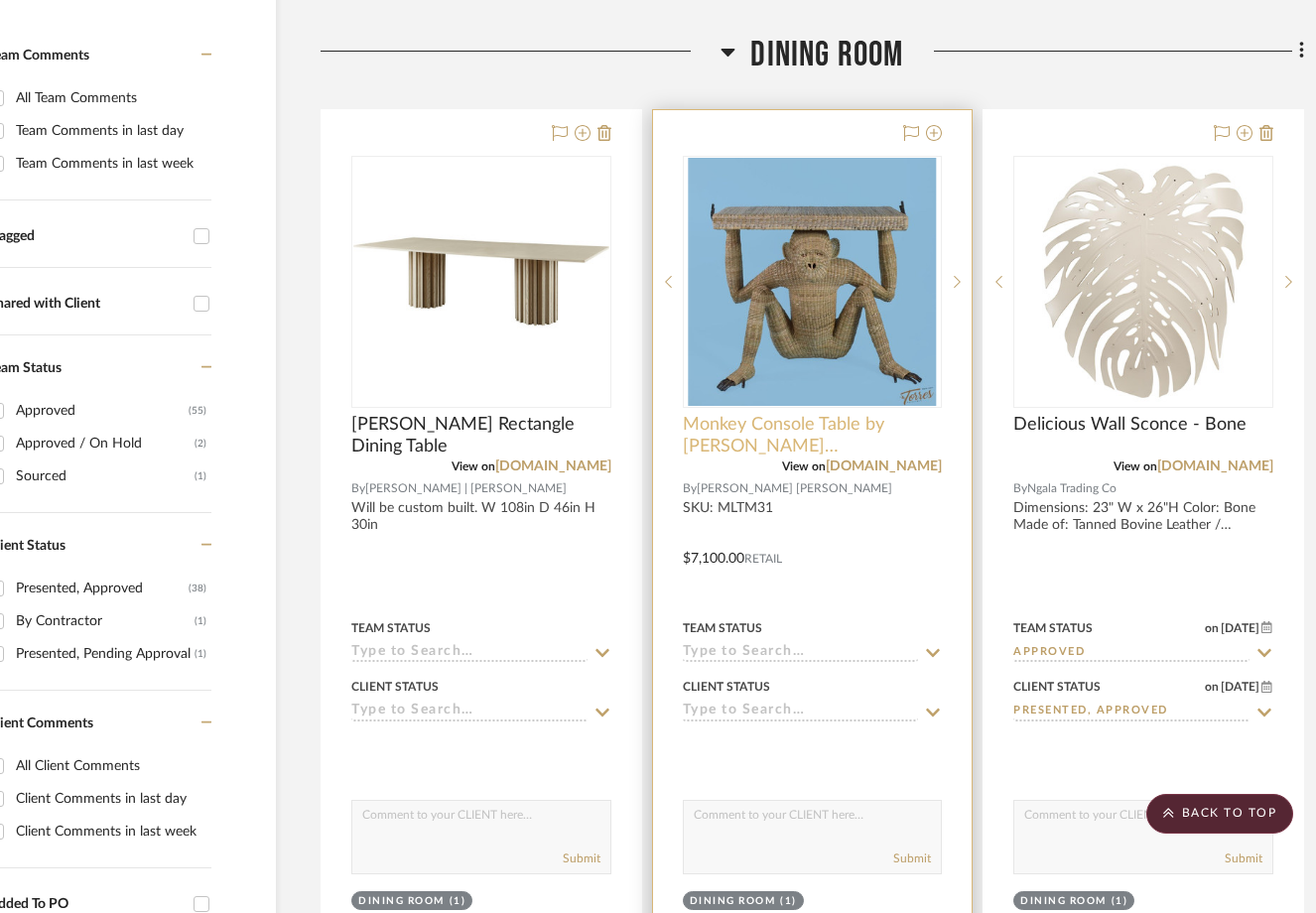 scroll, scrollTop: 496, scrollLeft: 97, axis: both 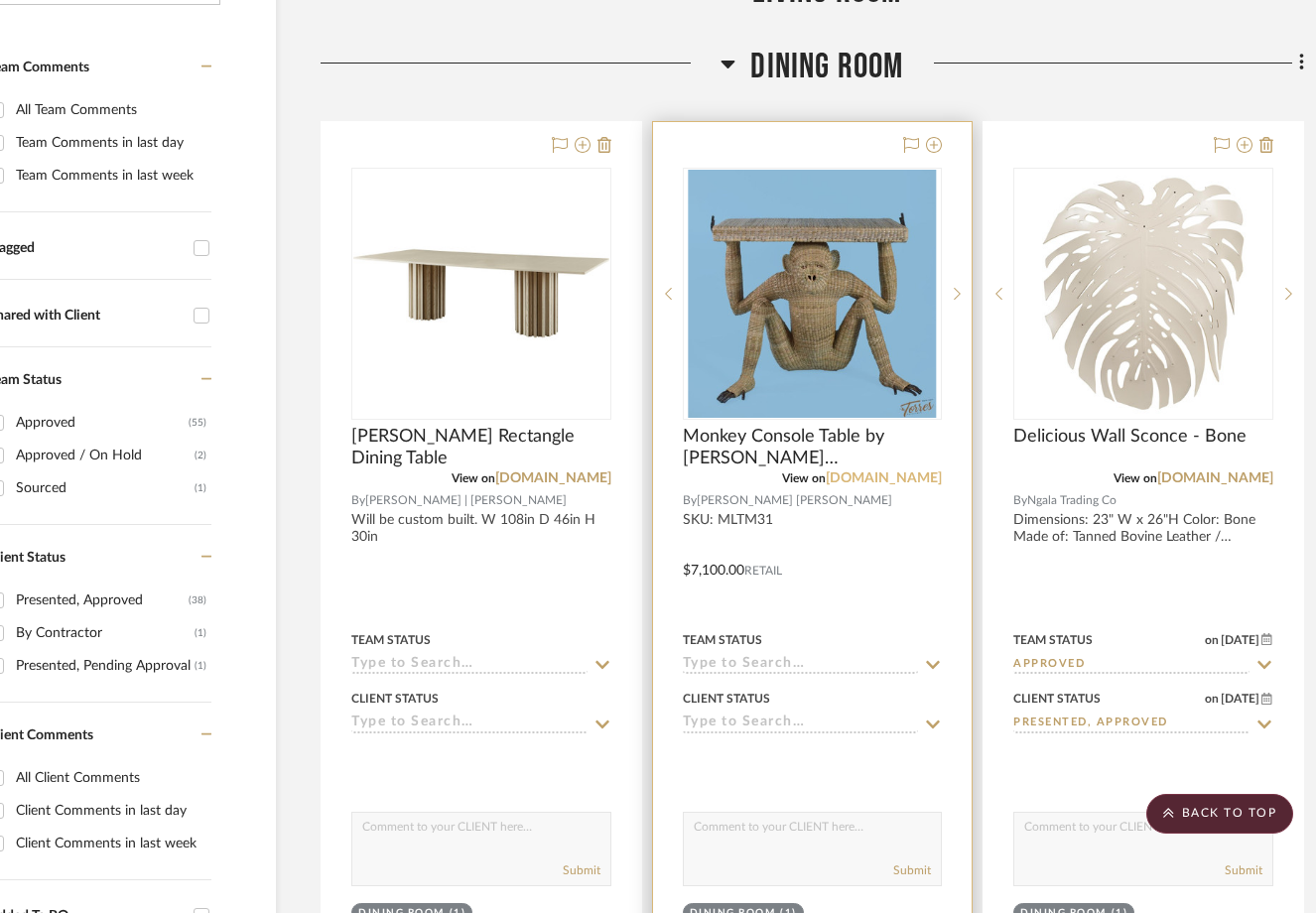 click on "[DOMAIN_NAME]" at bounding box center (883, 478) 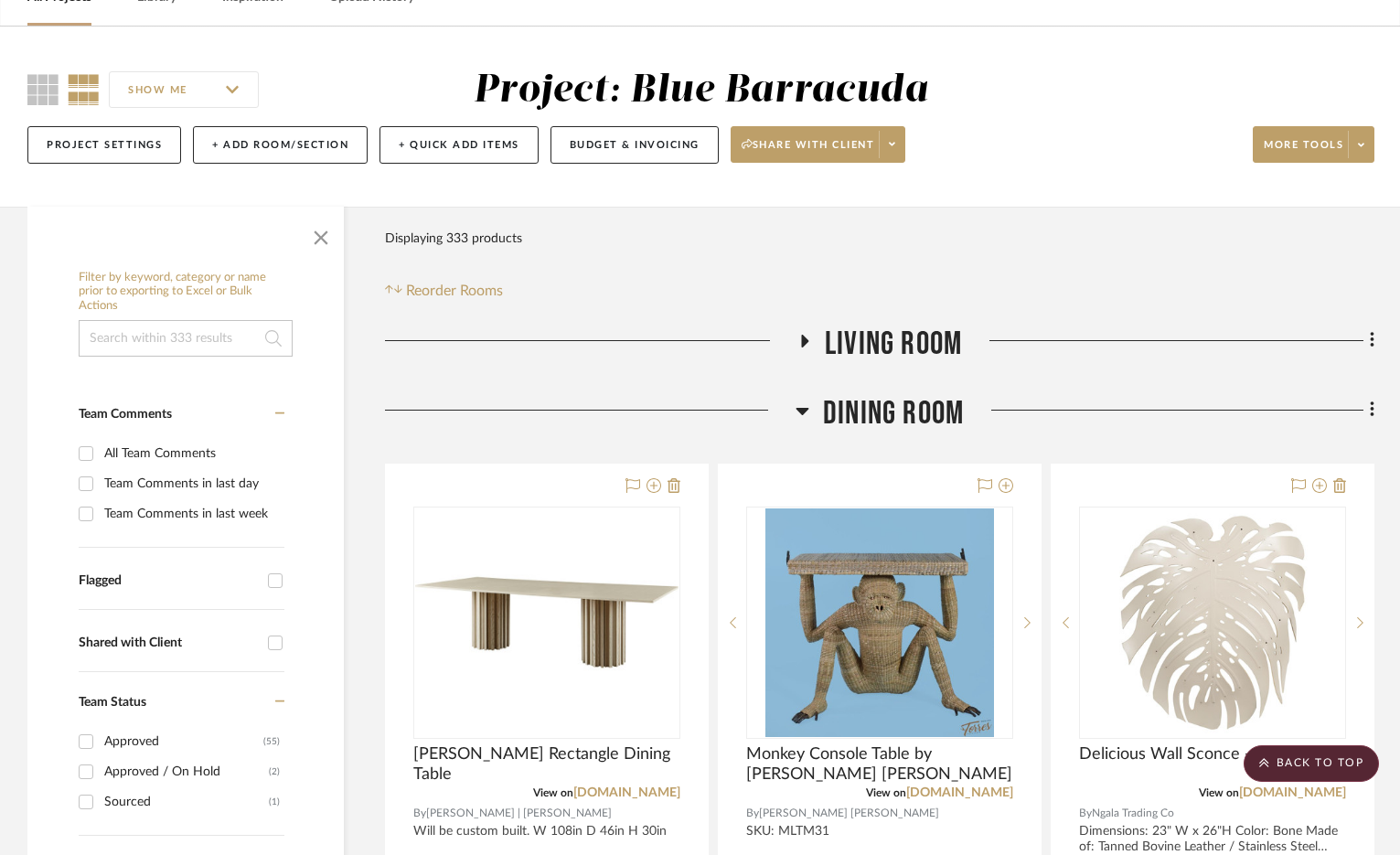 scroll, scrollTop: 0, scrollLeft: 0, axis: both 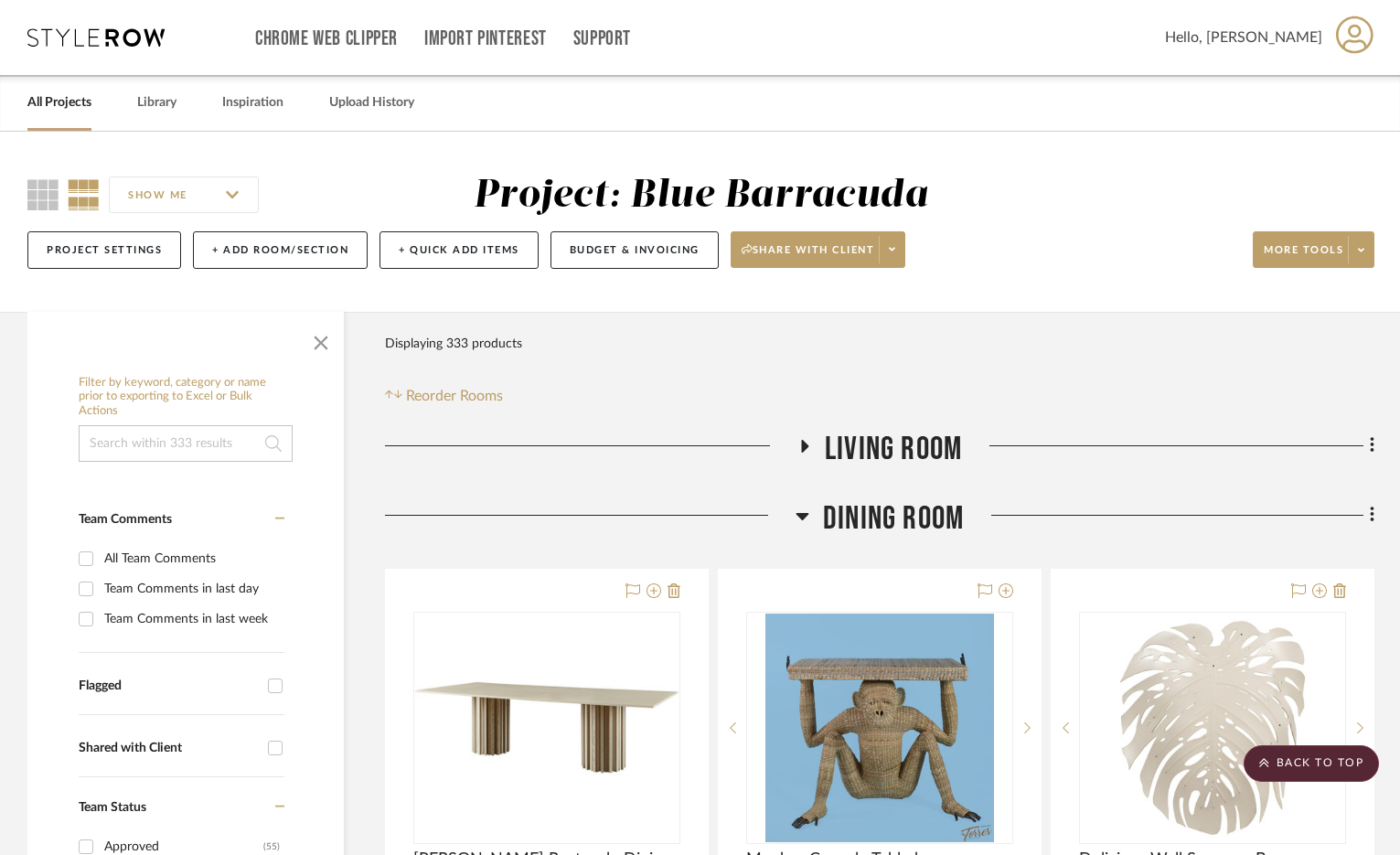 click on "Living Room" 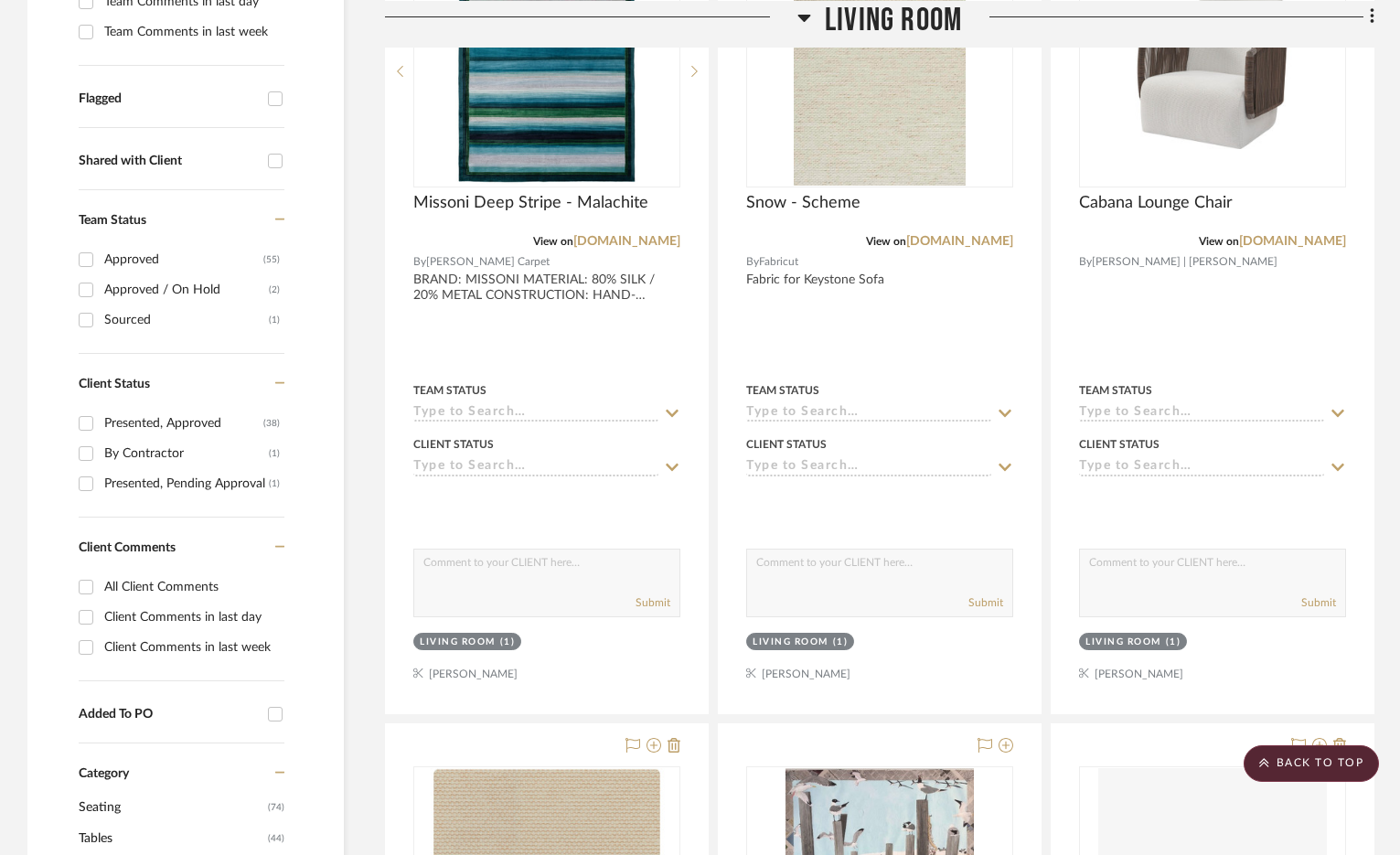 scroll, scrollTop: 274, scrollLeft: 0, axis: vertical 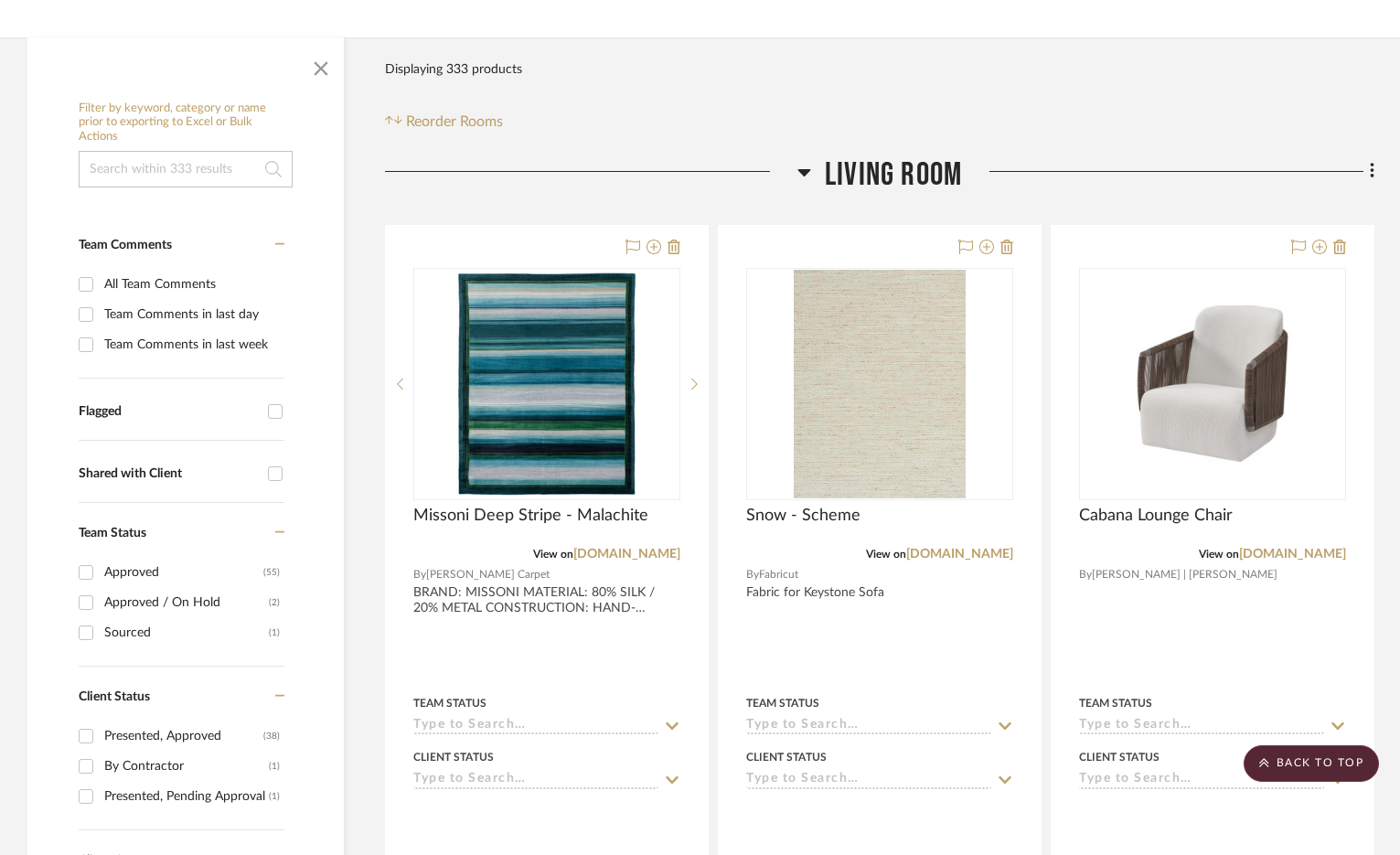 click on "Living Room" 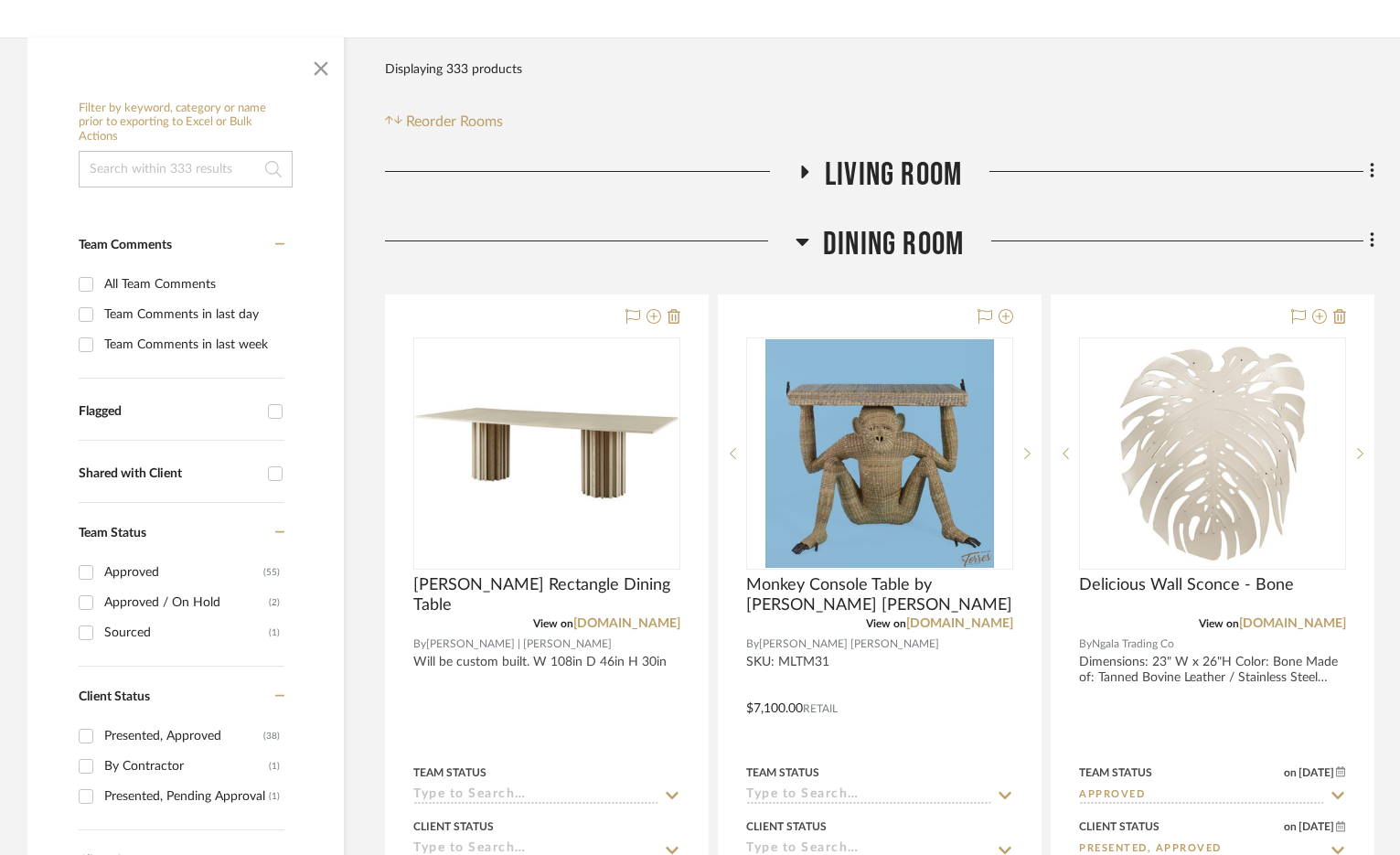 click on "Dining Room" 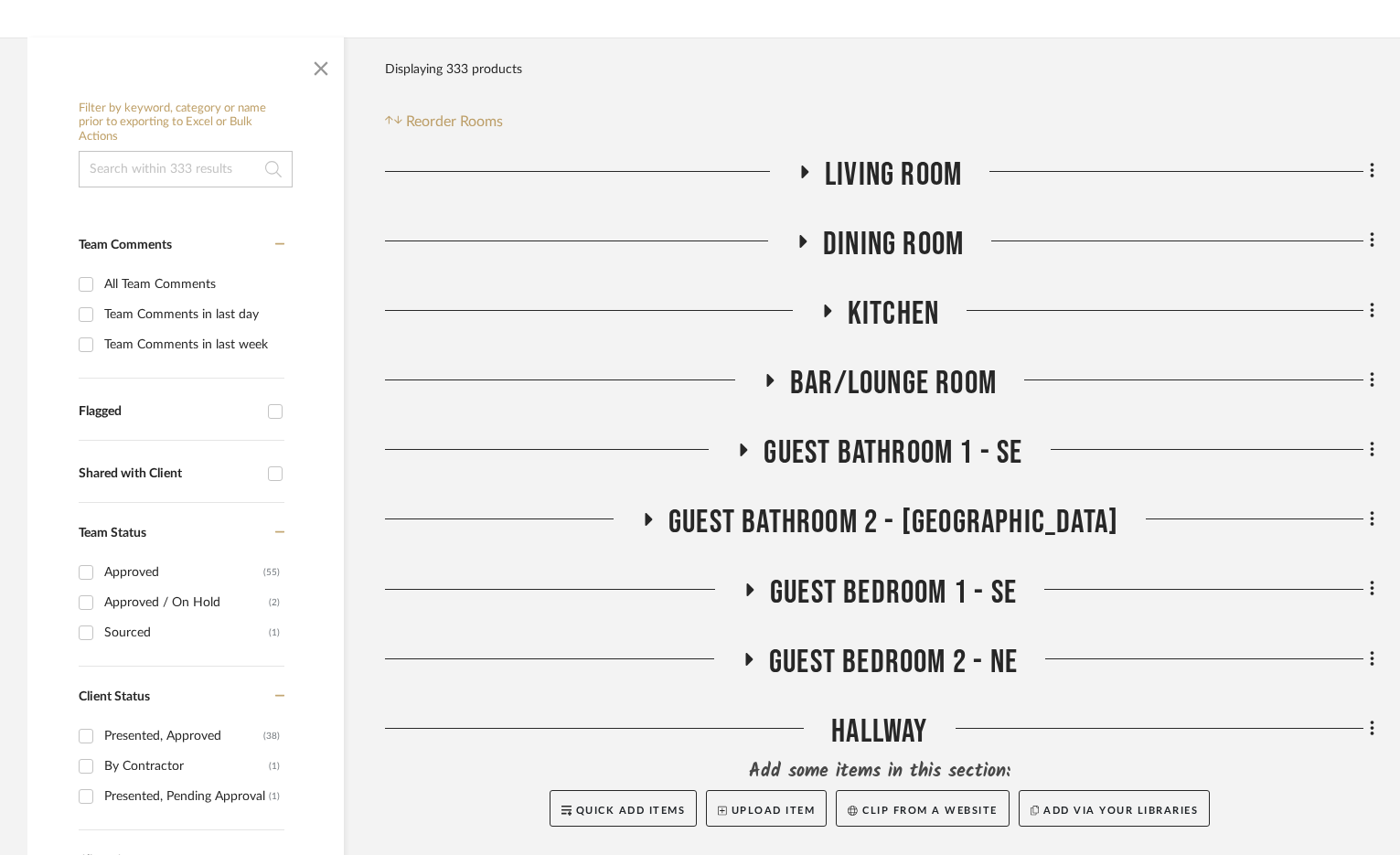 click 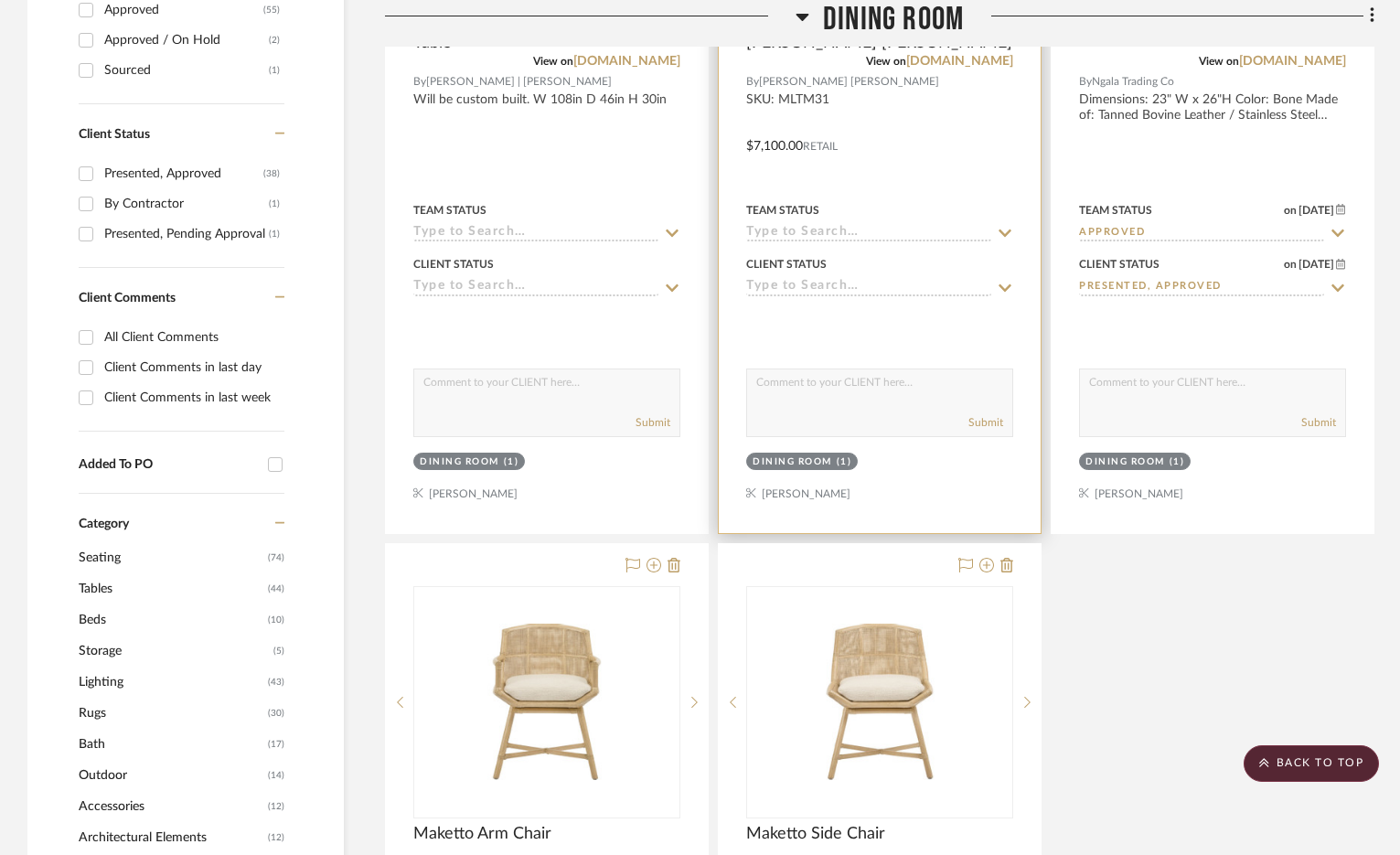scroll, scrollTop: 1006, scrollLeft: 0, axis: vertical 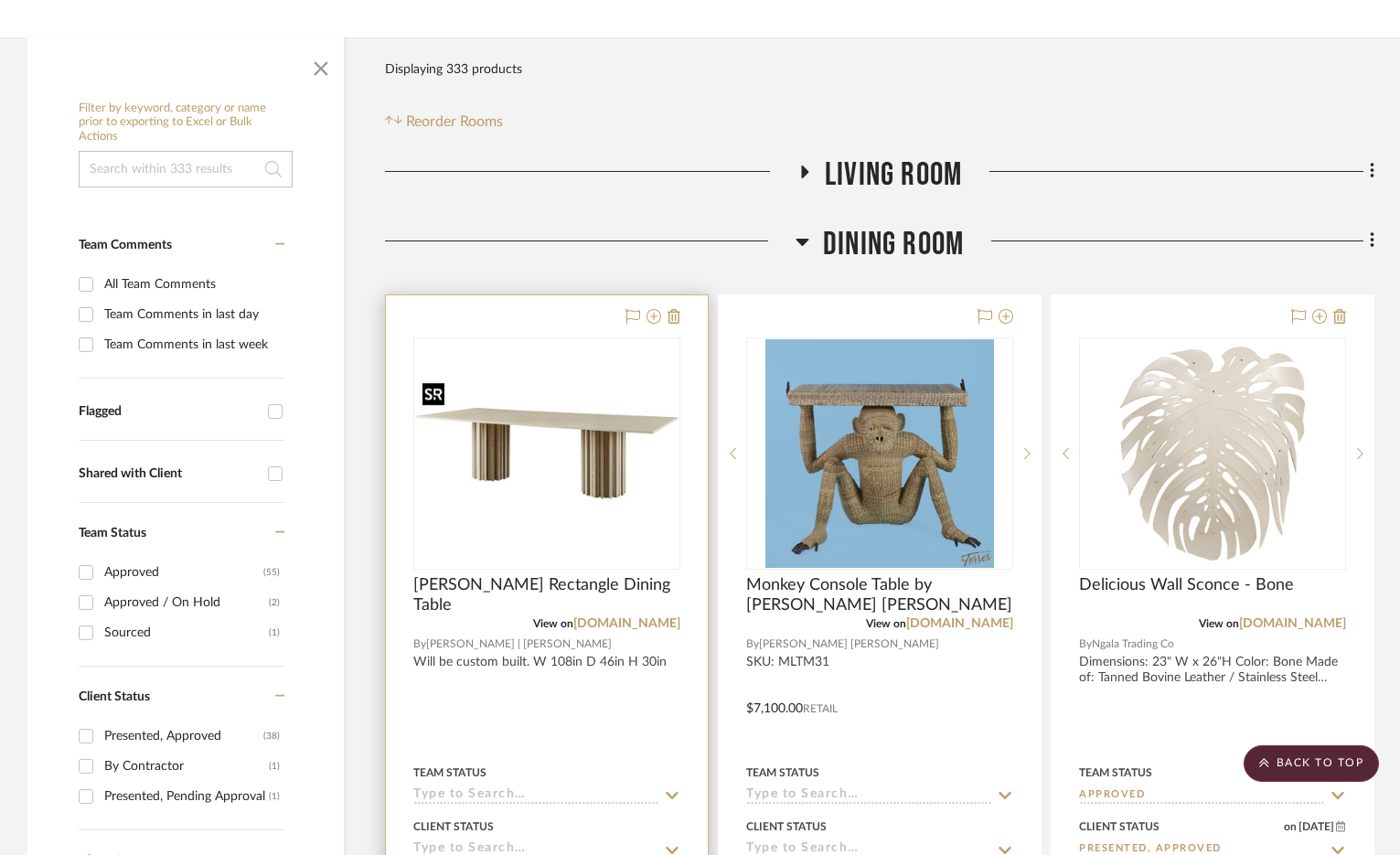 click at bounding box center [547, 453] 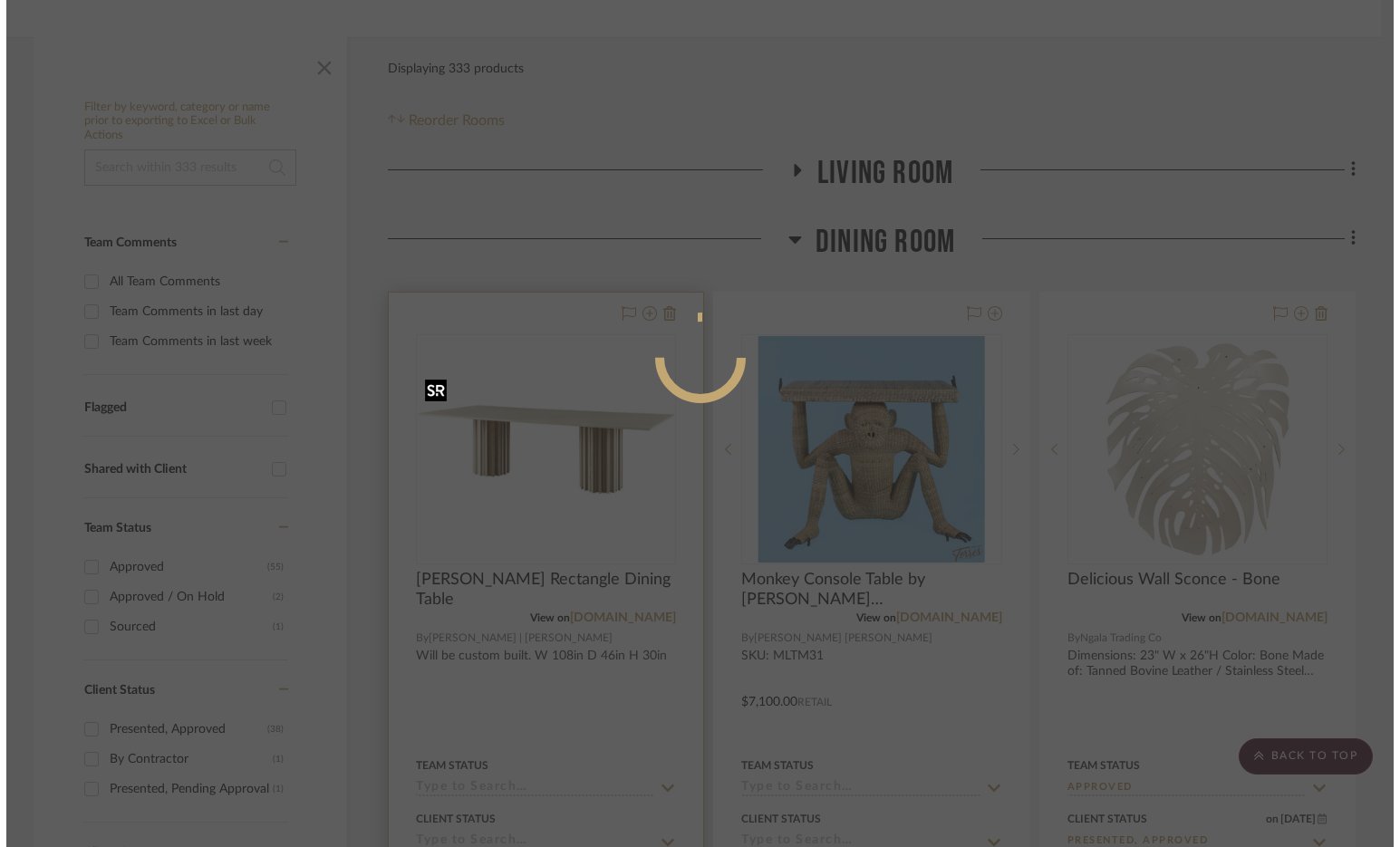 scroll, scrollTop: 0, scrollLeft: 0, axis: both 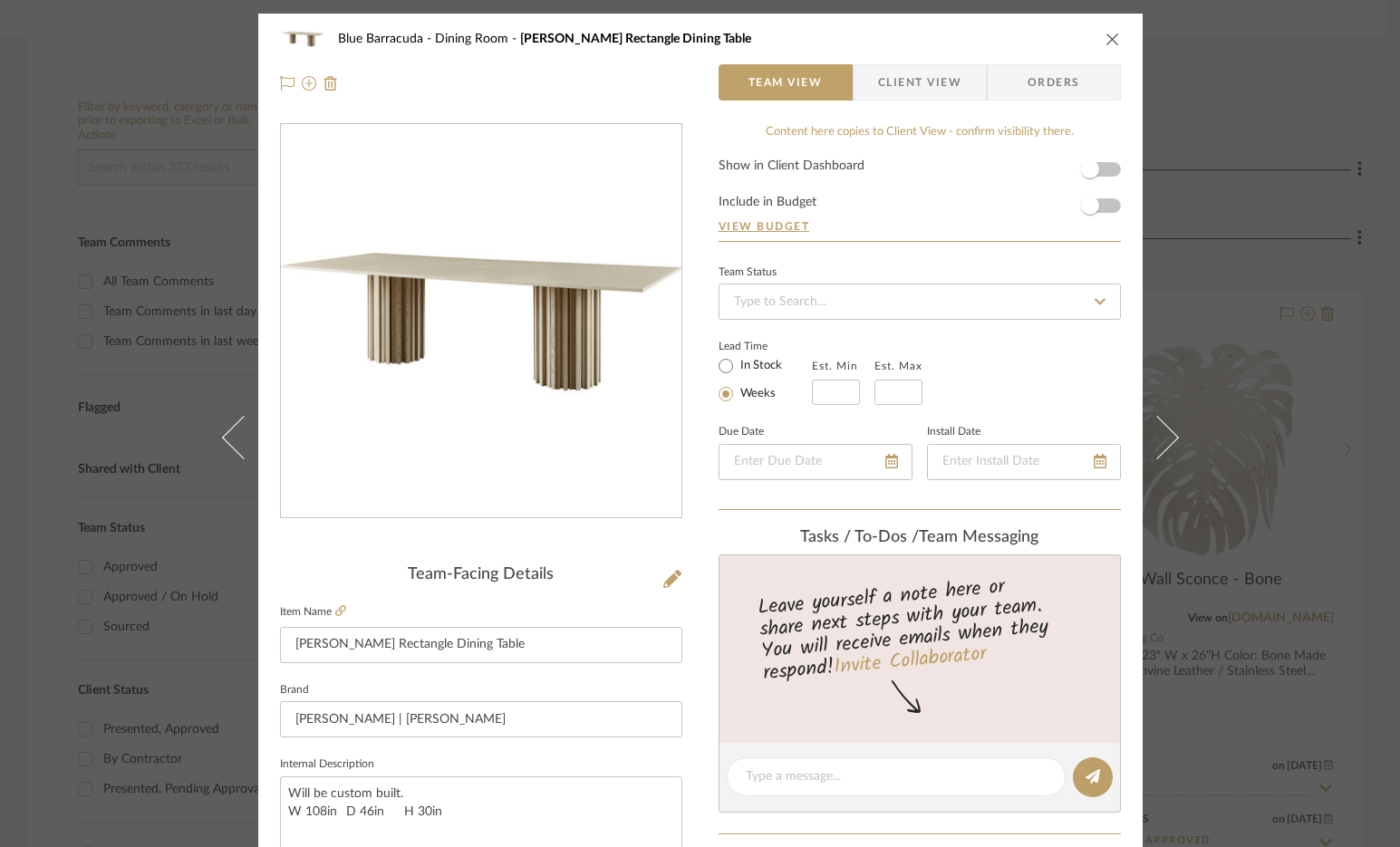 click on "Blue Barracuda Dining Room Huxley Rectangle Dining Table  Team View Client View Orders" at bounding box center [700, 61] 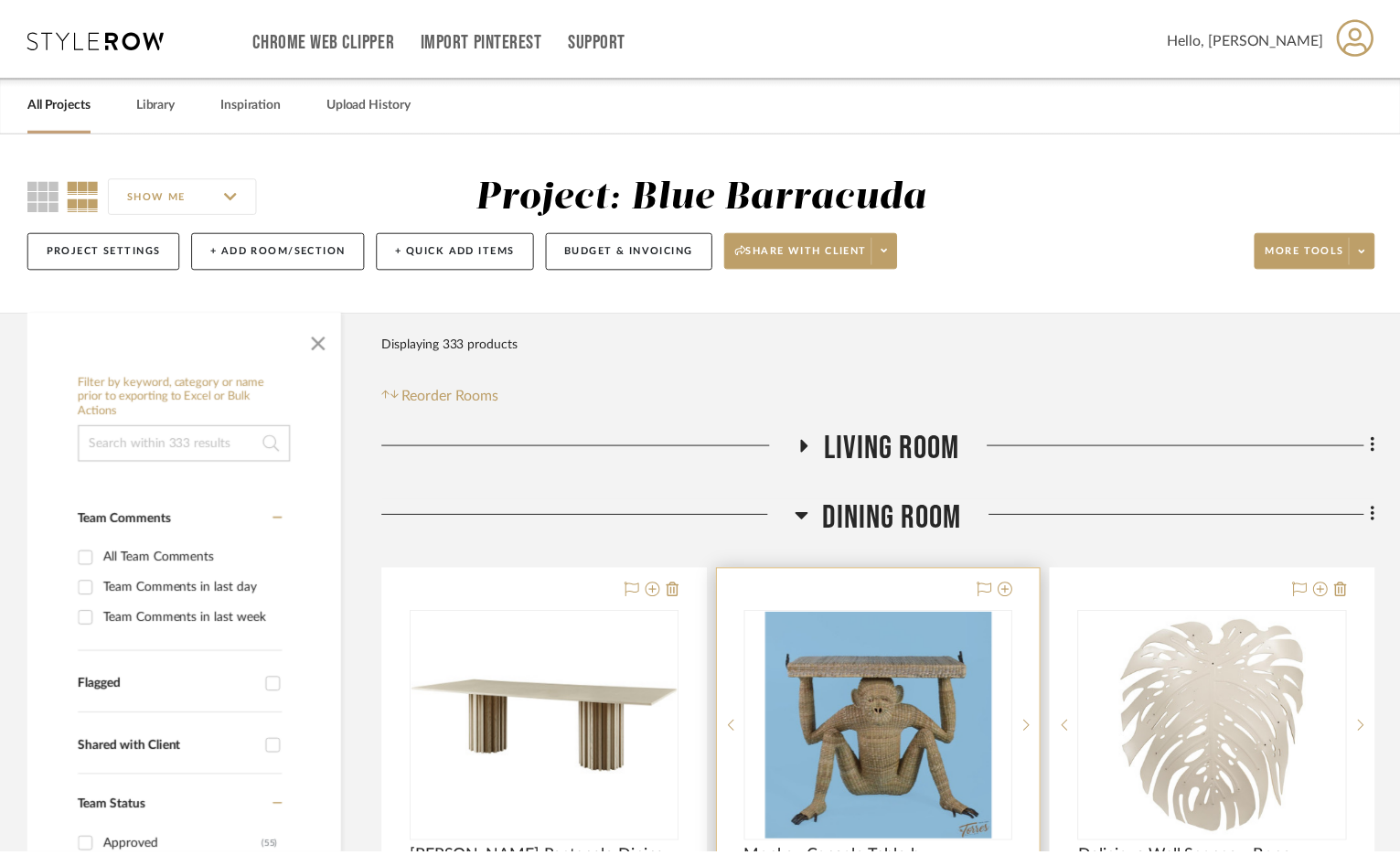 scroll, scrollTop: 274, scrollLeft: 0, axis: vertical 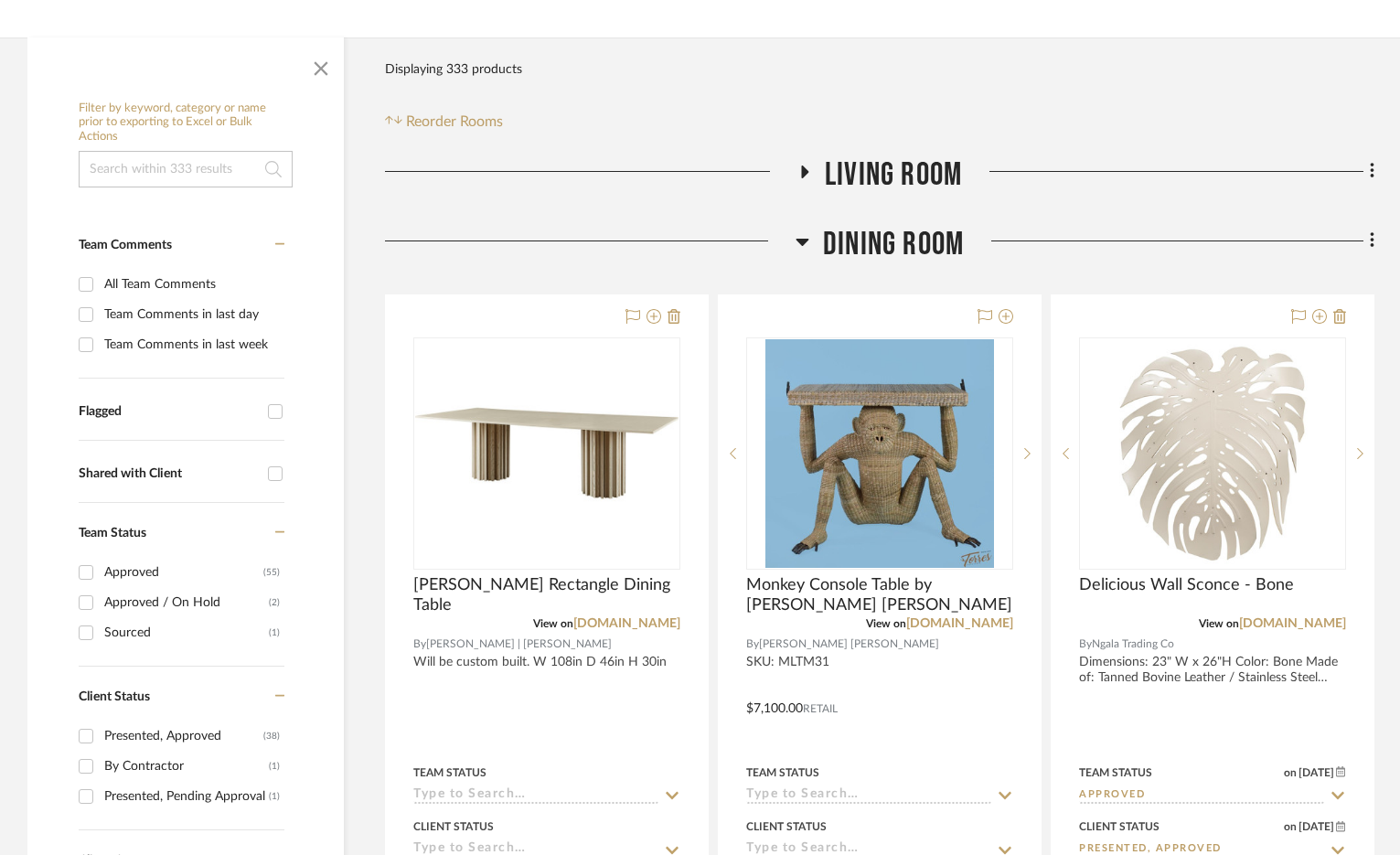 click 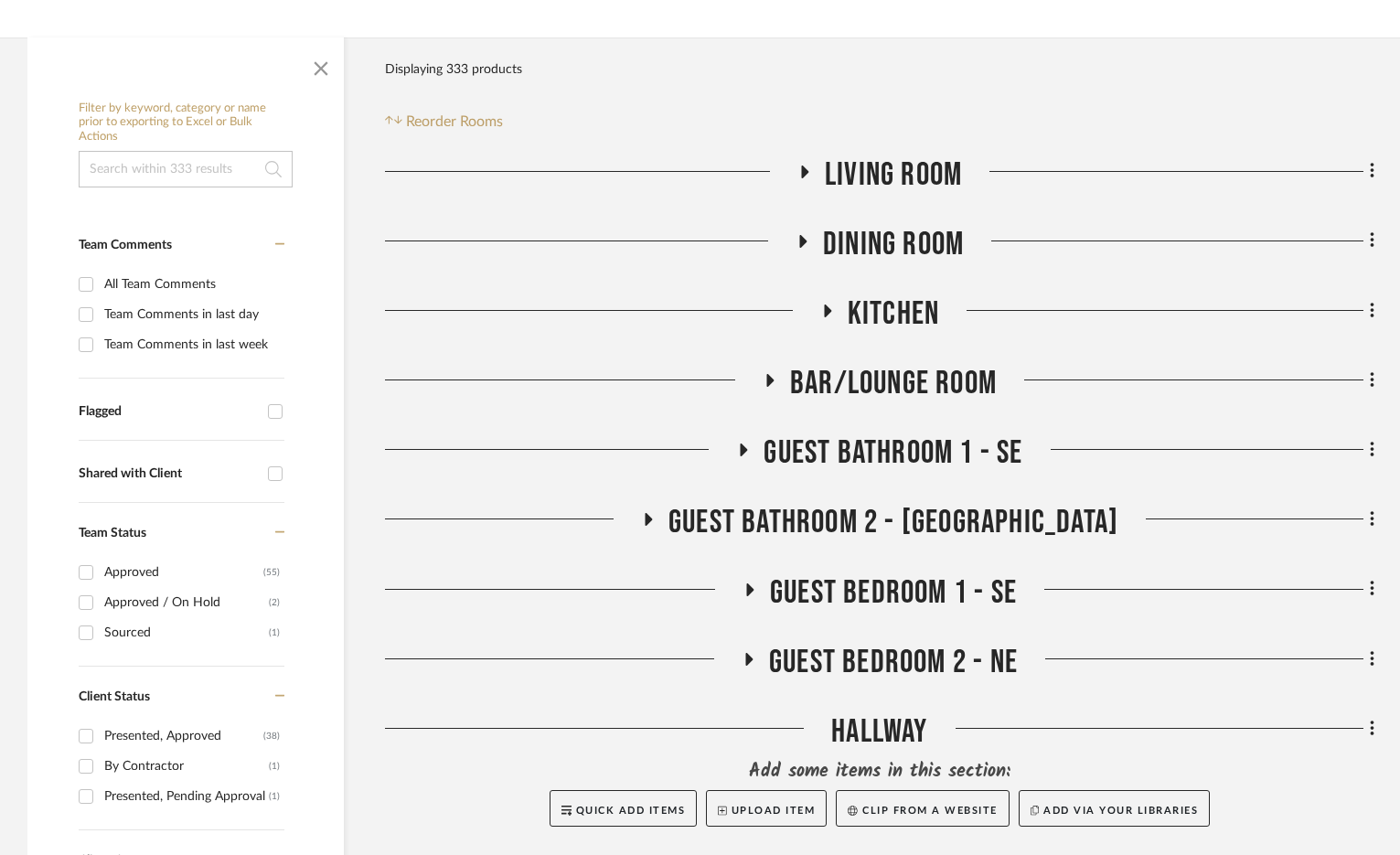 click 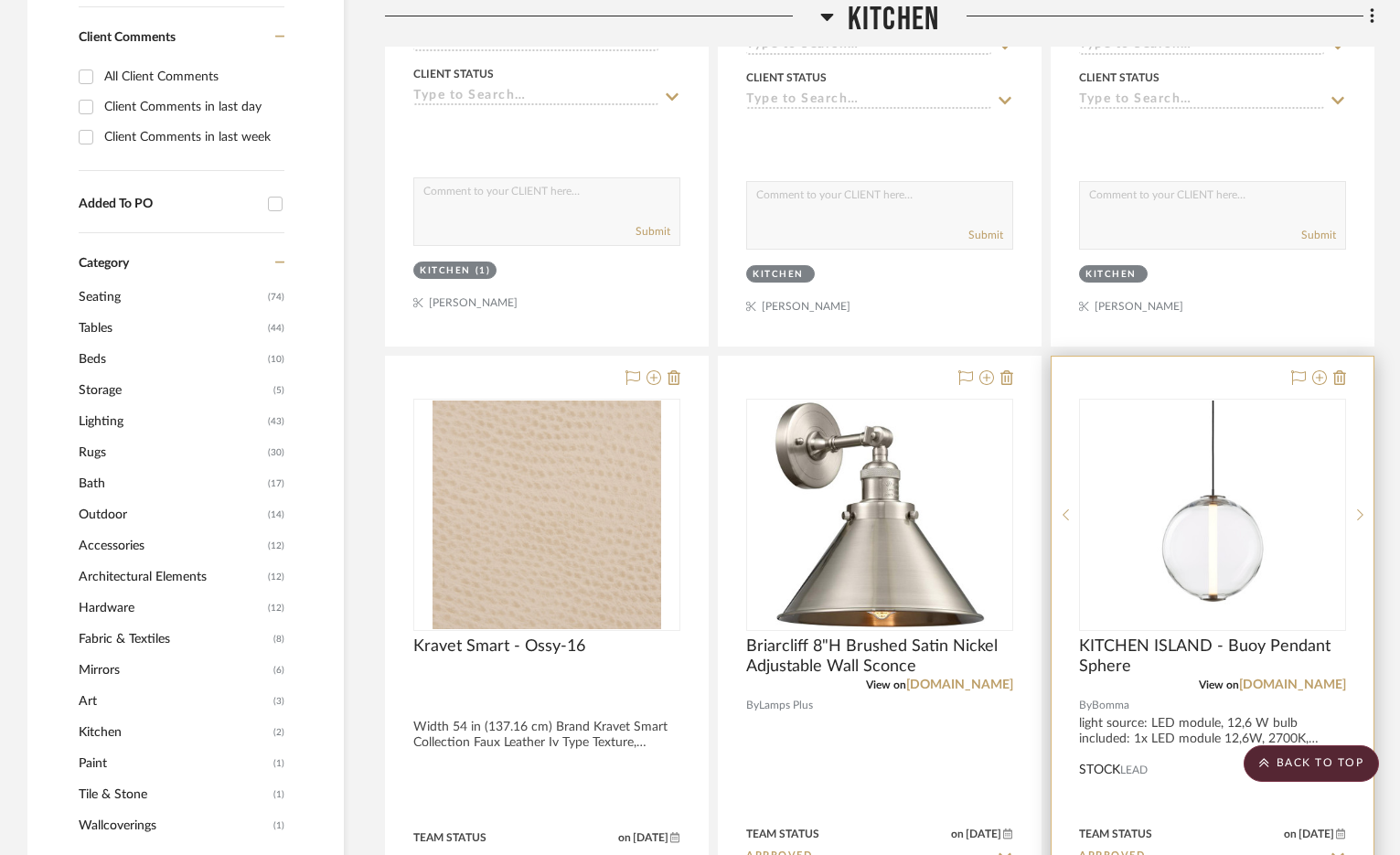 scroll, scrollTop: 1280, scrollLeft: 0, axis: vertical 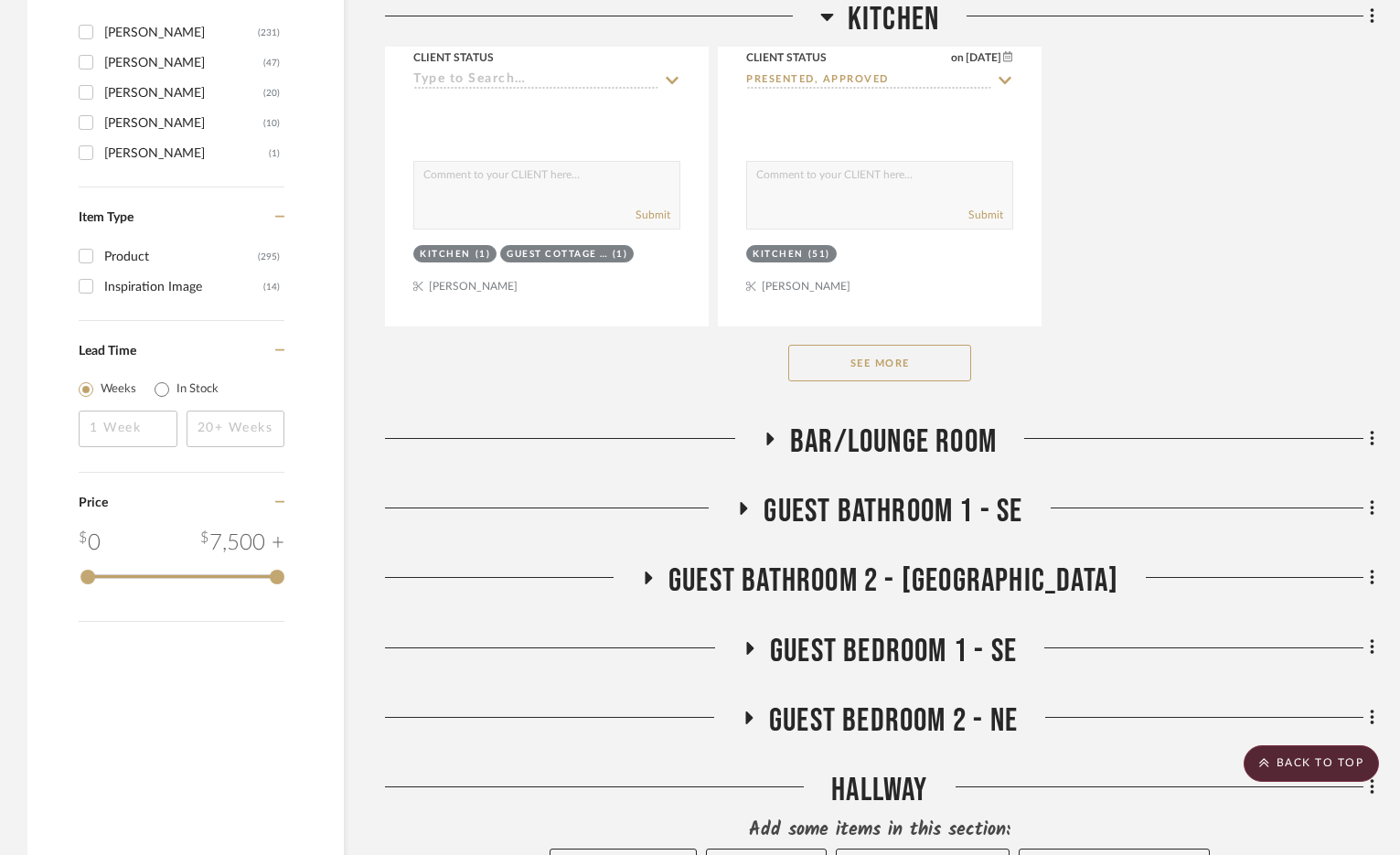 click on "See More" 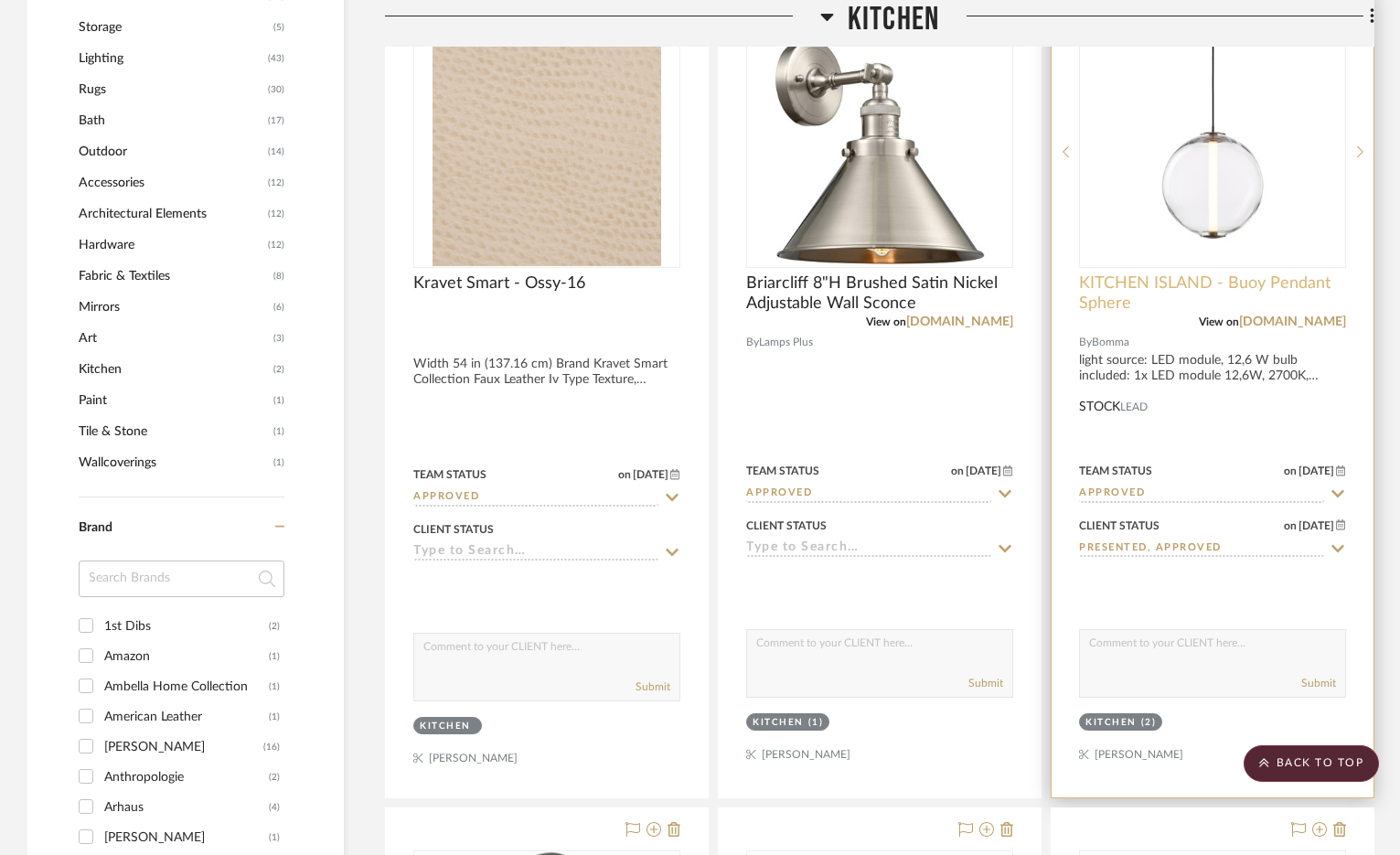scroll, scrollTop: 1372, scrollLeft: 0, axis: vertical 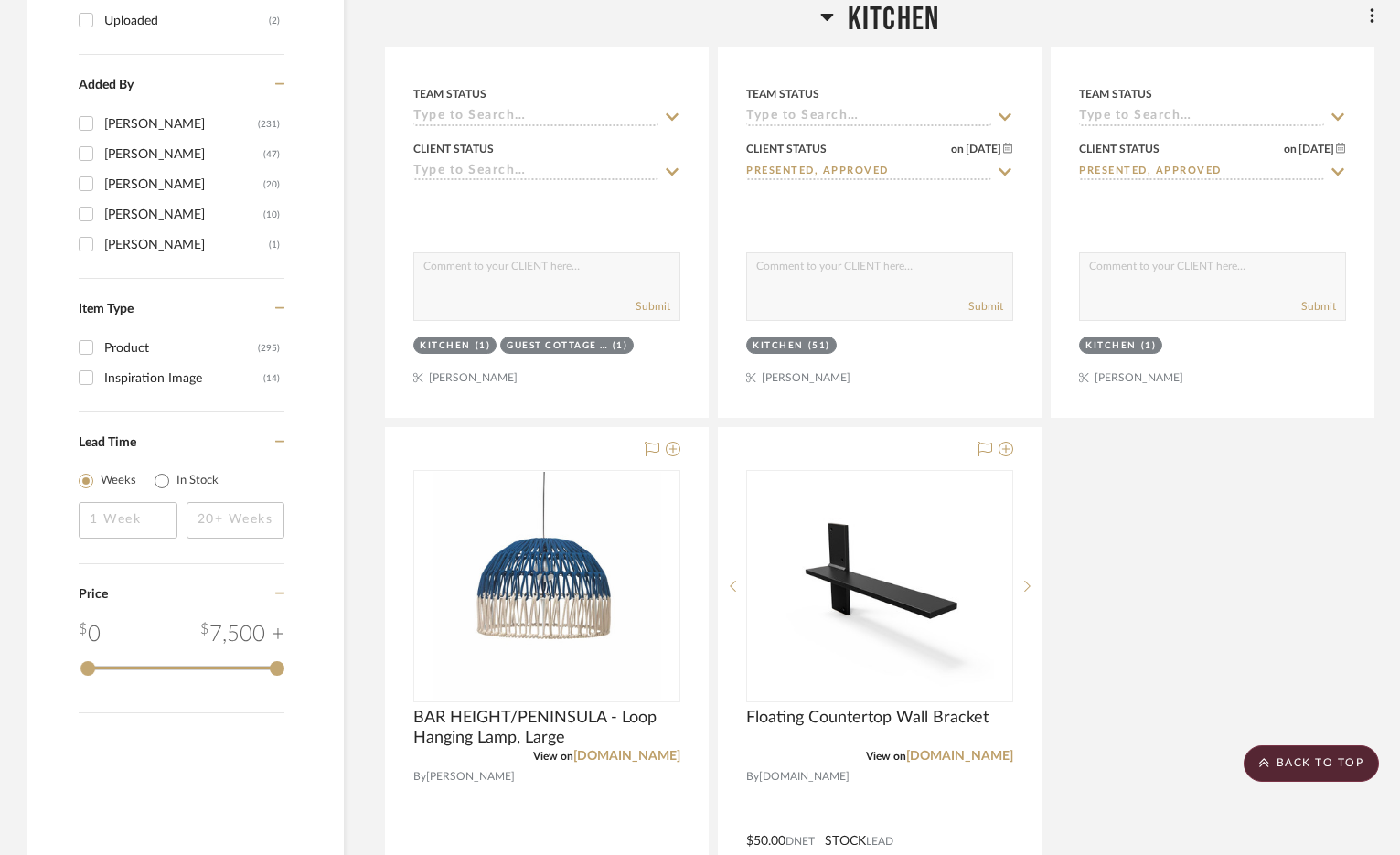click 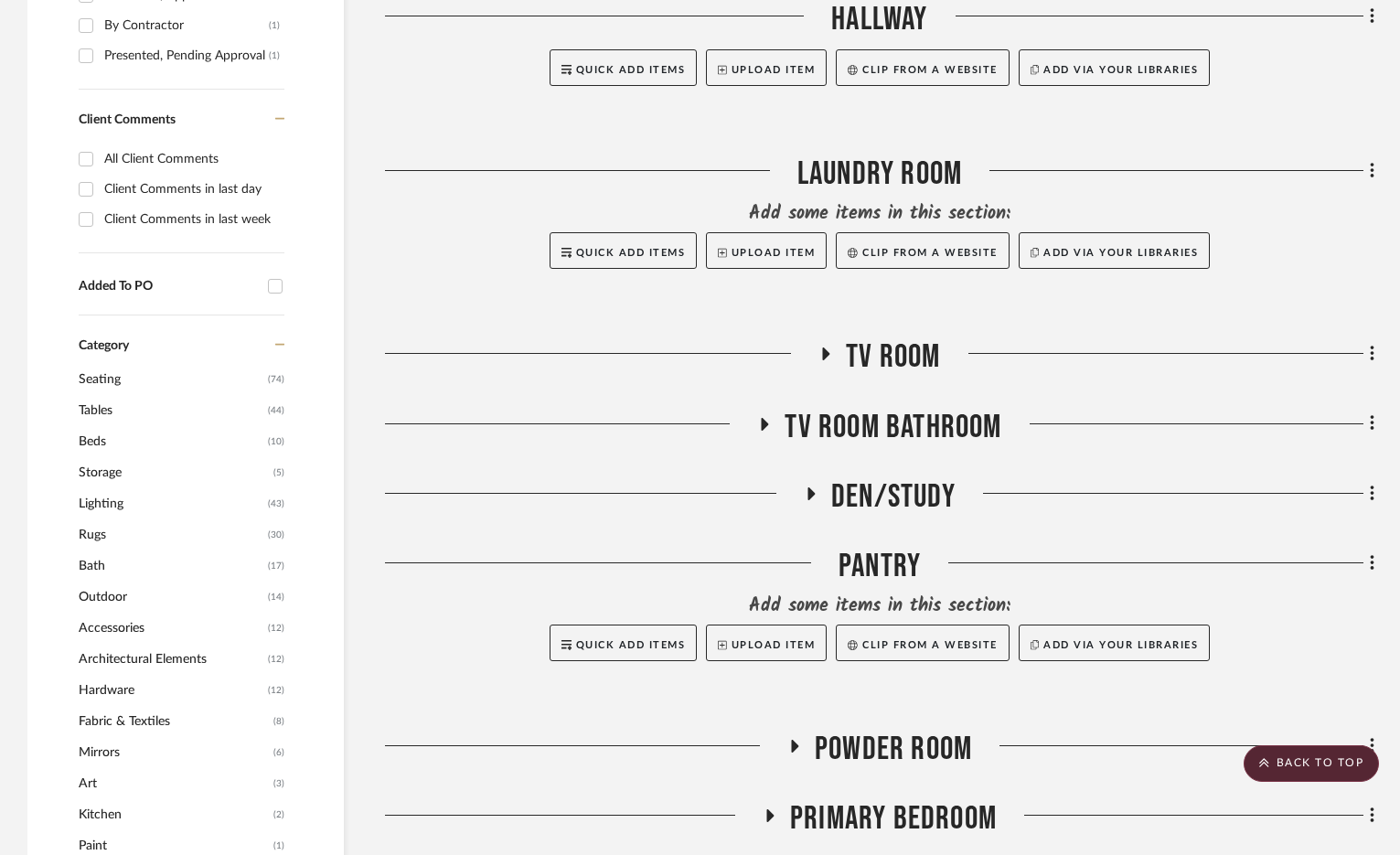 scroll, scrollTop: 732, scrollLeft: 0, axis: vertical 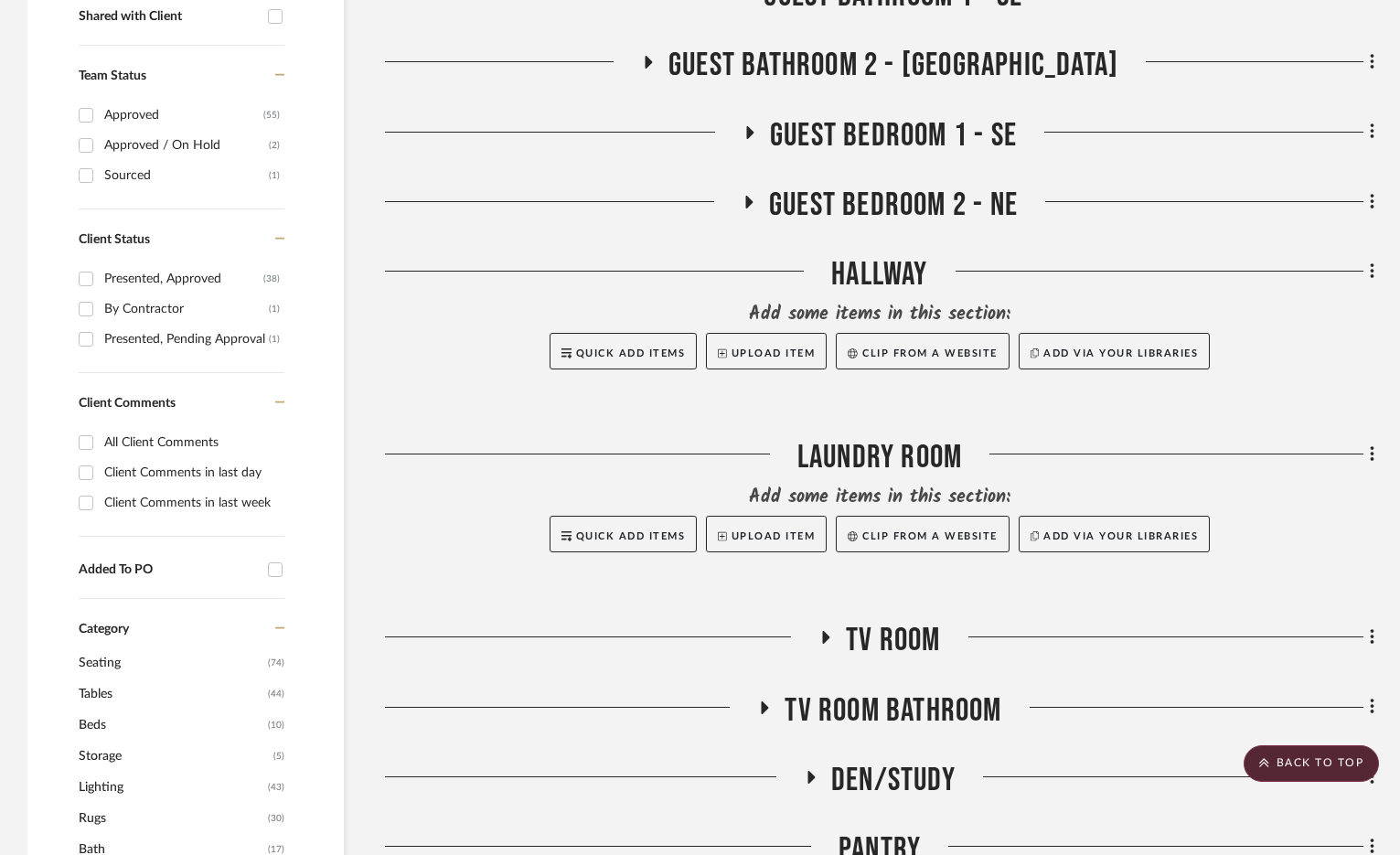 click on "Filter by keyword, category or name prior to exporting to Excel or Bulk Actions Team Comments All Team Comments Team Comments in last day Team Comments in last week Flagged Shared with Client Team Status Approved  (55)  Approved / On Hold  (2)  Sourced  (1)  Client Status Presented, Approved  (38)  By Contractor  (1)  Presented, Pending Approval  (1)  Client Comments All Client Comments Client Comments in last day Client Comments in last week Added To PO Category  Seating   (74)   Tables   (44)   Beds    (10)   Storage   (5)   Lighting   (43)   Rugs   (30)   Bath   (17)   Outdoor   (14)   Accessories    (12)   Architectural Elements   (12)   Hardware   (12)   Fabric & Textiles   (8)   Mirrors   (6)   Art   (3)   Kitchen   (2)   Paint   (1)   Tile & Stone   (1)   Wallcoverings   (1)  Brand 1st Dibs  (2)  Amazon  (1)  Ambella Home Collection  (1)  American Leather  (1)  [PERSON_NAME]  (16)  Anthropologie  (2)  Arhaus  (4)  [PERSON_NAME]  (1)  Artemest  (6)  Arteriors  (6)  Atlas Homewares  (1)  [PERSON_NAME] Furniture 0 0" 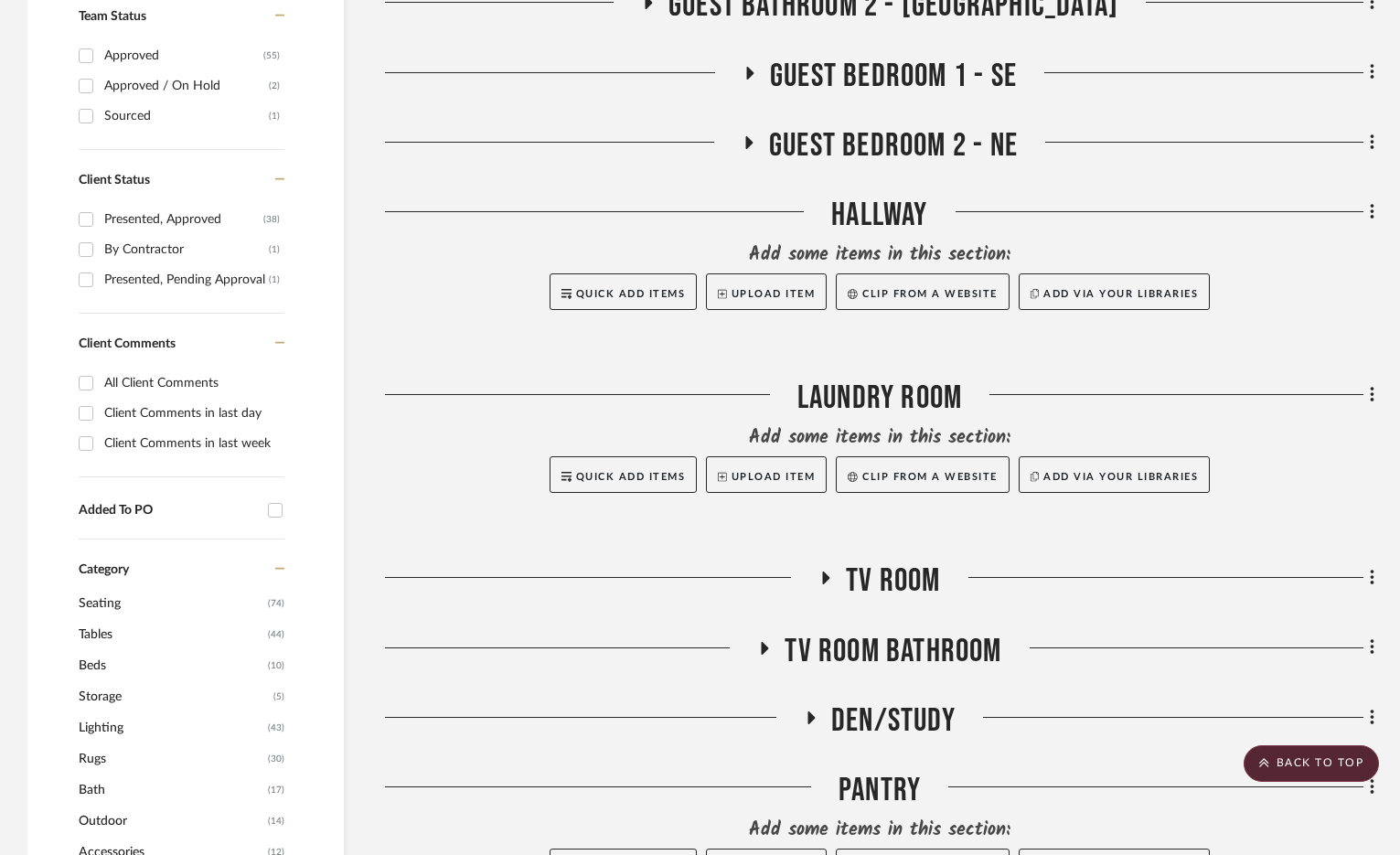 scroll, scrollTop: 823, scrollLeft: 0, axis: vertical 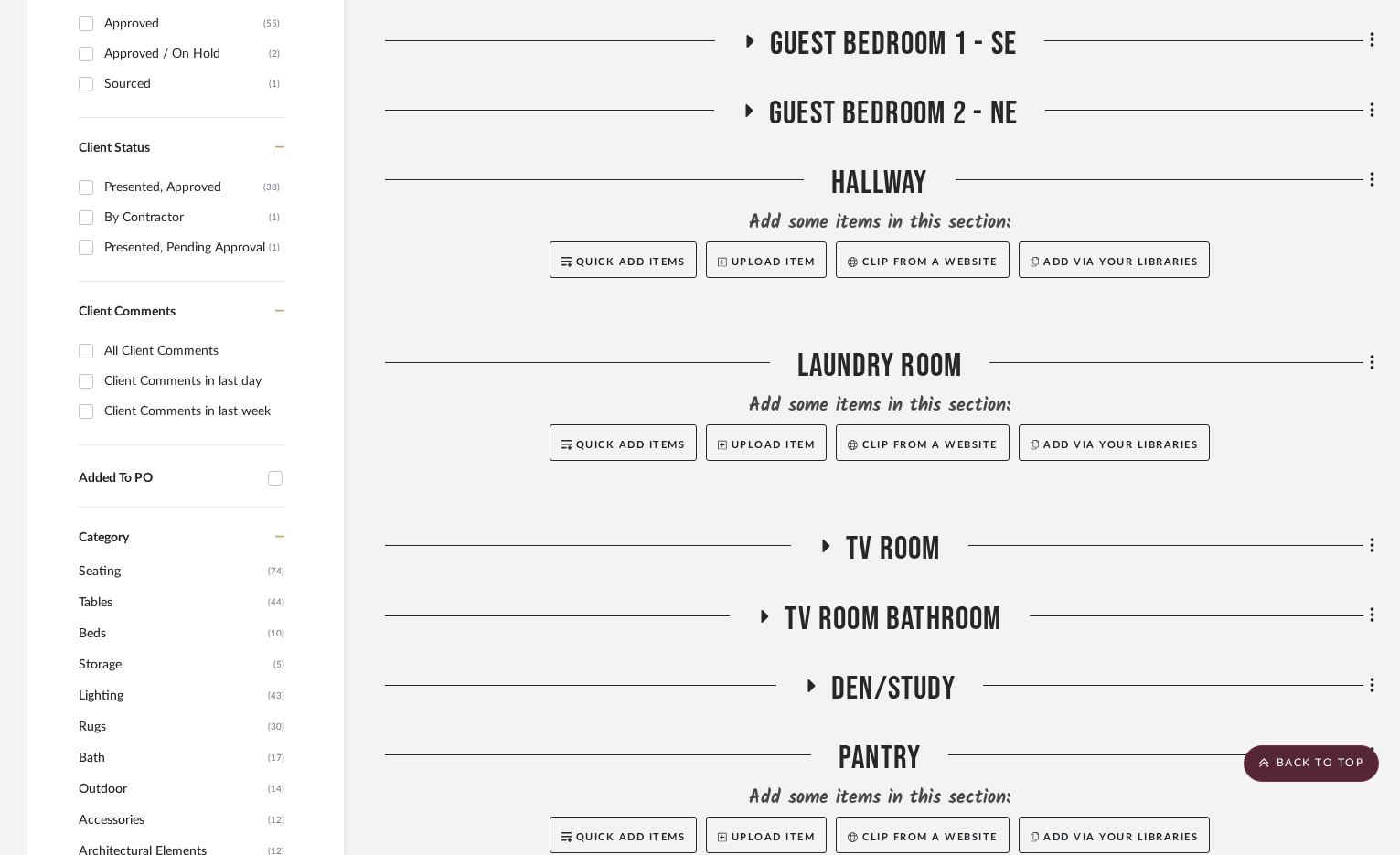 click 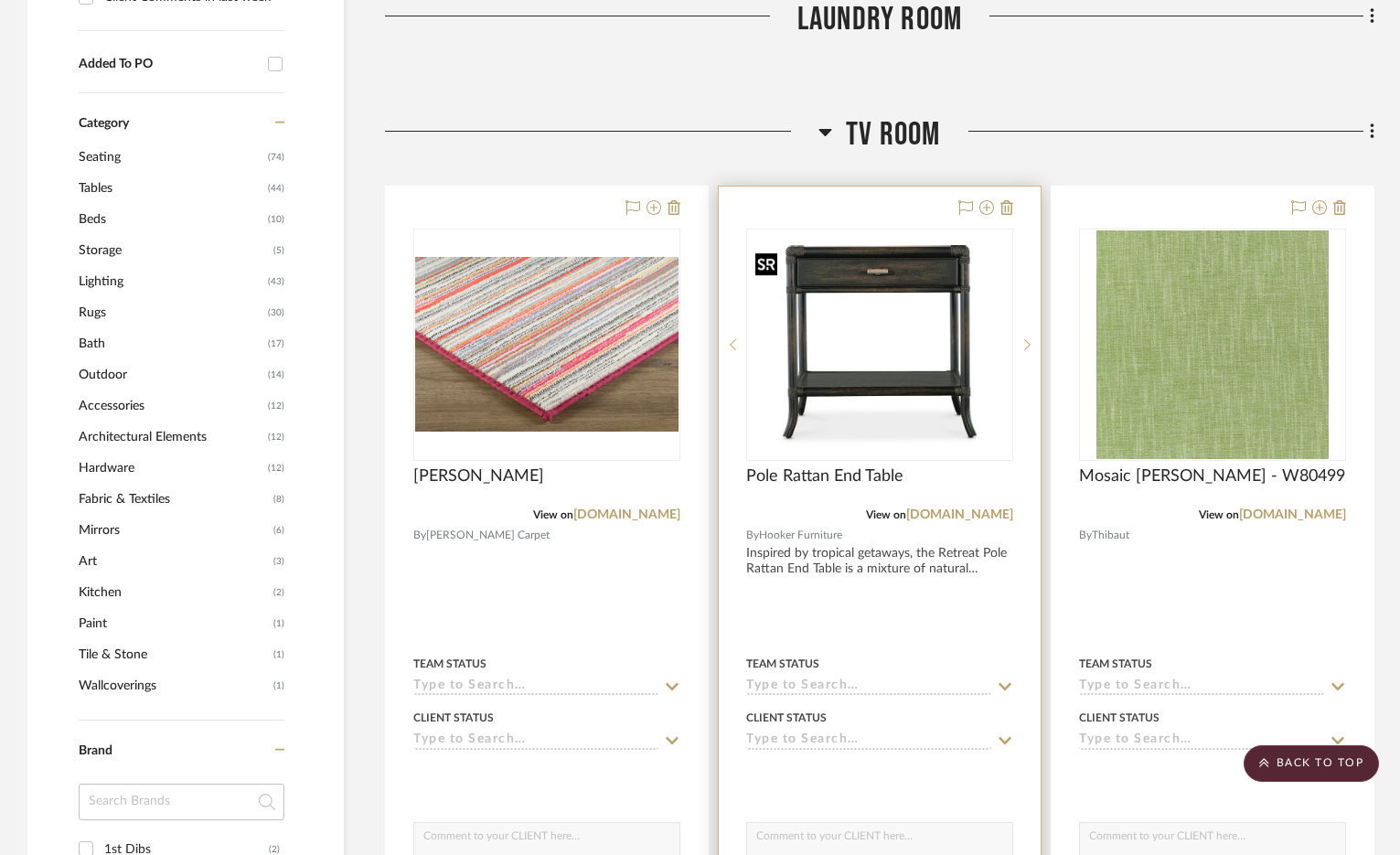 scroll, scrollTop: 1280, scrollLeft: 0, axis: vertical 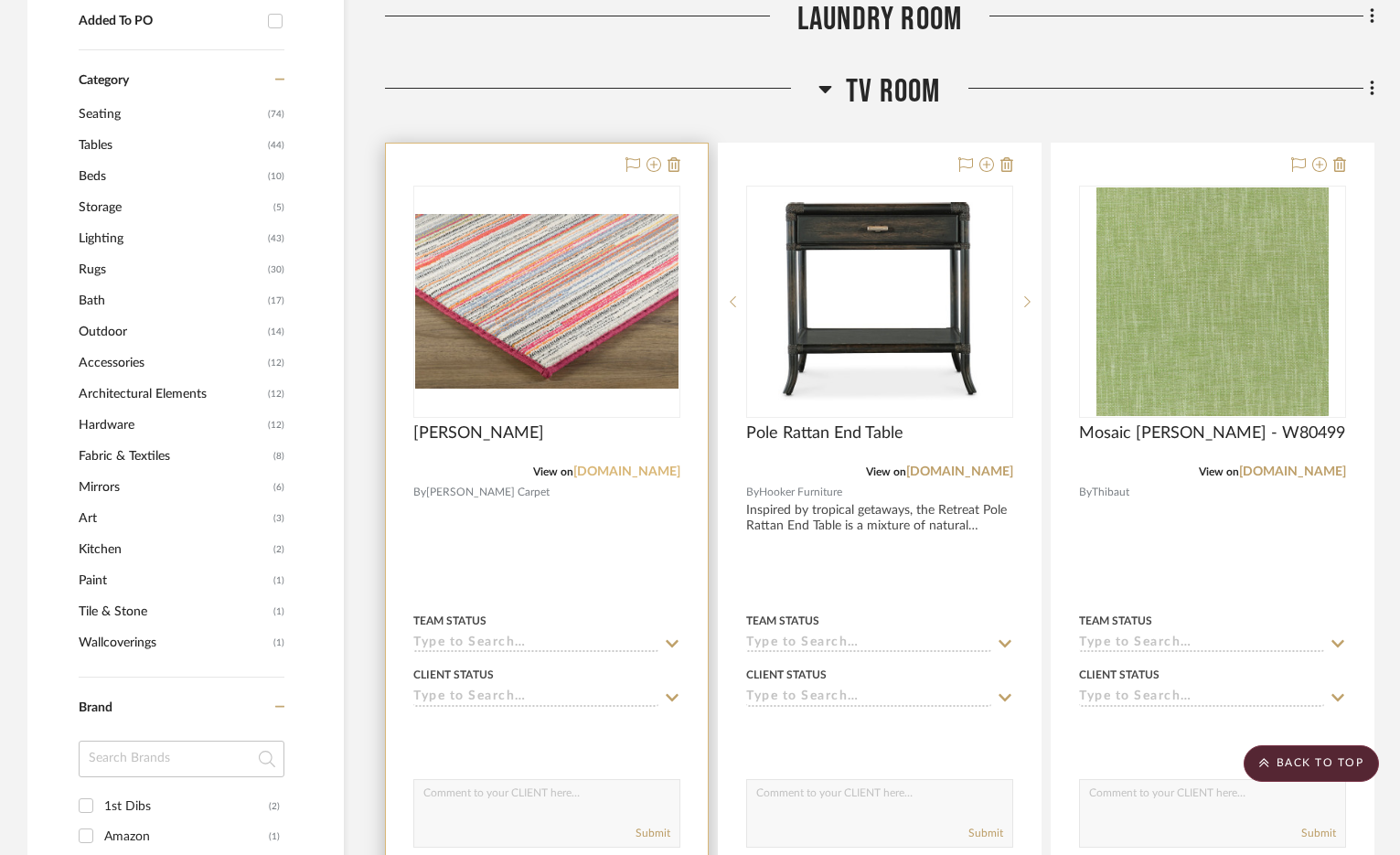 click on "[DOMAIN_NAME]" at bounding box center [626, 472] 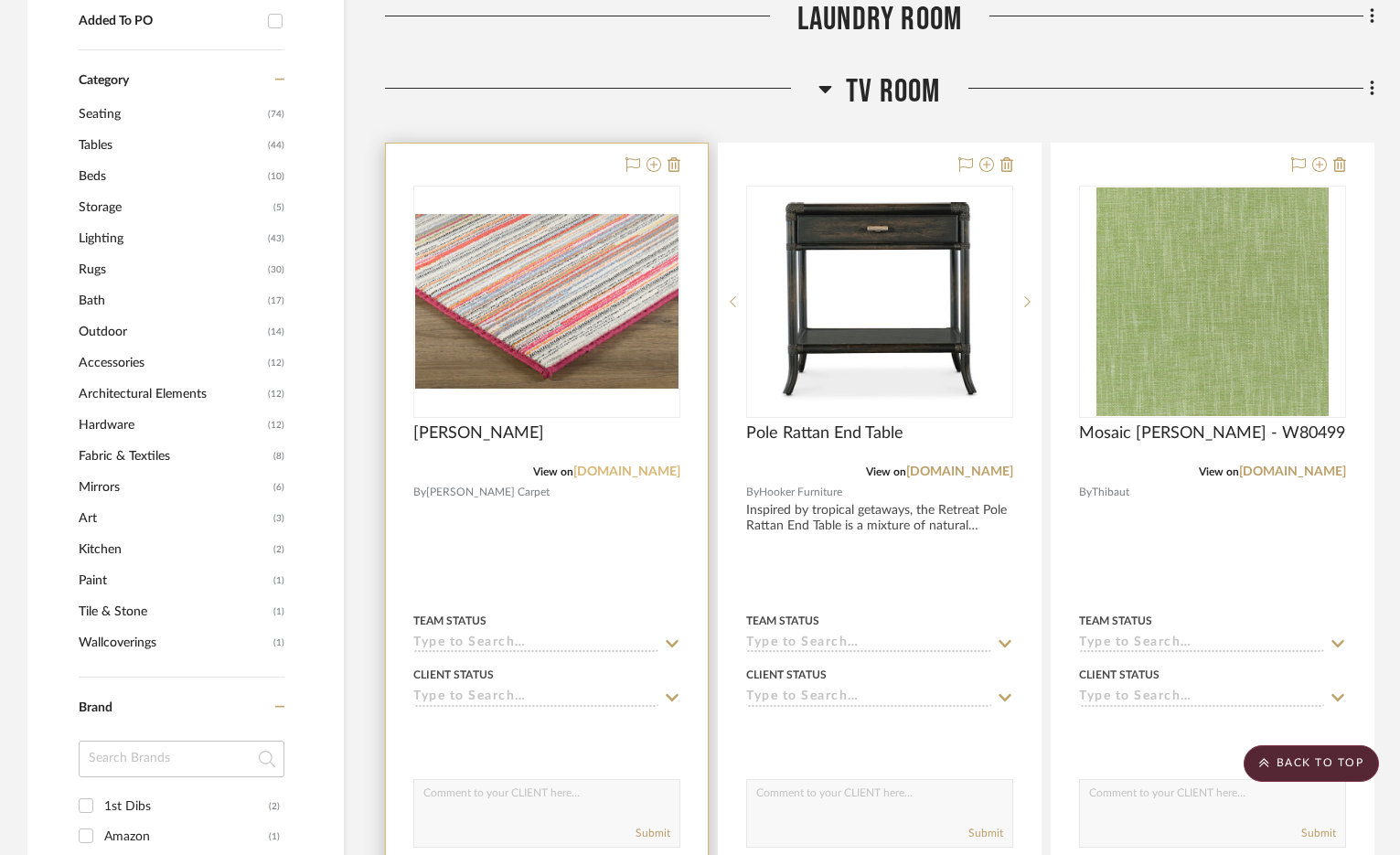 click on "[DOMAIN_NAME]" at bounding box center [626, 472] 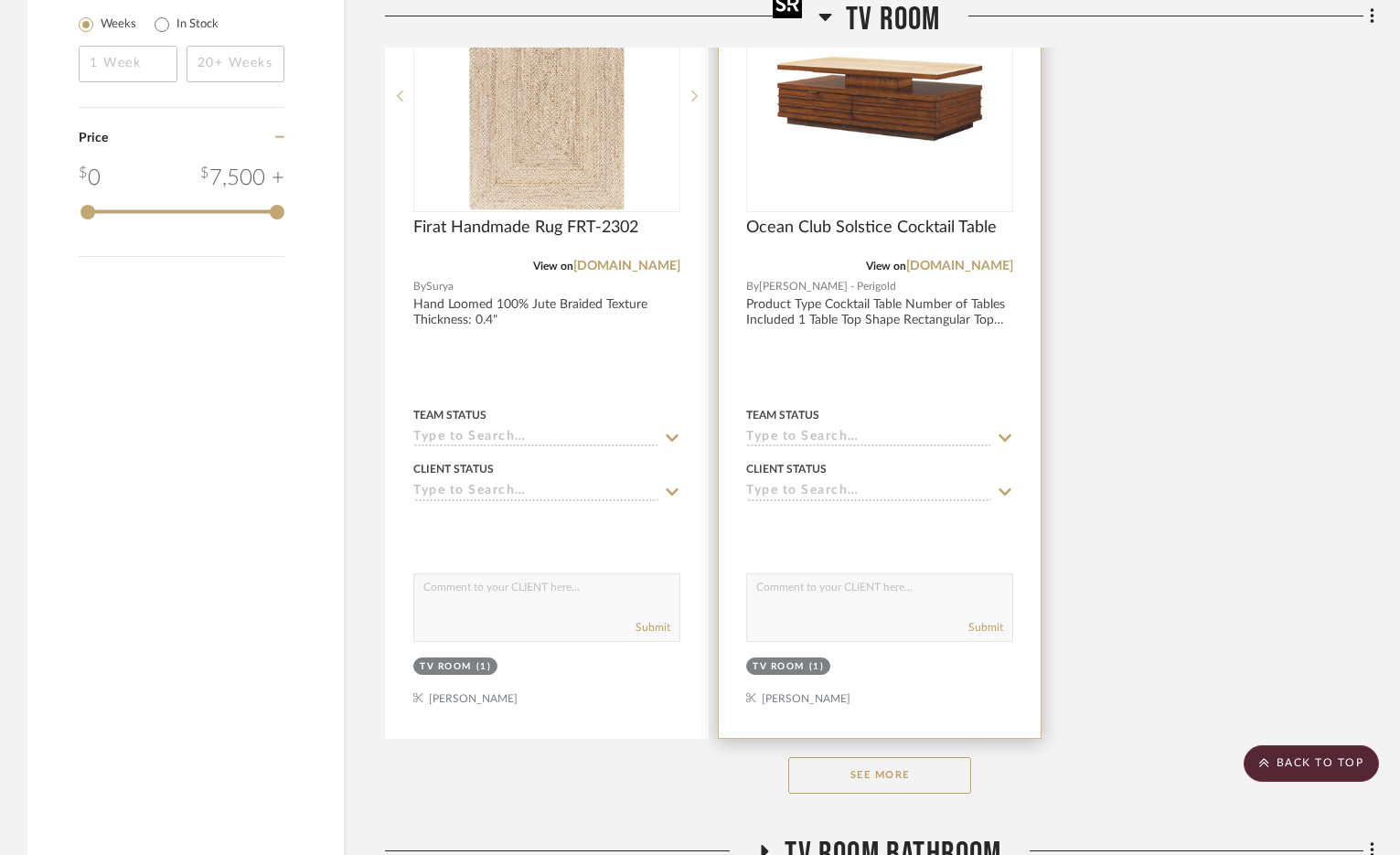 scroll, scrollTop: 3201, scrollLeft: 0, axis: vertical 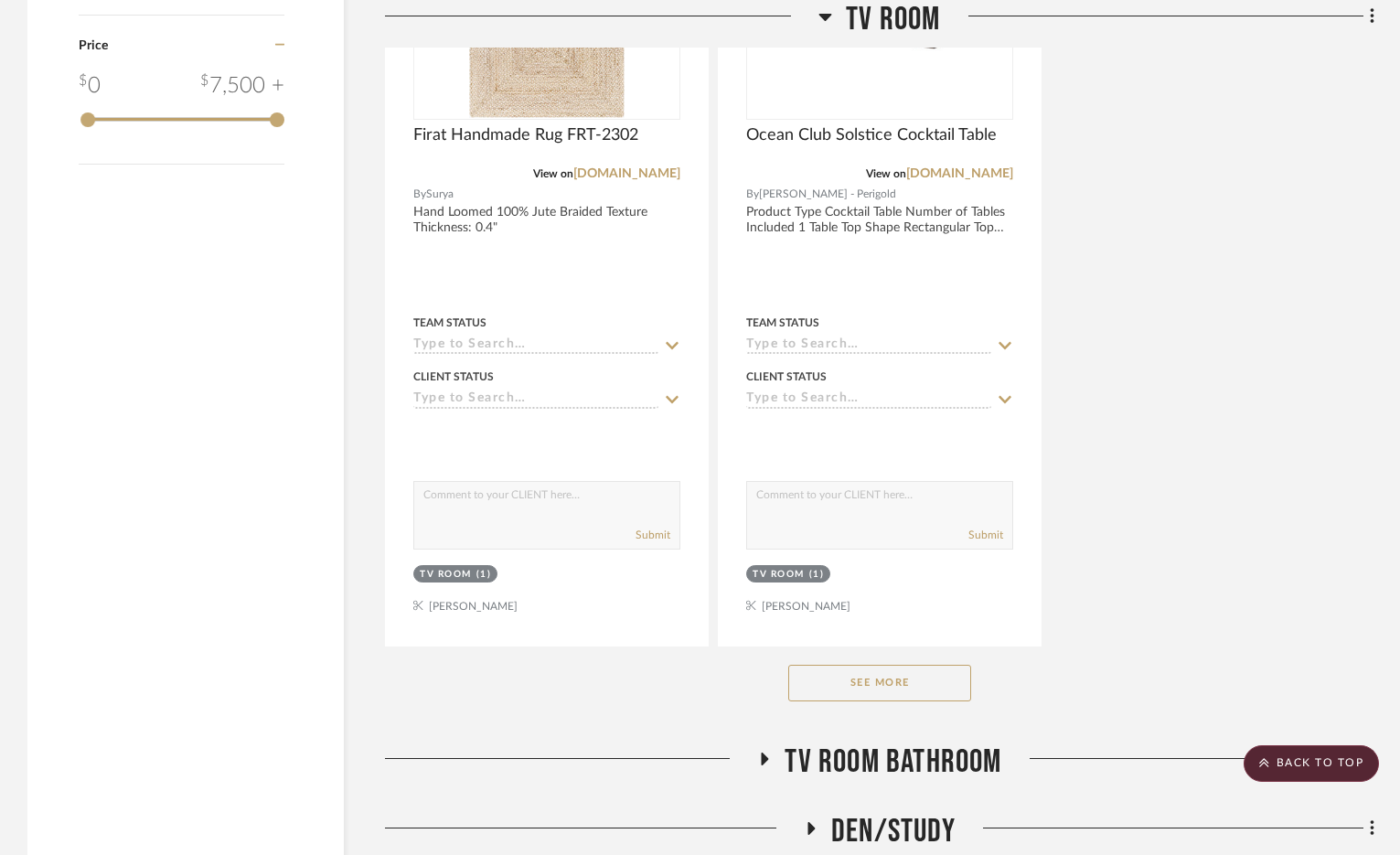 click on "See More" 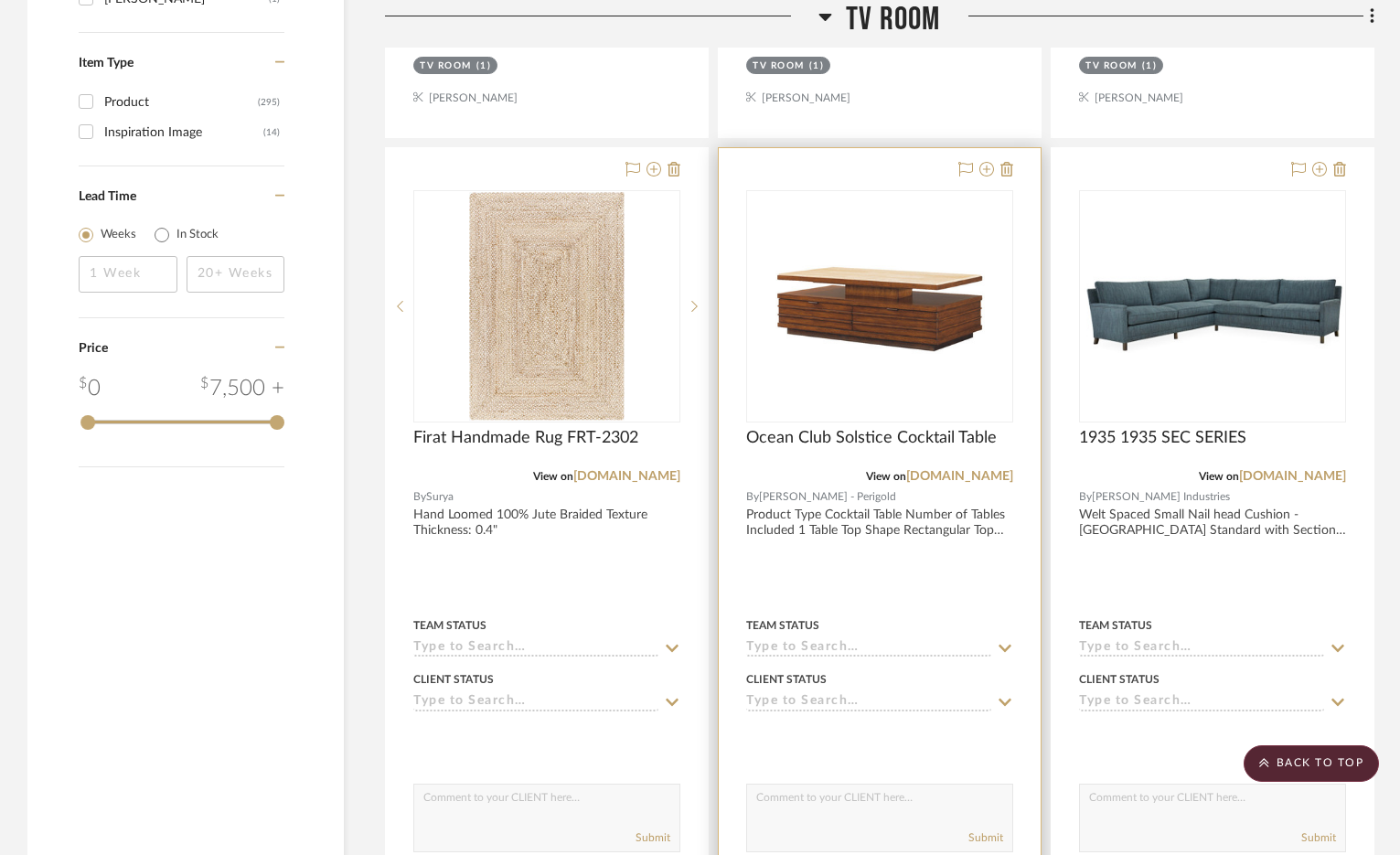 scroll, scrollTop: 2835, scrollLeft: 0, axis: vertical 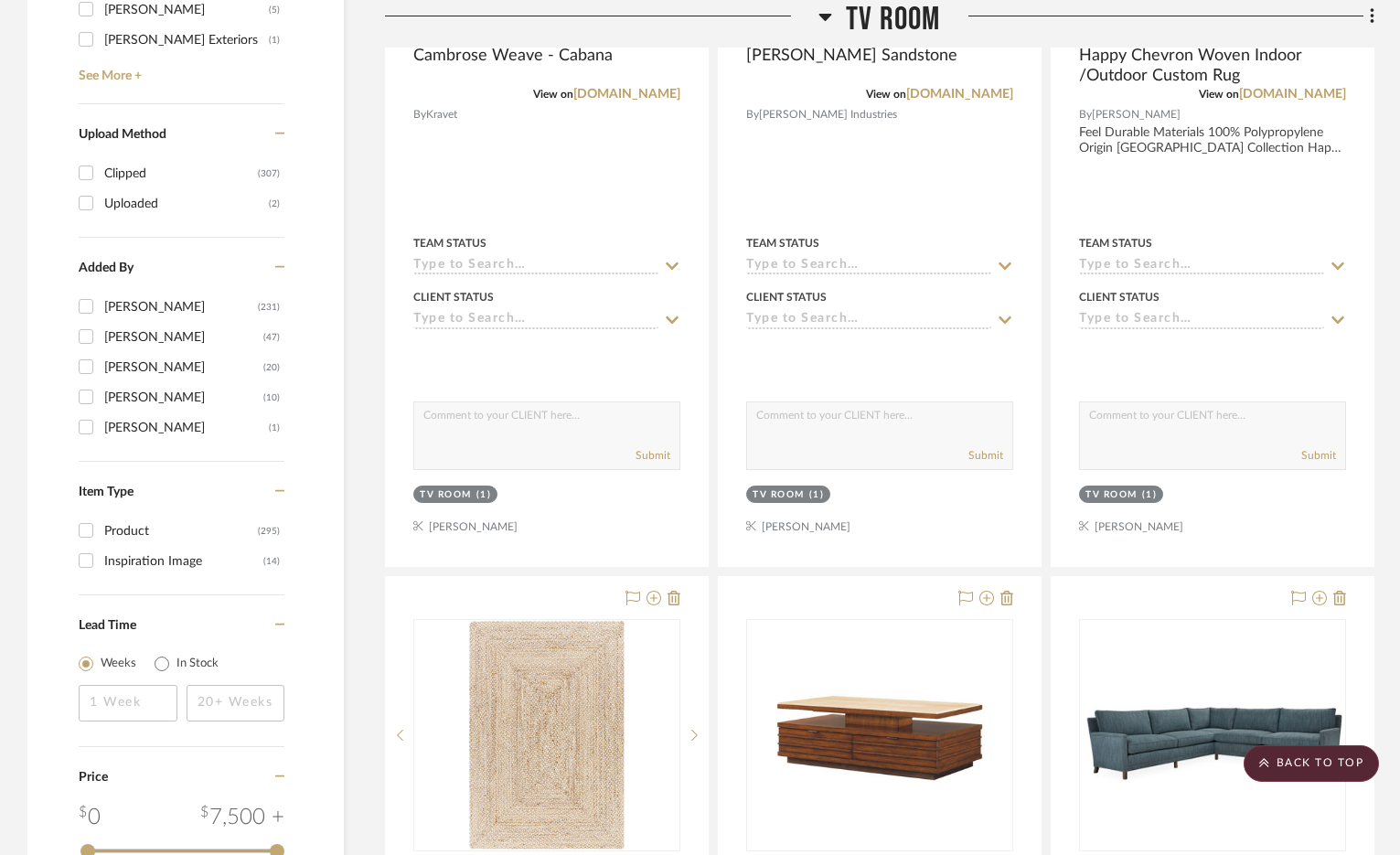 click on "TV Room" 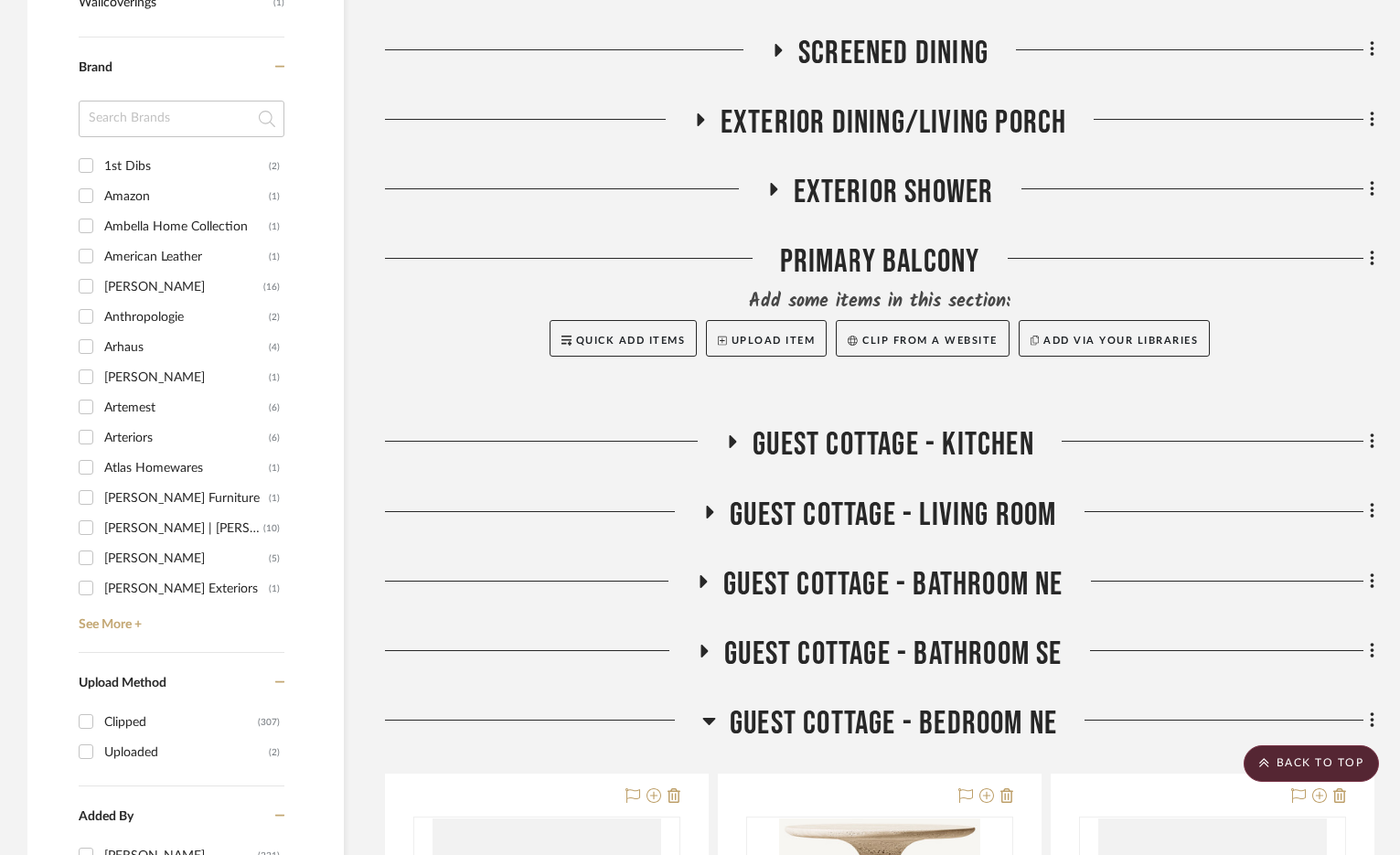 scroll, scrollTop: 1555, scrollLeft: 0, axis: vertical 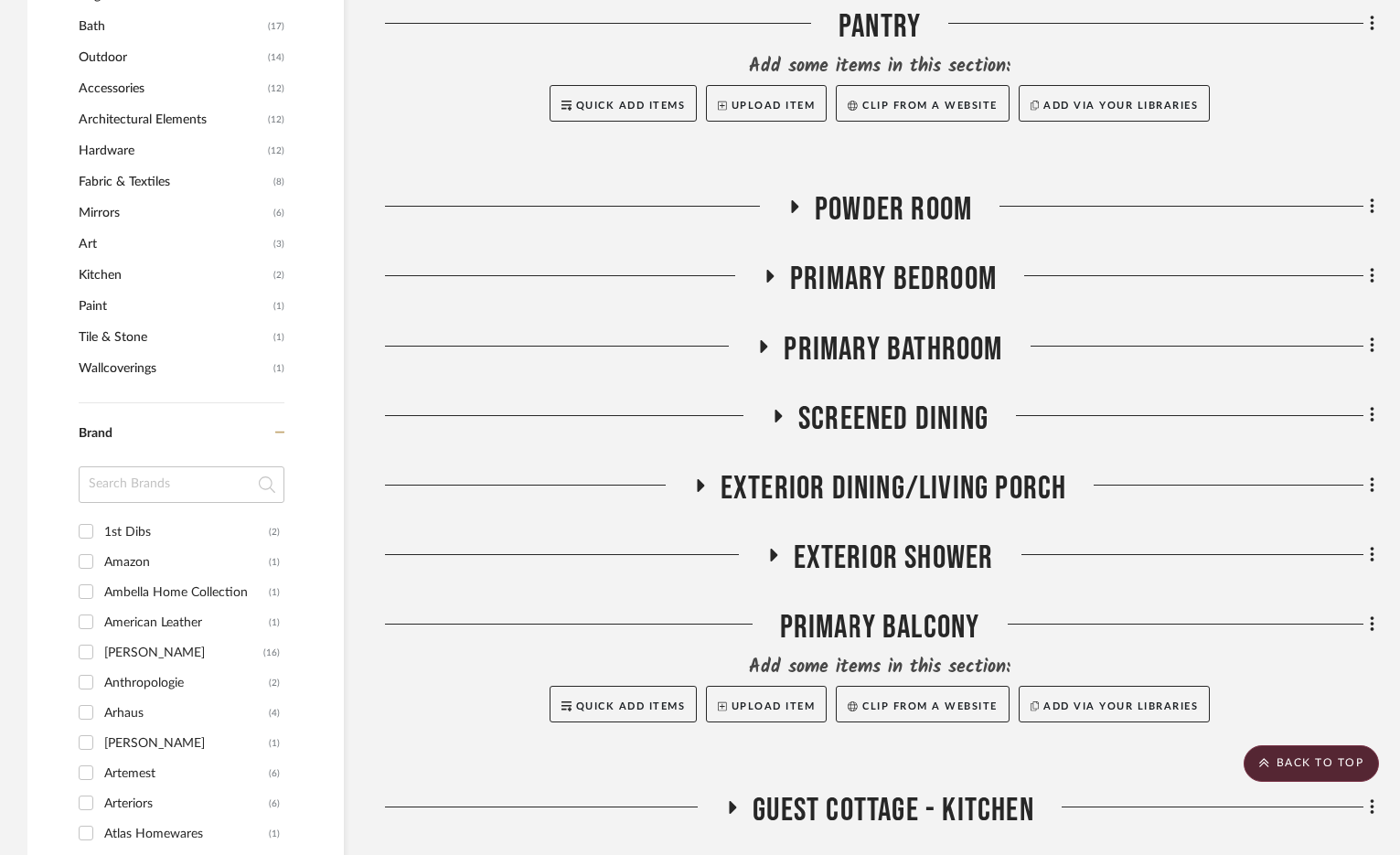 click 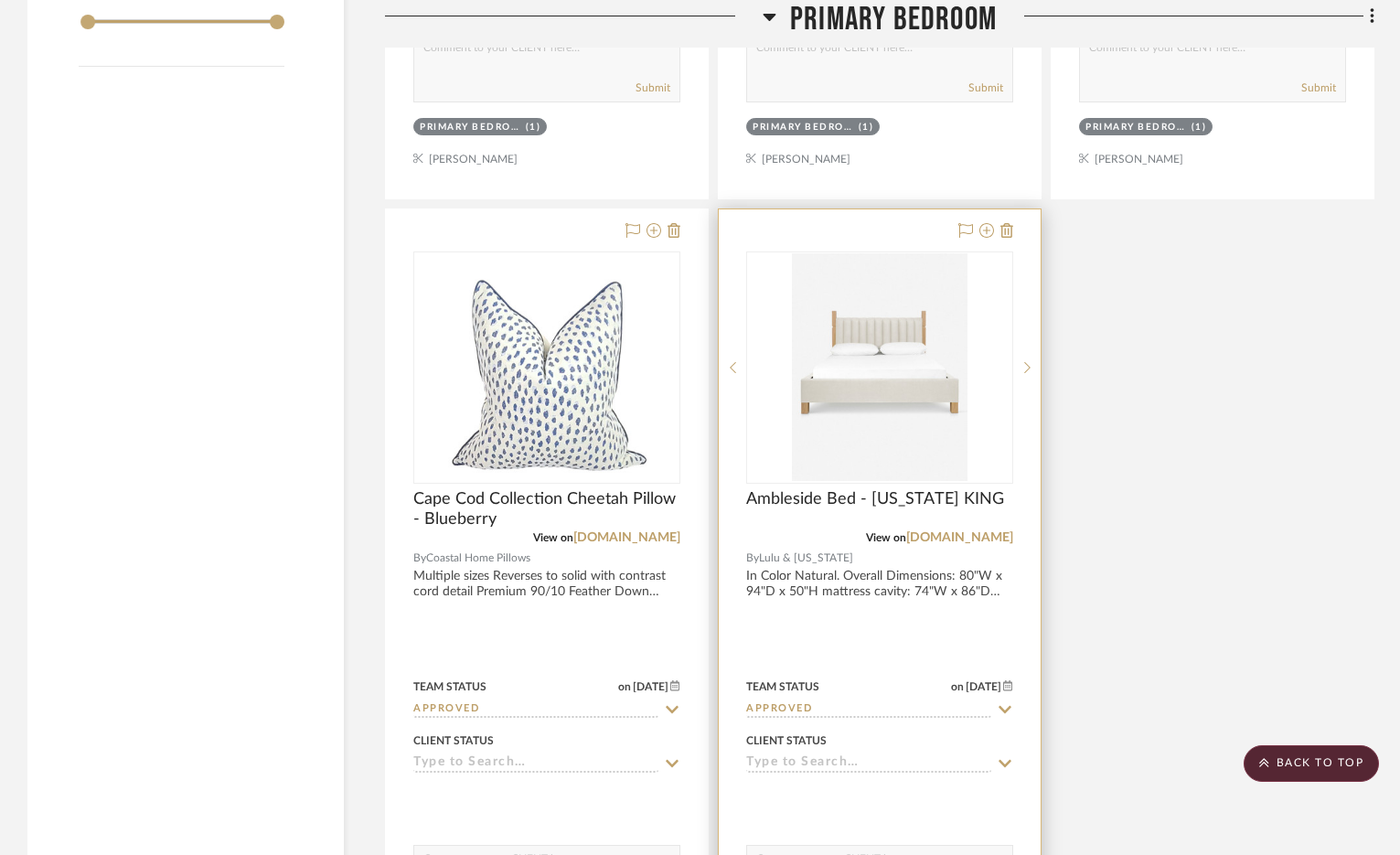 scroll, scrollTop: 3475, scrollLeft: 0, axis: vertical 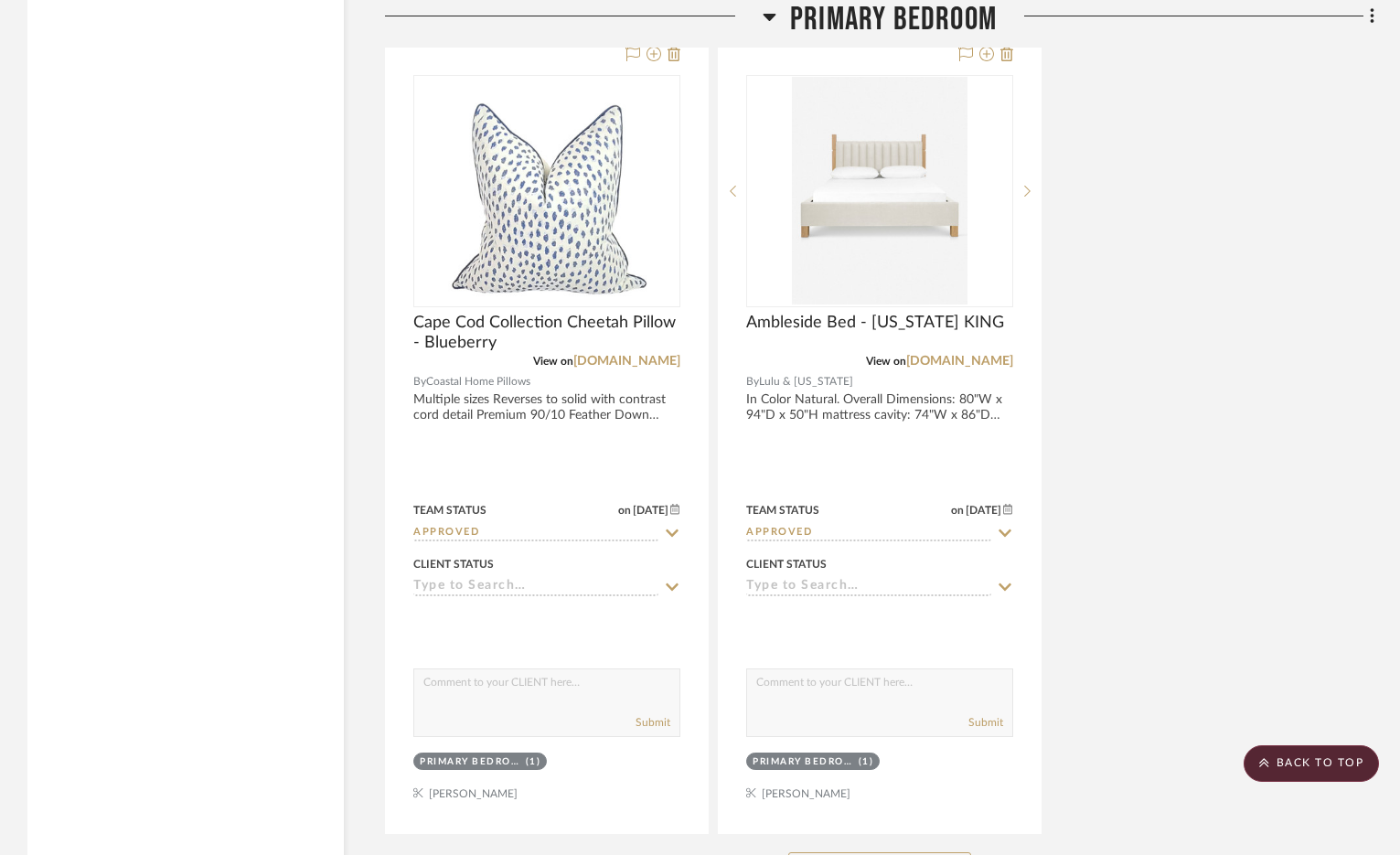 click on "Filter by keyword, category or name prior to exporting to Excel or Bulk Actions Team Comments All Team Comments Team Comments in last day Team Comments in last week Flagged Shared with Client Team Status Approved  (55)  Approved / On Hold  (2)  Sourced  (1)  Client Status Presented, Approved  (38)  By Contractor  (1)  Presented, Pending Approval  (1)  Client Comments All Client Comments Client Comments in last day Client Comments in last week Added To PO Category  Seating   (74)   Tables   (44)   Beds    (10)   Storage   (5)   Lighting   (43)   Rugs   (30)   Bath   (17)   Outdoor   (14)   Accessories    (12)   Architectural Elements   (12)   Hardware   (12)   Fabric & Textiles   (8)   Mirrors   (6)   Art   (3)   Kitchen   (2)   Paint   (1)   Tile & Stone   (1)   Wallcoverings   (1)  Brand 1st Dibs  (2)  Amazon  (1)  Ambella Home Collection  (1)  American Leather  (1)  [PERSON_NAME]  (16)  Anthropologie  (2)  Arhaus  (4)  [PERSON_NAME]  (1)  Artemest  (6)  Arteriors  (6)  Atlas Homewares  (1)  [PERSON_NAME] Furniture 0 0" 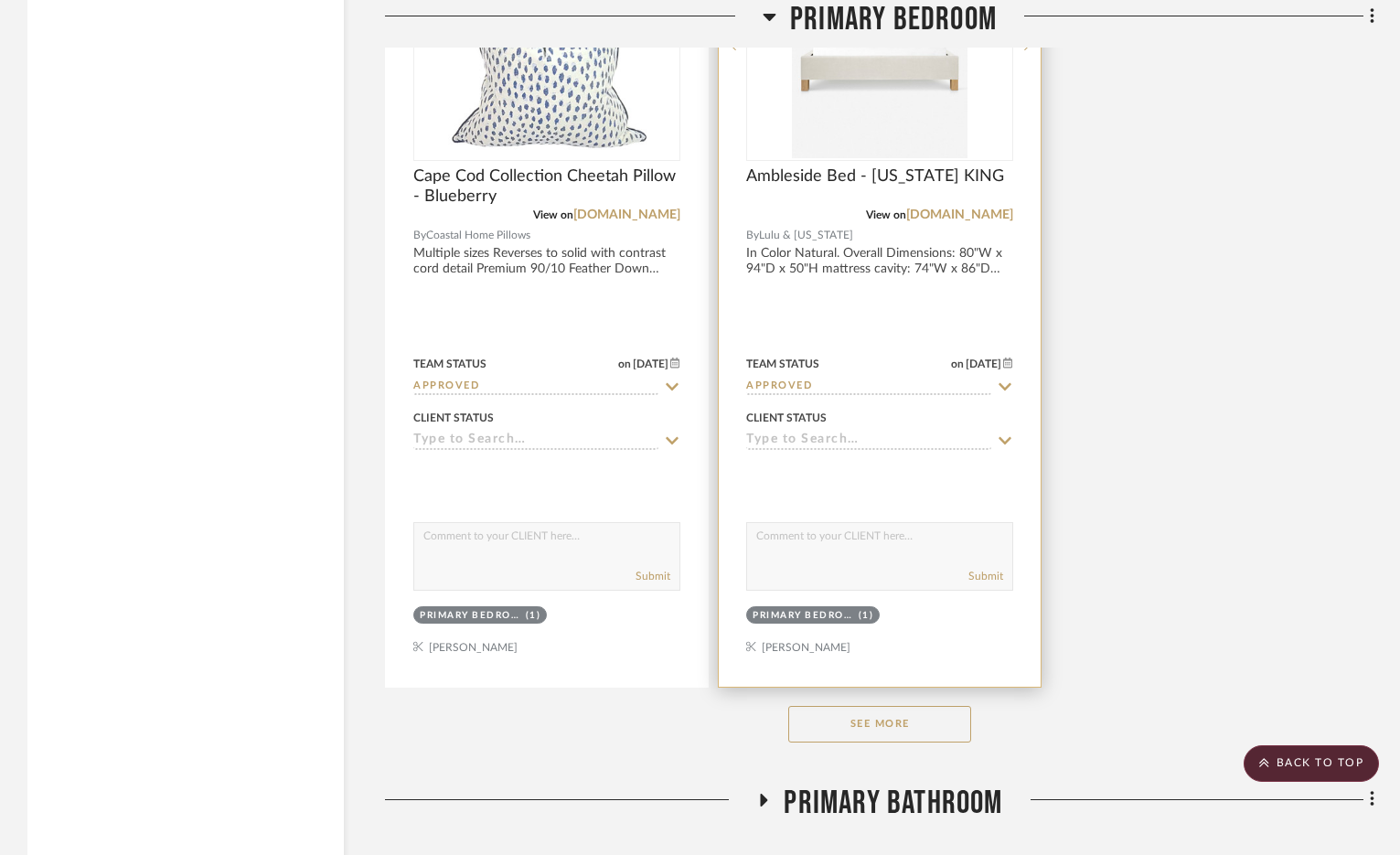 scroll, scrollTop: 3841, scrollLeft: 0, axis: vertical 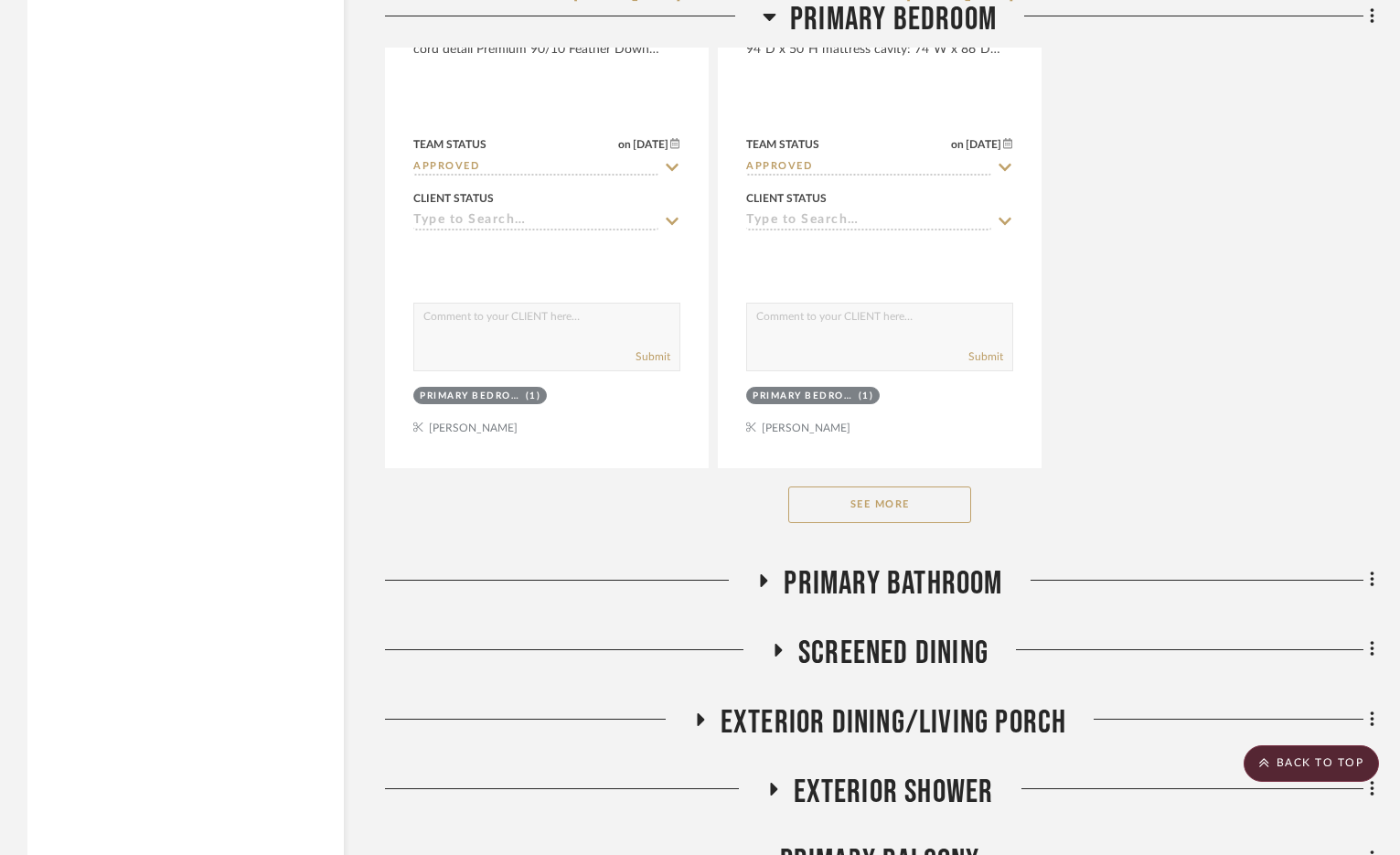 click on "See More" 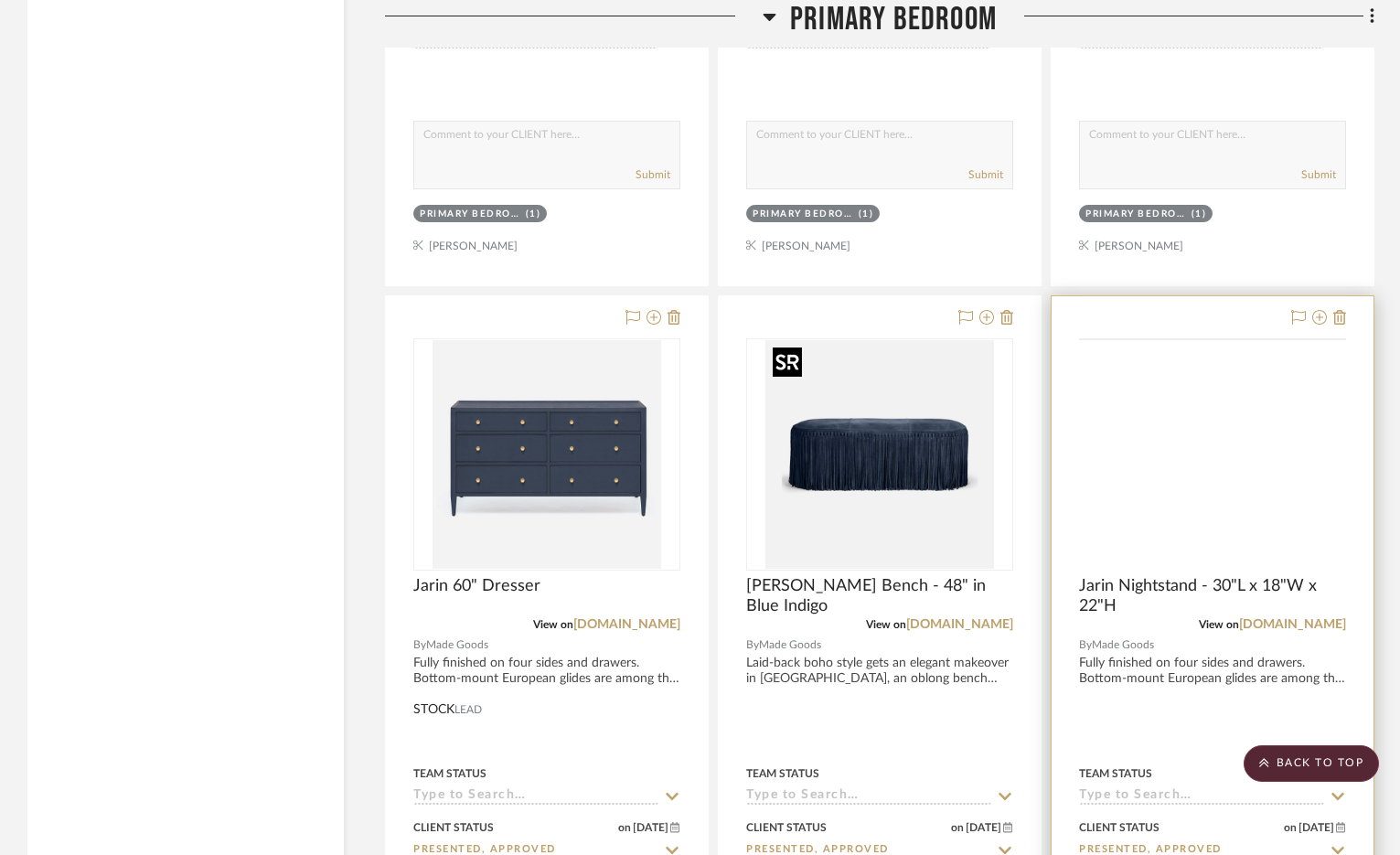 scroll, scrollTop: 4024, scrollLeft: 0, axis: vertical 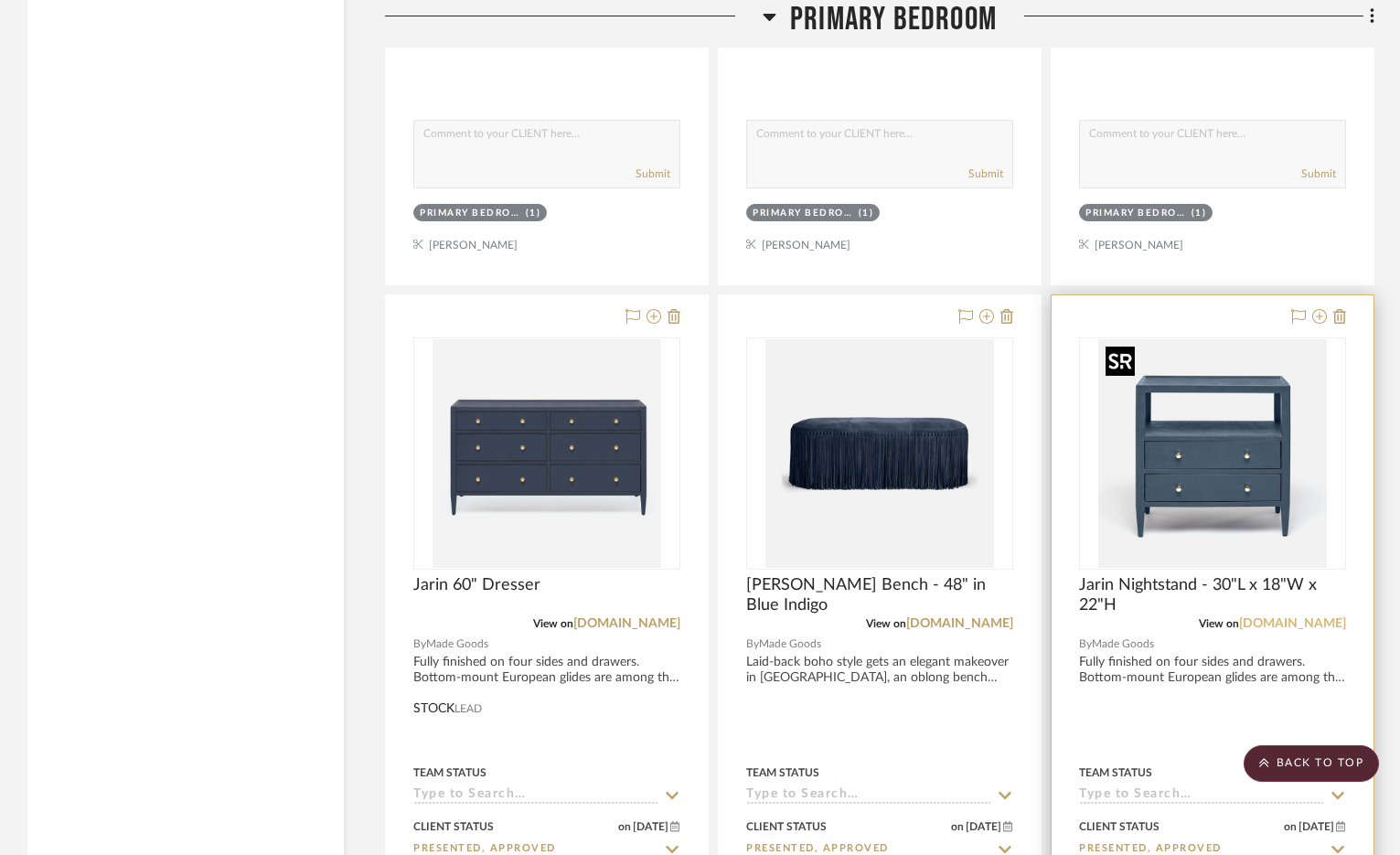 drag, startPoint x: 1148, startPoint y: 427, endPoint x: 1277, endPoint y: 625, distance: 236.31547 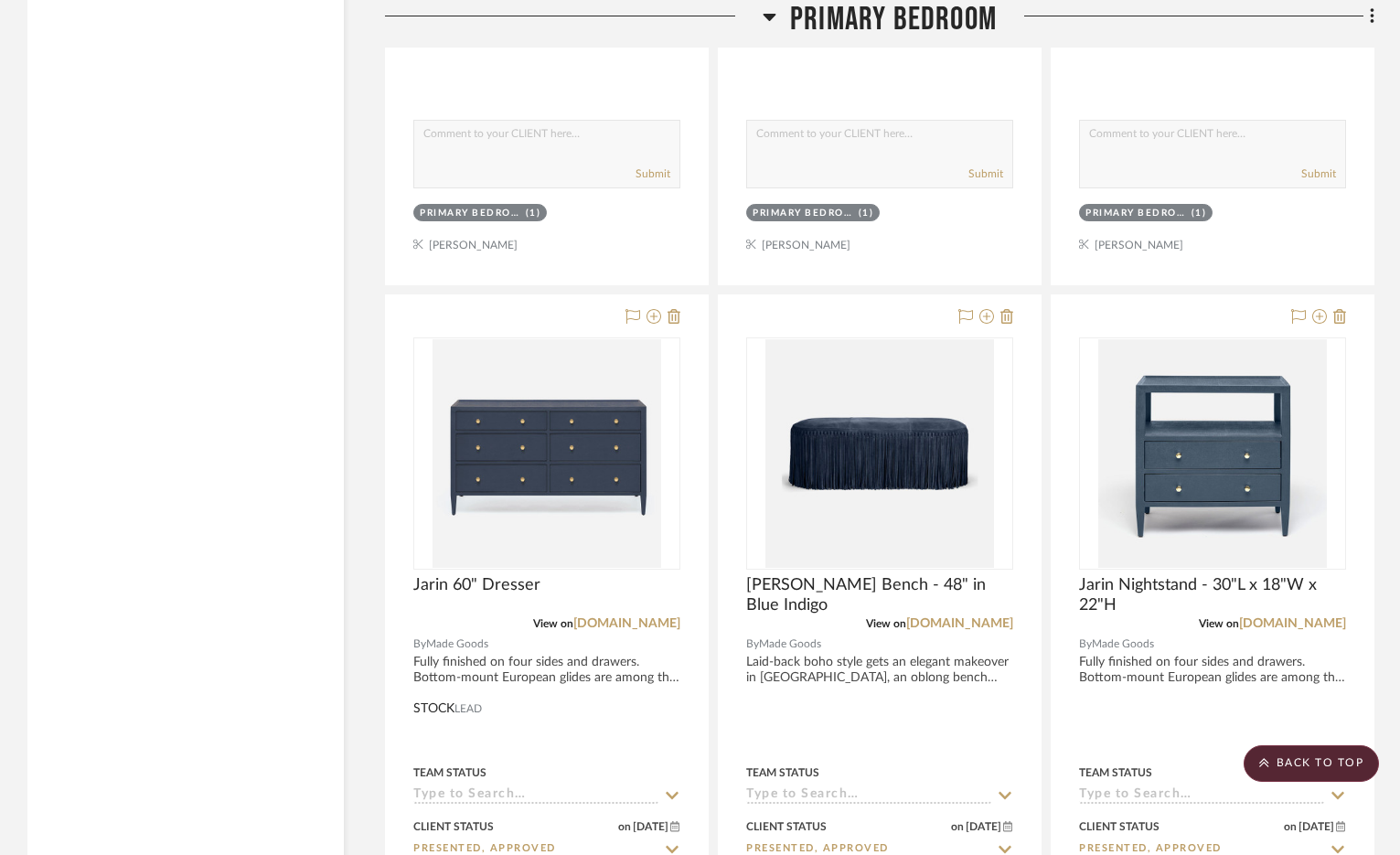 click on "Filter by keyword, category or name prior to exporting to Excel or Bulk Actions Team Comments All Team Comments Team Comments in last day Team Comments in last week Flagged Shared with Client Team Status Approved  (55)  Approved / On Hold  (2)  Sourced  (1)  Client Status Presented, Approved  (38)  By Contractor  (1)  Presented, Pending Approval  (1)  Client Comments All Client Comments Client Comments in last day Client Comments in last week Added To PO Category  Seating   (74)   Tables   (44)   Beds    (10)   Storage   (5)   Lighting   (43)   Rugs   (30)   Bath   (17)   Outdoor   (14)   Accessories    (12)   Architectural Elements   (12)   Hardware   (12)   Fabric & Textiles   (8)   Mirrors   (6)   Art   (3)   Kitchen   (2)   Paint   (1)   Tile & Stone   (1)   Wallcoverings   (1)  Brand 1st Dibs  (2)  Amazon  (1)  Ambella Home Collection  (1)  American Leather  (1)  [PERSON_NAME]  (16)  Anthropologie  (2)  Arhaus  (4)  [PERSON_NAME]  (1)  Artemest  (6)  Arteriors  (6)  Atlas Homewares  (1)  [PERSON_NAME] Furniture 0 0" 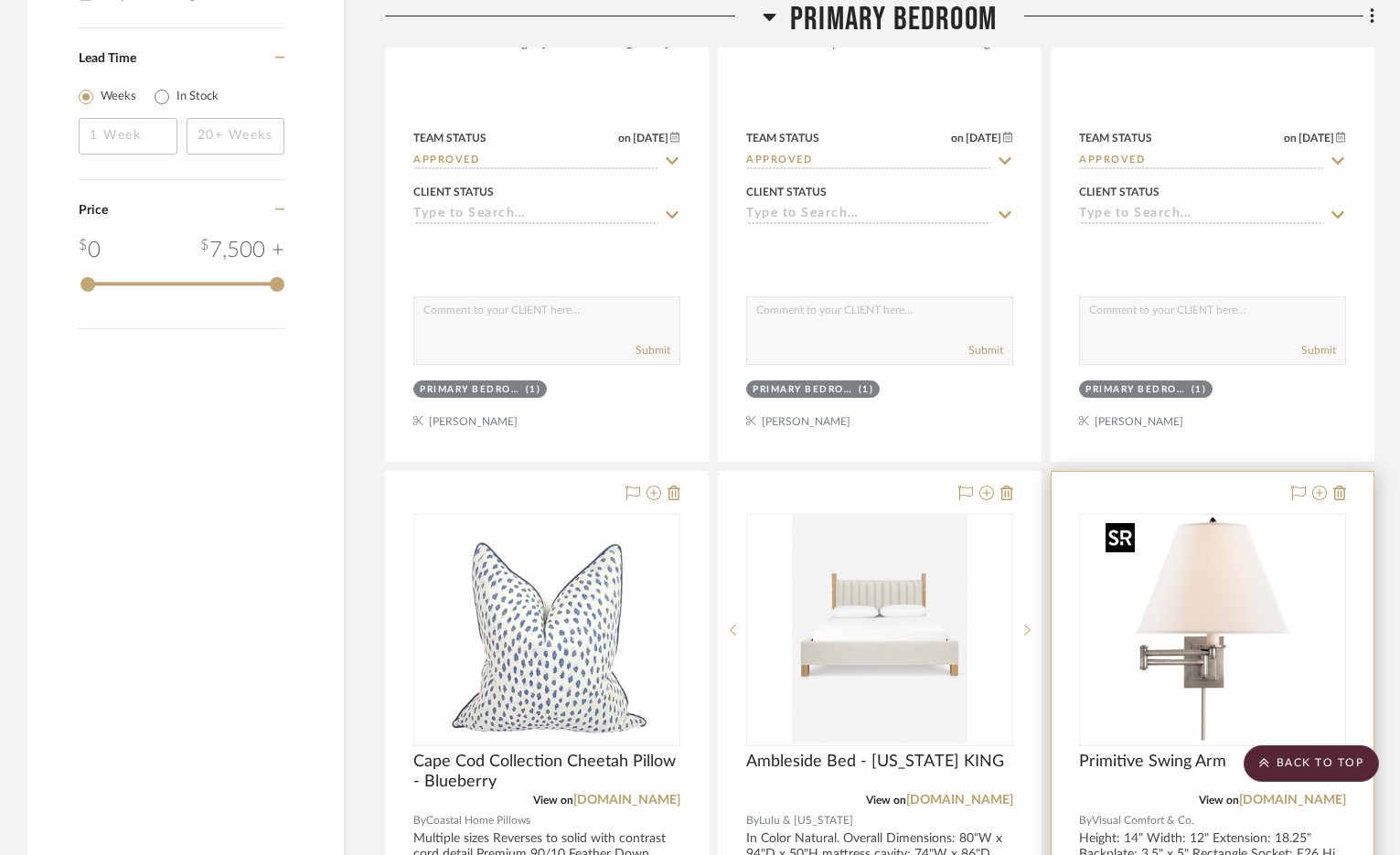 scroll, scrollTop: 3292, scrollLeft: 0, axis: vertical 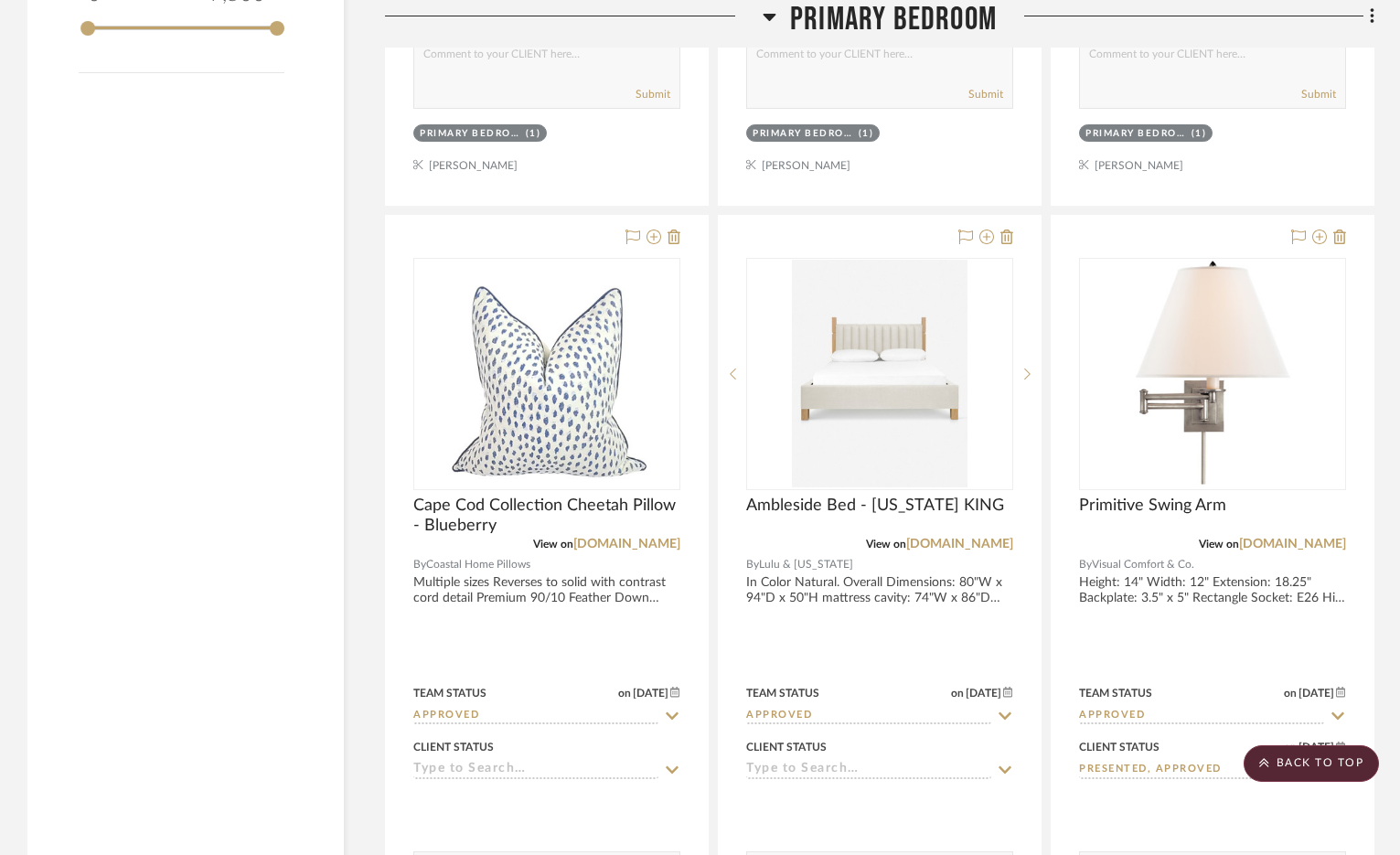 click on "Filter by keyword, category or name prior to exporting to Excel or Bulk Actions Team Comments All Team Comments Team Comments in last day Team Comments in last week Flagged Shared with Client Team Status Approved  (55)  Approved / On Hold  (2)  Sourced  (1)  Client Status Presented, Approved  (38)  By Contractor  (1)  Presented, Pending Approval  (1)  Client Comments All Client Comments Client Comments in last day Client Comments in last week Added To PO Category  Seating   (74)   Tables   (44)   Beds    (10)   Storage   (5)   Lighting   (43)   Rugs   (30)   Bath   (17)   Outdoor   (14)   Accessories    (12)   Architectural Elements   (12)   Hardware   (12)   Fabric & Textiles   (8)   Mirrors   (6)   Art   (3)   Kitchen   (2)   Paint   (1)   Tile & Stone   (1)   Wallcoverings   (1)  Brand 1st Dibs  (2)  Amazon  (1)  Ambella Home Collection  (1)  American Leather  (1)  [PERSON_NAME]  (16)  Anthropologie  (2)  Arhaus  (4)  [PERSON_NAME]  (1)  Artemest  (6)  Arteriors  (6)  Atlas Homewares  (1)  [PERSON_NAME] Furniture 0 0" 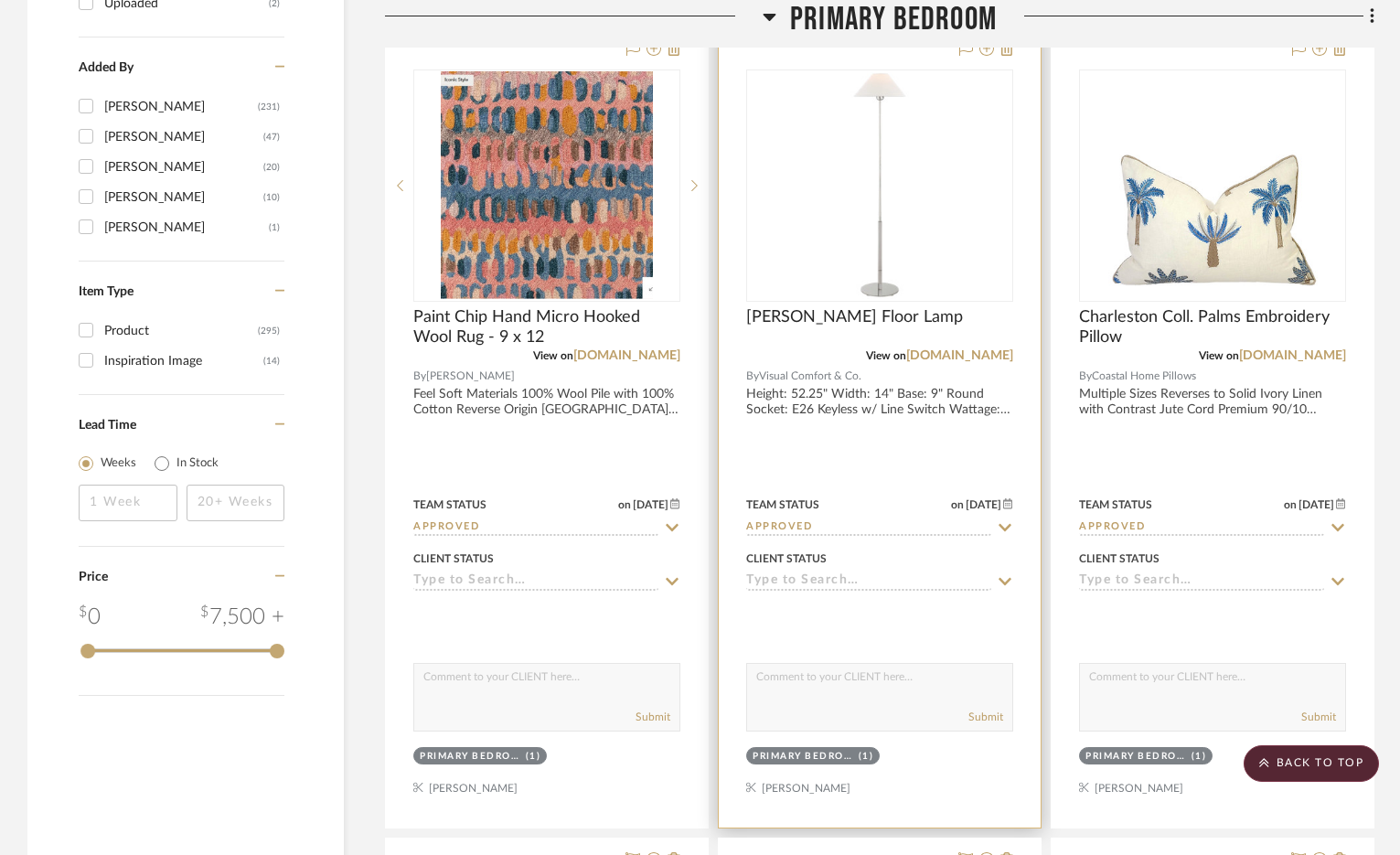 scroll, scrollTop: 2652, scrollLeft: 0, axis: vertical 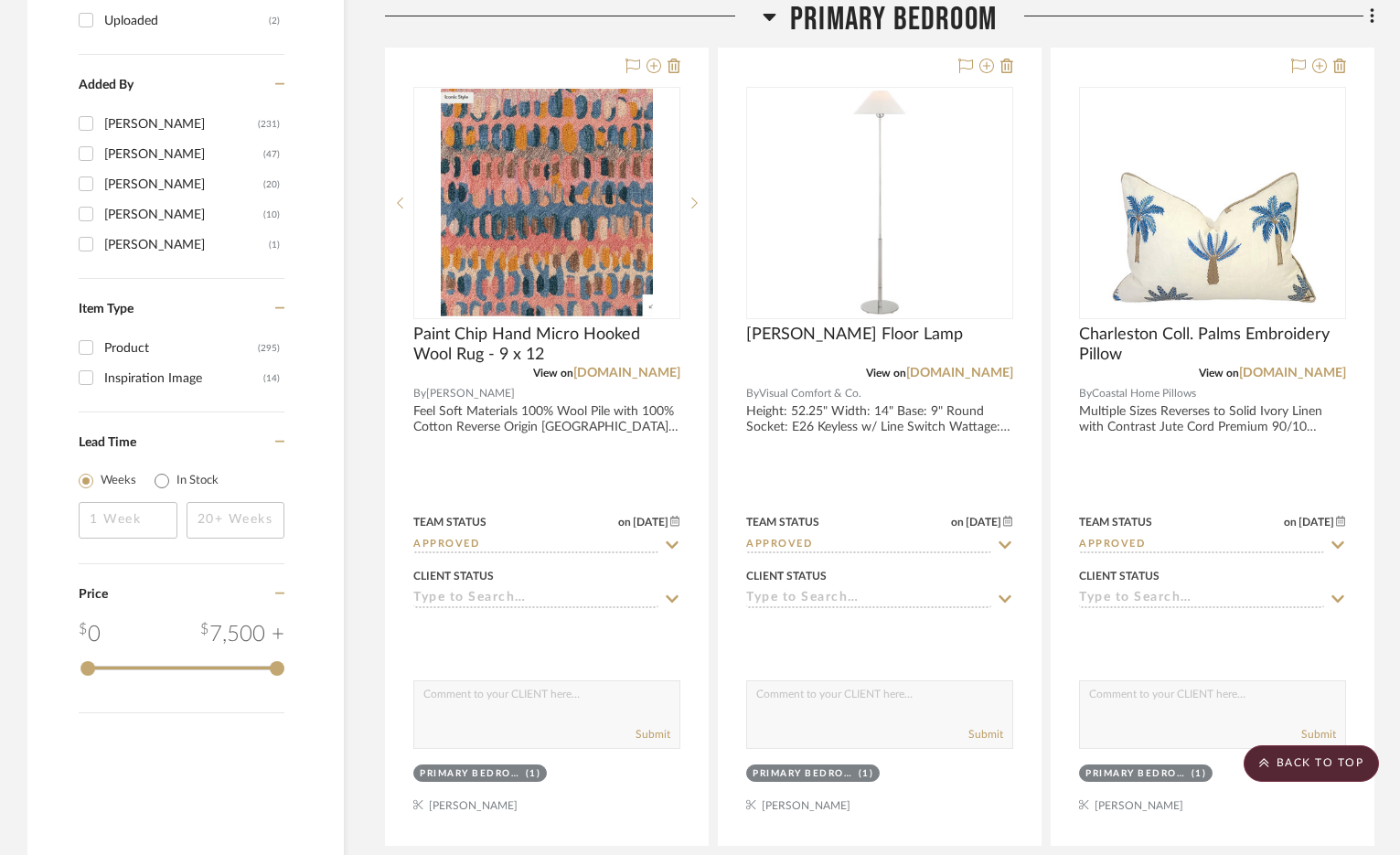 click on "Filter by keyword, category or name prior to exporting to Excel or Bulk Actions Team Comments All Team Comments Team Comments in last day Team Comments in last week Flagged Shared with Client Team Status Approved  (55)  Approved / On Hold  (2)  Sourced  (1)  Client Status Presented, Approved  (38)  By Contractor  (1)  Presented, Pending Approval  (1)  Client Comments All Client Comments Client Comments in last day Client Comments in last week Added To PO Category  Seating   (74)   Tables   (44)   Beds    (10)   Storage   (5)   Lighting   (43)   Rugs   (30)   Bath   (17)   Outdoor   (14)   Accessories    (12)   Architectural Elements   (12)   Hardware   (12)   Fabric & Textiles   (8)   Mirrors   (6)   Art   (3)   Kitchen   (2)   Paint   (1)   Tile & Stone   (1)   Wallcoverings   (1)  Brand 1st Dibs  (2)  Amazon  (1)  Ambella Home Collection  (1)  American Leather  (1)  [PERSON_NAME]  (16)  Anthropologie  (2)  Arhaus  (4)  [PERSON_NAME]  (1)  Artemest  (6)  Arteriors  (6)  Atlas Homewares  (1)  [PERSON_NAME] Furniture 0 0" 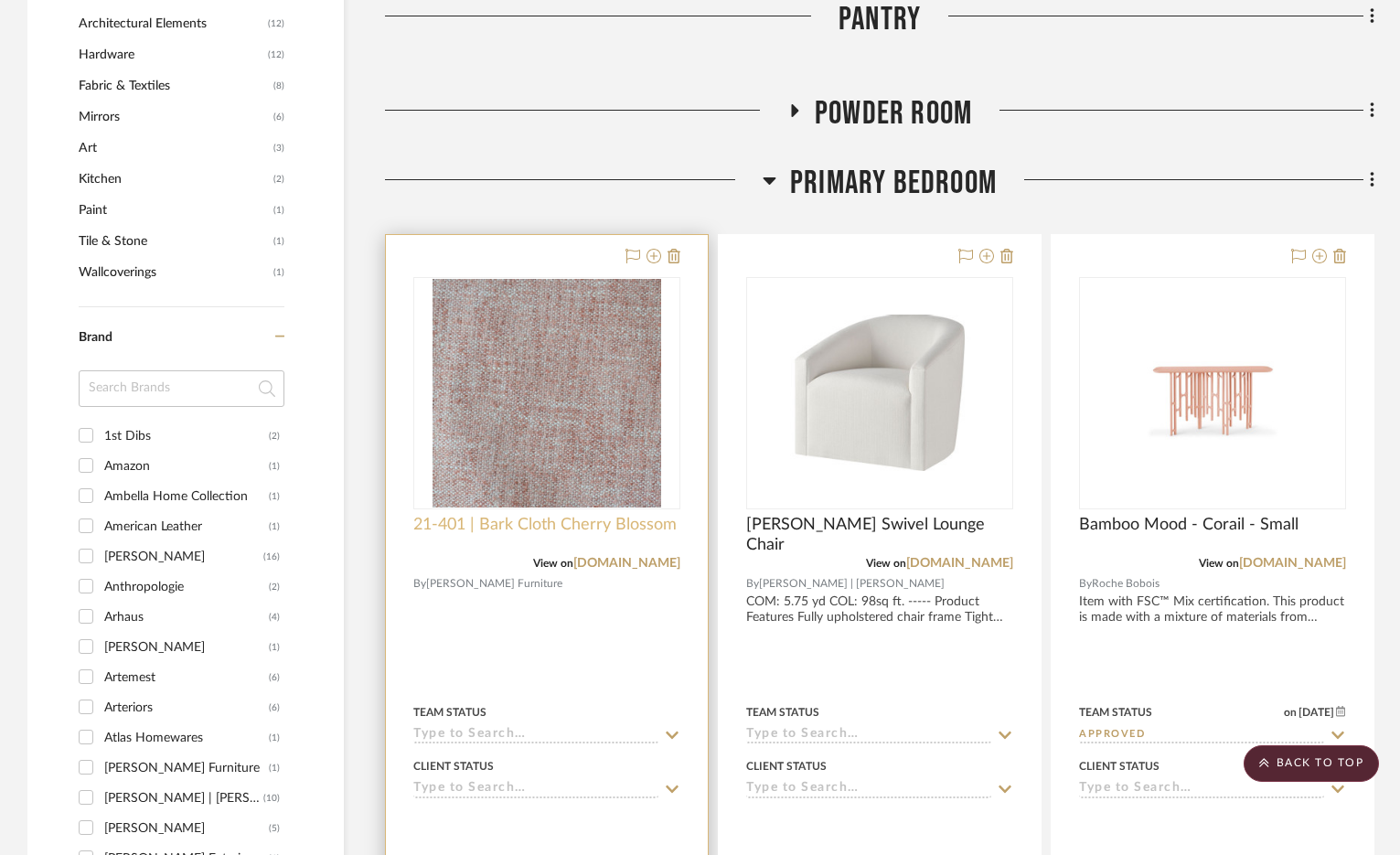 scroll, scrollTop: 1646, scrollLeft: 0, axis: vertical 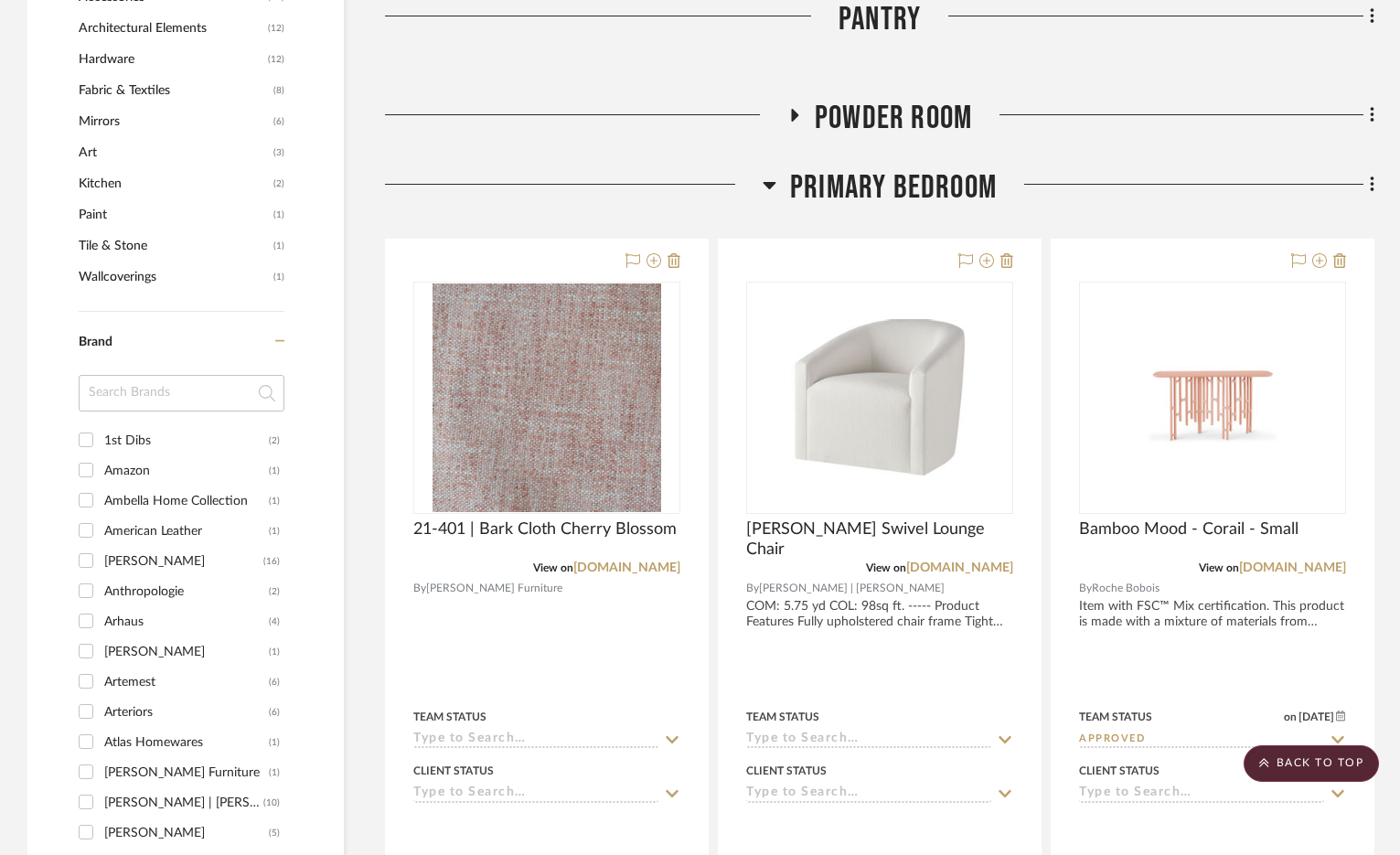 click on "Filter by keyword, category or name prior to exporting to Excel or Bulk Actions Team Comments All Team Comments Team Comments in last day Team Comments in last week Flagged Shared with Client Team Status Approved  (55)  Approved / On Hold  (2)  Sourced  (1)  Client Status Presented, Approved  (38)  By Contractor  (1)  Presented, Pending Approval  (1)  Client Comments All Client Comments Client Comments in last day Client Comments in last week Added To PO Category  Seating   (74)   Tables   (44)   Beds    (10)   Storage   (5)   Lighting   (43)   Rugs   (30)   Bath   (17)   Outdoor   (14)   Accessories    (12)   Architectural Elements   (12)   Hardware   (12)   Fabric & Textiles   (8)   Mirrors   (6)   Art   (3)   Kitchen   (2)   Paint   (1)   Tile & Stone   (1)   Wallcoverings   (1)  Brand 1st Dibs  (2)  Amazon  (1)  Ambella Home Collection  (1)  American Leather  (1)  [PERSON_NAME]  (16)  Anthropologie  (2)  Arhaus  (4)  [PERSON_NAME]  (1)  Artemest  (6)  Arteriors  (6)  Atlas Homewares  (1)  [PERSON_NAME] Furniture 0 0" 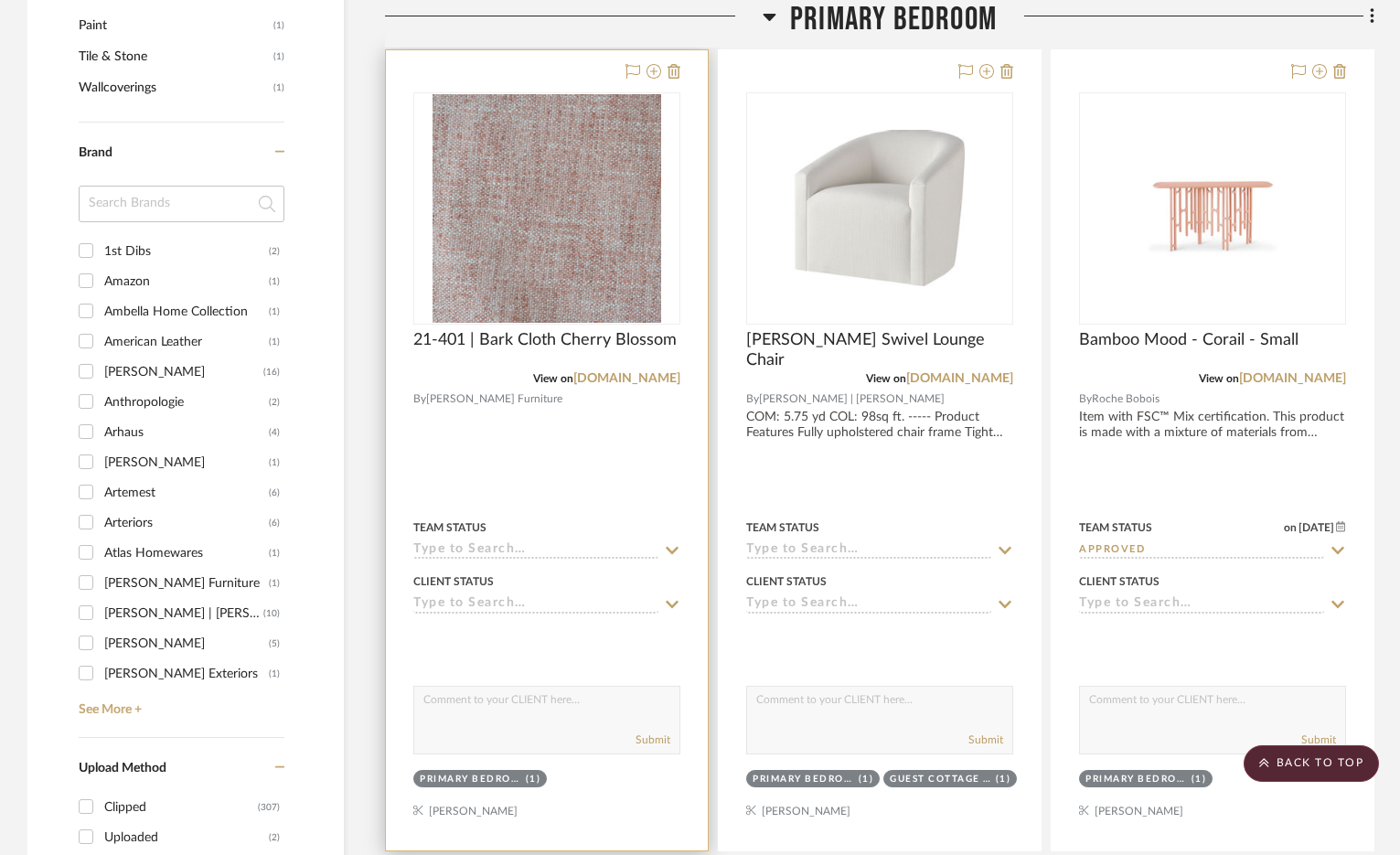 scroll, scrollTop: 1829, scrollLeft: 0, axis: vertical 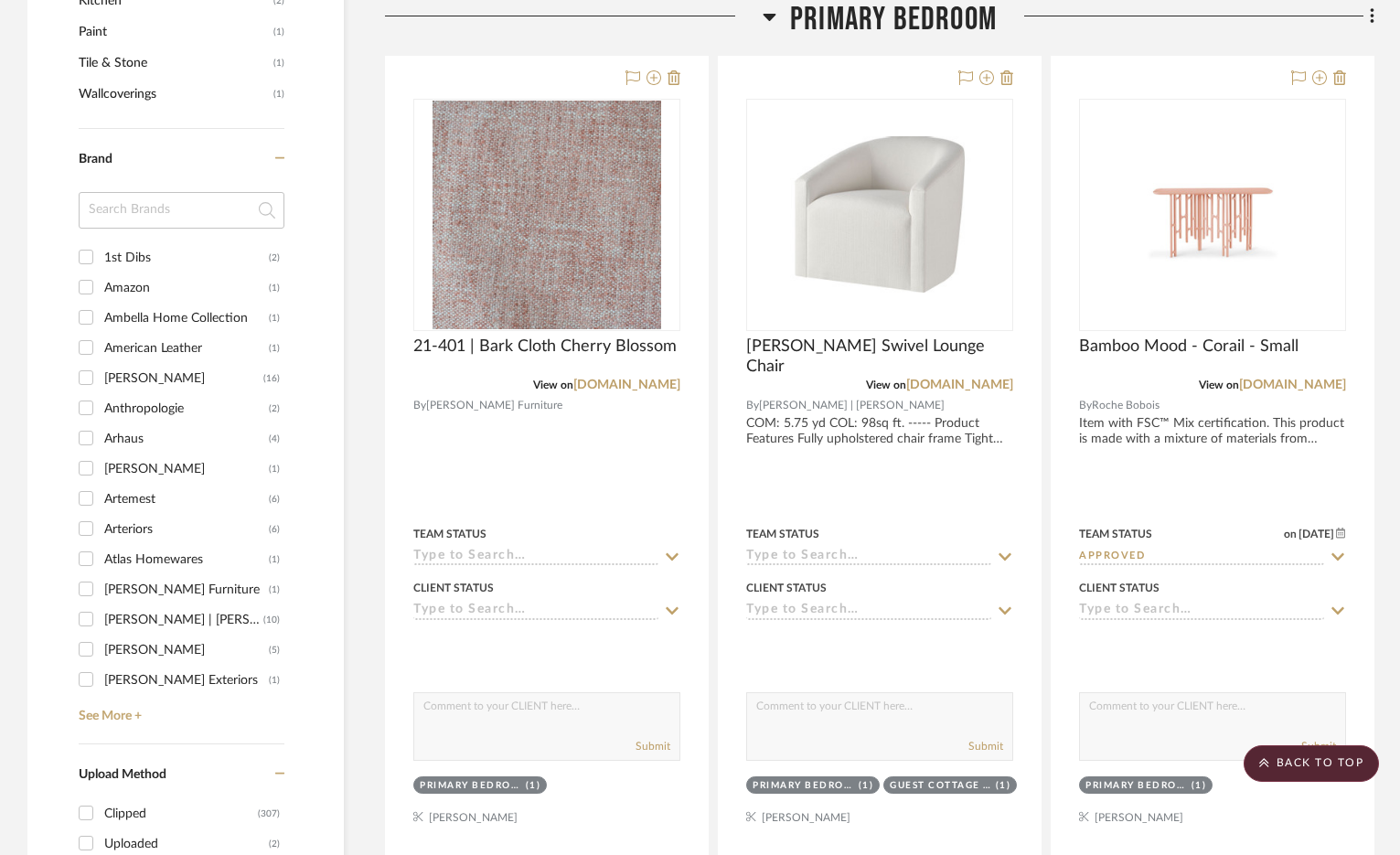 click on "Filter by keyword, category or name prior to exporting to Excel or Bulk Actions Team Comments All Team Comments Team Comments in last day Team Comments in last week Flagged Shared with Client Team Status Approved  (55)  Approved / On Hold  (2)  Sourced  (1)  Client Status Presented, Approved  (38)  By Contractor  (1)  Presented, Pending Approval  (1)  Client Comments All Client Comments Client Comments in last day Client Comments in last week Added To PO Category  Seating   (74)   Tables   (44)   Beds    (10)   Storage   (5)   Lighting   (43)   Rugs   (30)   Bath   (17)   Outdoor   (14)   Accessories    (12)   Architectural Elements   (12)   Hardware   (12)   Fabric & Textiles   (8)   Mirrors   (6)   Art   (3)   Kitchen   (2)   Paint   (1)   Tile & Stone   (1)   Wallcoverings   (1)  Brand 1st Dibs  (2)  Amazon  (1)  Ambella Home Collection  (1)  American Leather  (1)  [PERSON_NAME]  (16)  Anthropologie  (2)  Arhaus  (4)  [PERSON_NAME]  (1)  Artemest  (6)  Arteriors  (6)  Atlas Homewares  (1)  [PERSON_NAME] Furniture 0 0" 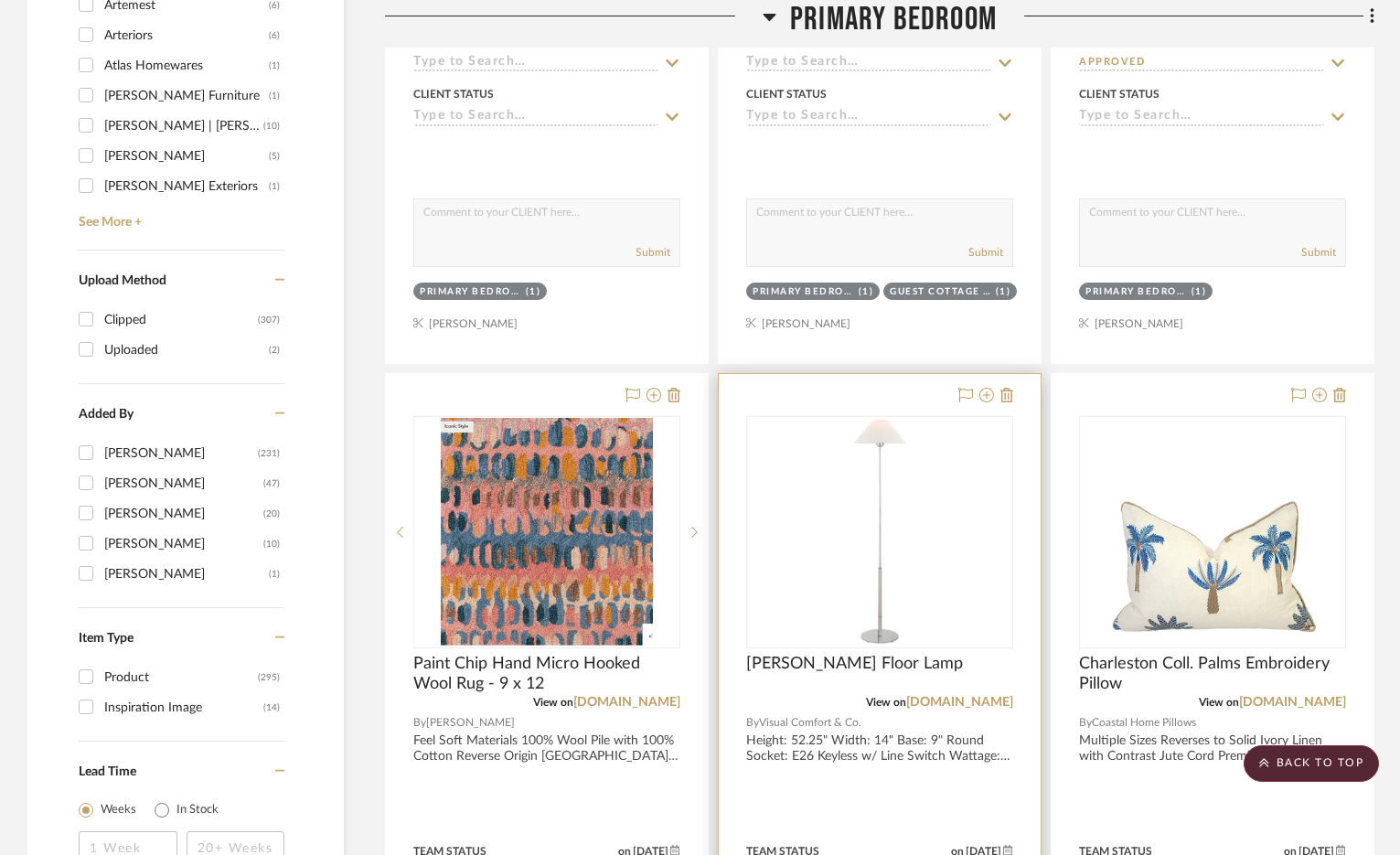 scroll, scrollTop: 2469, scrollLeft: 0, axis: vertical 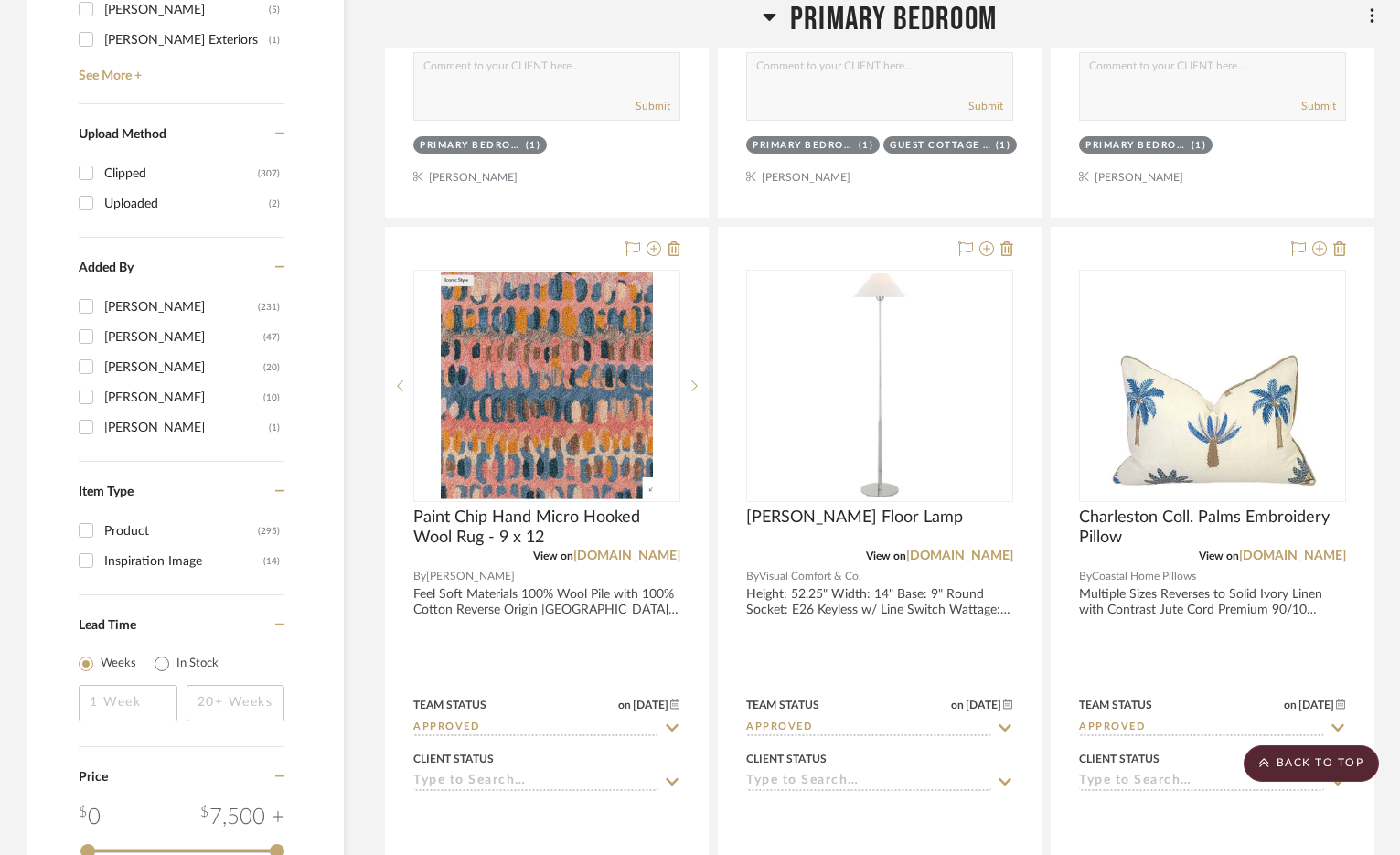 click on "Filter by keyword, category or name prior to exporting to Excel or Bulk Actions Team Comments All Team Comments Team Comments in last day Team Comments in last week Flagged Shared with Client Team Status Approved  (55)  Approved / On Hold  (2)  Sourced  (1)  Client Status Presented, Approved  (38)  By Contractor  (1)  Presented, Pending Approval  (1)  Client Comments All Client Comments Client Comments in last day Client Comments in last week Added To PO Category  Seating   (74)   Tables   (44)   Beds    (10)   Storage   (5)   Lighting   (43)   Rugs   (30)   Bath   (17)   Outdoor   (14)   Accessories    (12)   Architectural Elements   (12)   Hardware   (12)   Fabric & Textiles   (8)   Mirrors   (6)   Art   (3)   Kitchen   (2)   Paint   (1)   Tile & Stone   (1)   Wallcoverings   (1)  Brand 1st Dibs  (2)  Amazon  (1)  Ambella Home Collection  (1)  American Leather  (1)  [PERSON_NAME]  (16)  Anthropologie  (2)  Arhaus  (4)  [PERSON_NAME]  (1)  Artemest  (6)  Arteriors  (6)  Atlas Homewares  (1)  [PERSON_NAME] Furniture 0 0" 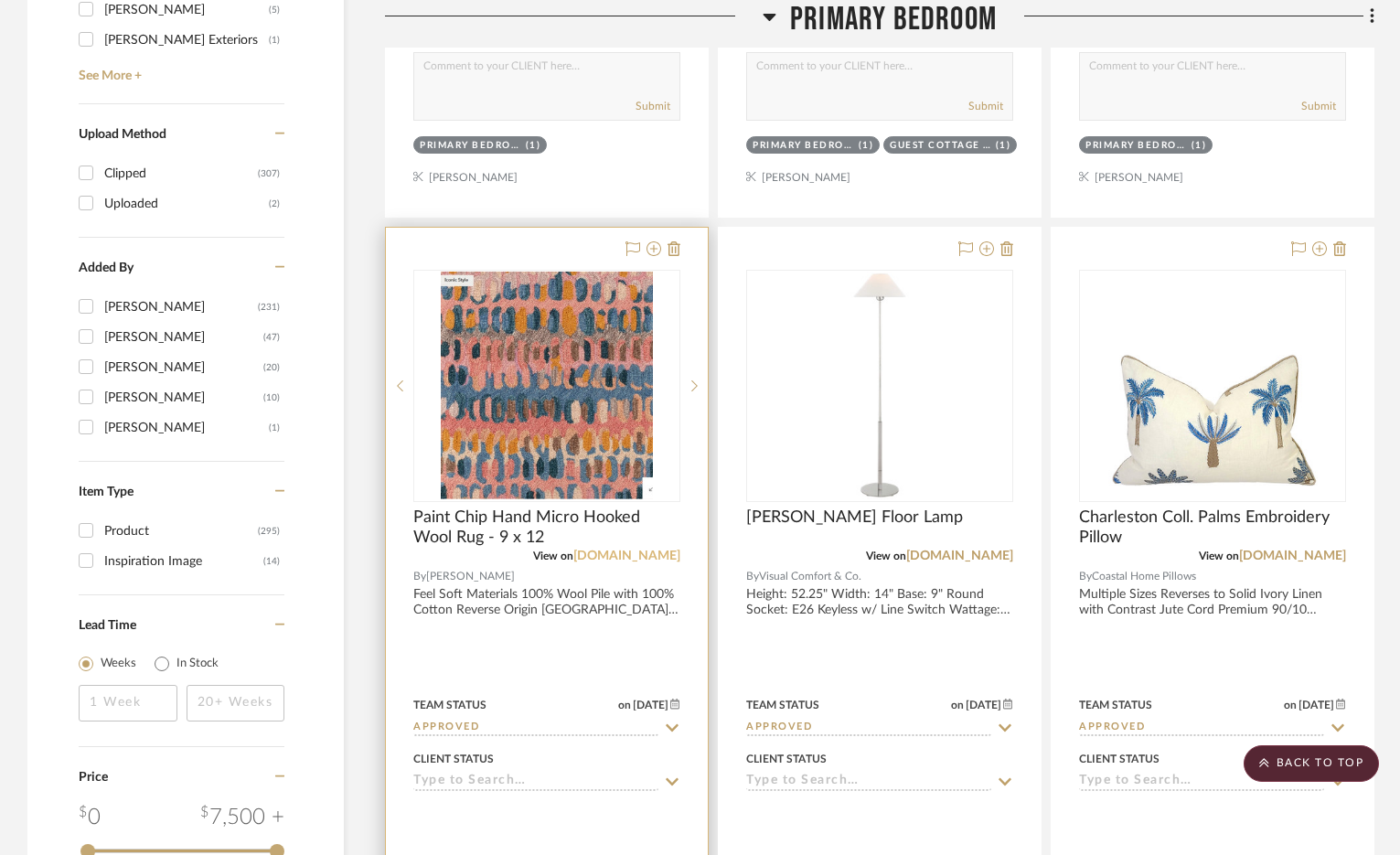 click on "[DOMAIN_NAME]" at bounding box center [626, 556] 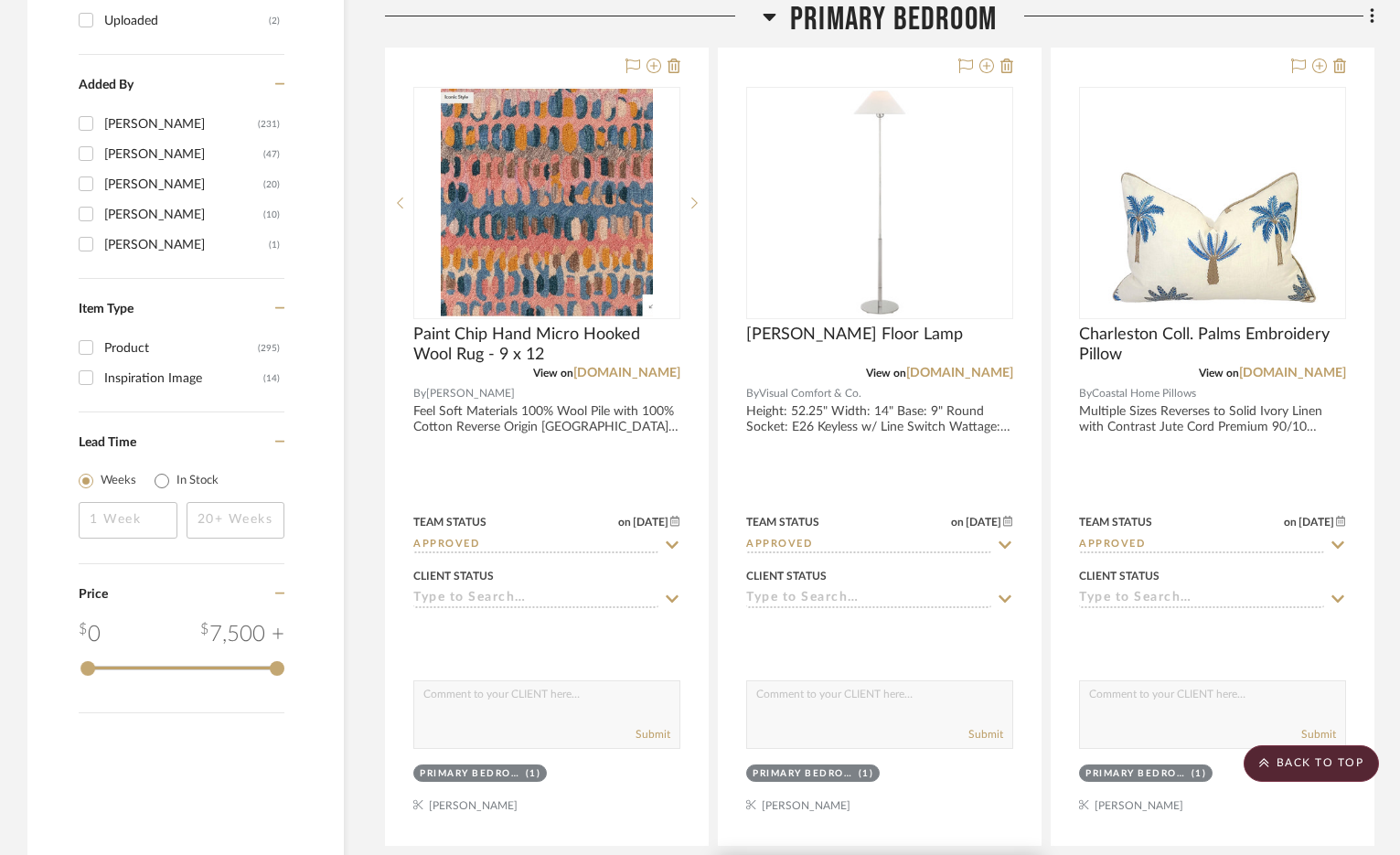 scroll, scrollTop: 3109, scrollLeft: 0, axis: vertical 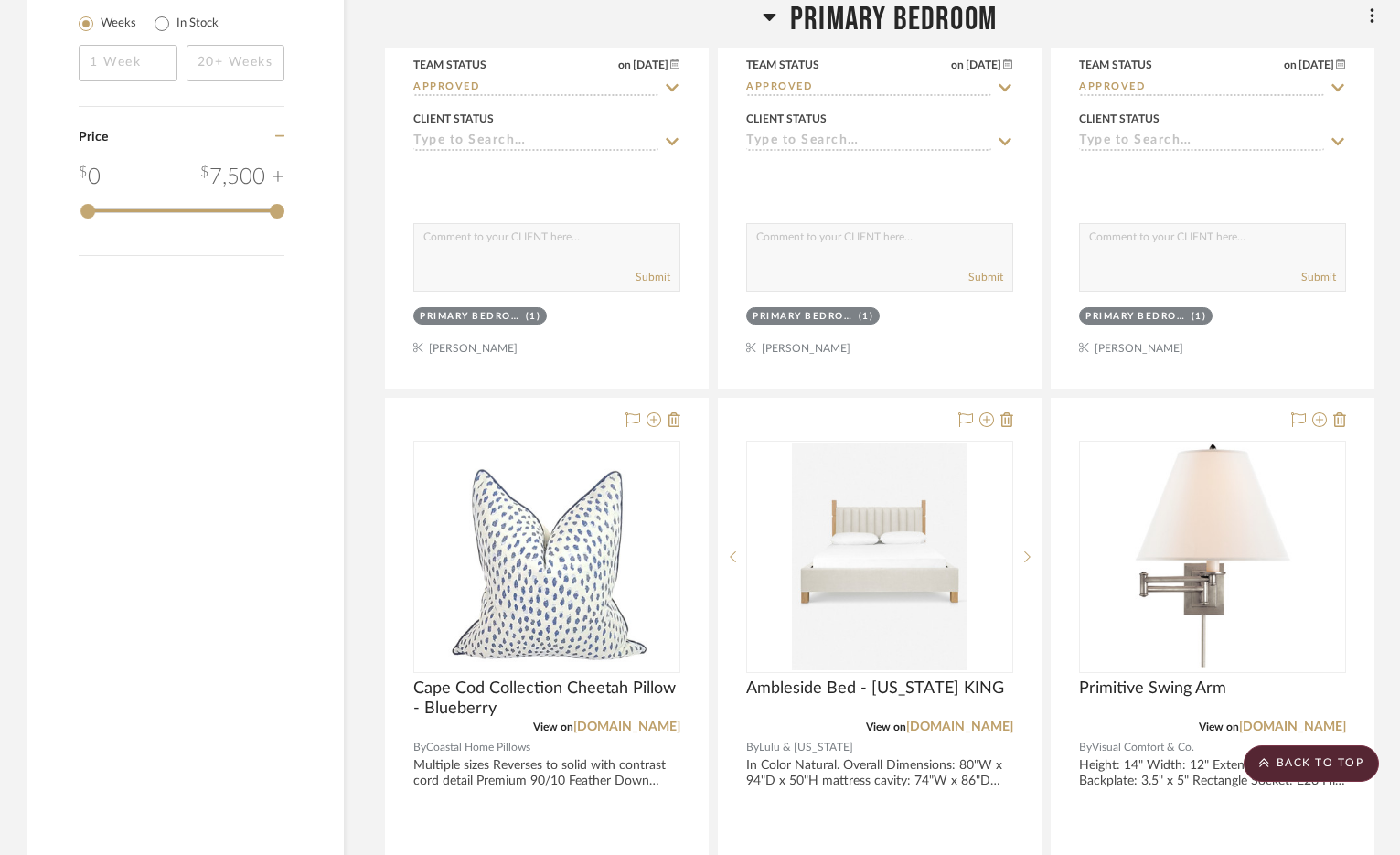 click on "Filter by keyword, category or name prior to exporting to Excel or Bulk Actions Team Comments All Team Comments Team Comments in last day Team Comments in last week Flagged Shared with Client Team Status Approved  (55)  Approved / On Hold  (2)  Sourced  (1)  Client Status Presented, Approved  (38)  By Contractor  (1)  Presented, Pending Approval  (1)  Client Comments All Client Comments Client Comments in last day Client Comments in last week Added To PO Category  Seating   (74)   Tables   (44)   Beds    (10)   Storage   (5)   Lighting   (43)   Rugs   (30)   Bath   (17)   Outdoor   (14)   Accessories    (12)   Architectural Elements   (12)   Hardware   (12)   Fabric & Textiles   (8)   Mirrors   (6)   Art   (3)   Kitchen   (2)   Paint   (1)   Tile & Stone   (1)   Wallcoverings   (1)  Brand 1st Dibs  (2)  Amazon  (1)  Ambella Home Collection  (1)  American Leather  (1)  [PERSON_NAME]  (16)  Anthropologie  (2)  Arhaus  (4)  [PERSON_NAME]  (1)  Artemest  (6)  Arteriors  (6)  Atlas Homewares  (1)  [PERSON_NAME] Furniture 0 0" 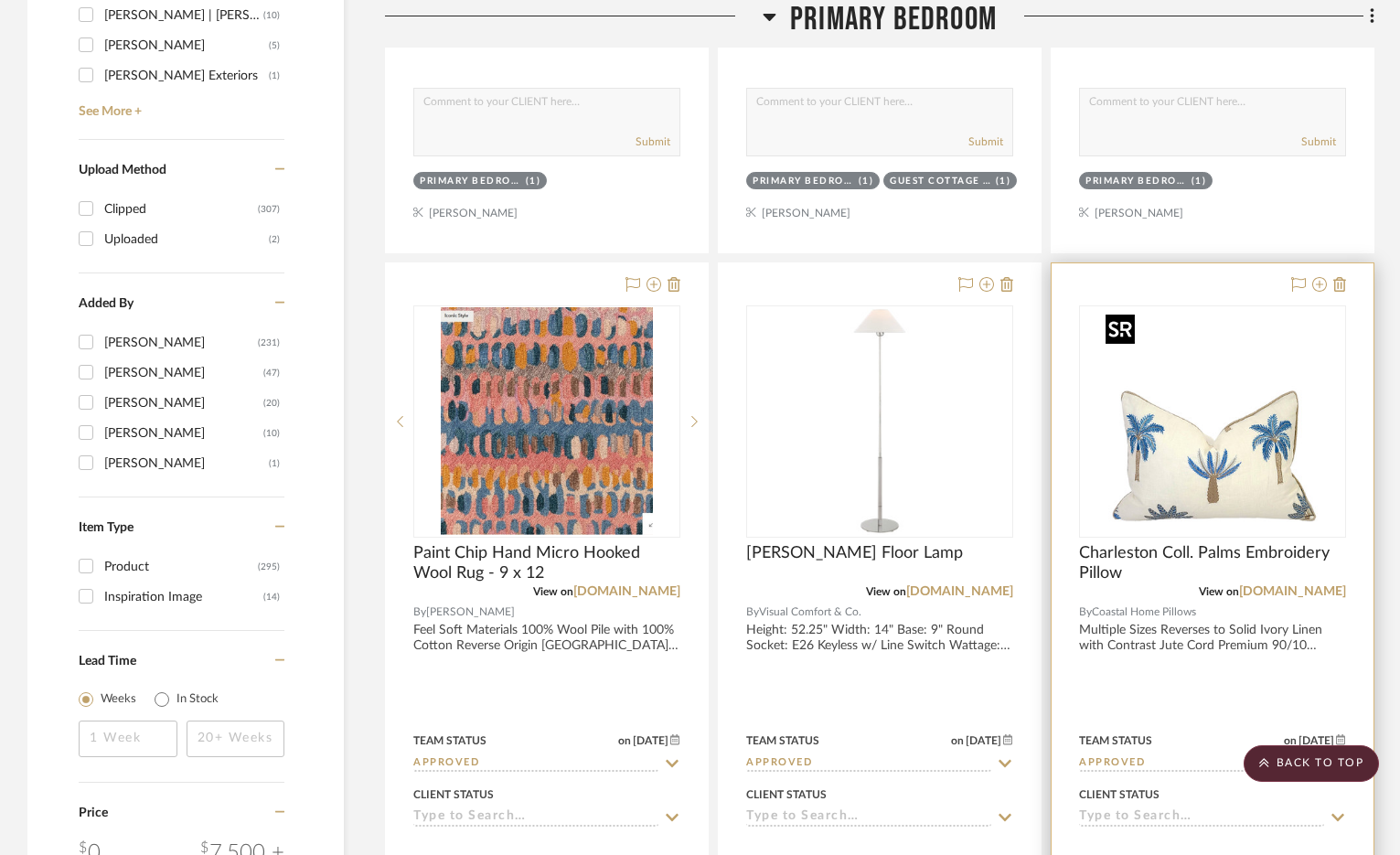 scroll, scrollTop: 2378, scrollLeft: 0, axis: vertical 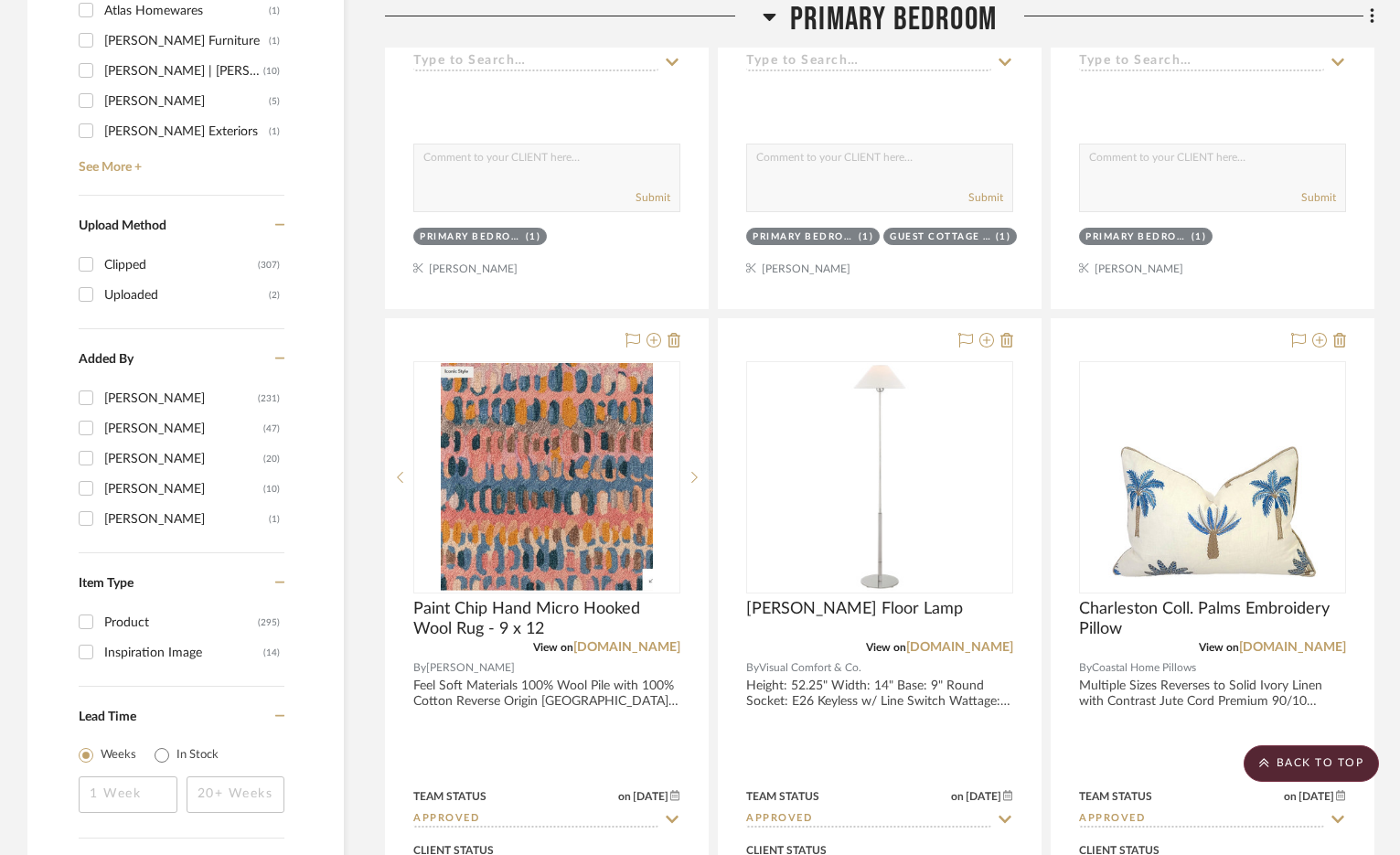 click on "Filter by keyword, category or name prior to exporting to Excel or Bulk Actions Team Comments All Team Comments Team Comments in last day Team Comments in last week Flagged Shared with Client Team Status Approved  (55)  Approved / On Hold  (2)  Sourced  (1)  Client Status Presented, Approved  (38)  By Contractor  (1)  Presented, Pending Approval  (1)  Client Comments All Client Comments Client Comments in last day Client Comments in last week Added To PO Category  Seating   (74)   Tables   (44)   Beds    (10)   Storage   (5)   Lighting   (43)   Rugs   (30)   Bath   (17)   Outdoor   (14)   Accessories    (12)   Architectural Elements   (12)   Hardware   (12)   Fabric & Textiles   (8)   Mirrors   (6)   Art   (3)   Kitchen   (2)   Paint   (1)   Tile & Stone   (1)   Wallcoverings   (1)  Brand 1st Dibs  (2)  Amazon  (1)  Ambella Home Collection  (1)  American Leather  (1)  [PERSON_NAME]  (16)  Anthropologie  (2)  Arhaus  (4)  [PERSON_NAME]  (1)  Artemest  (6)  Arteriors  (6)  Atlas Homewares  (1)  [PERSON_NAME] Furniture 0 0" 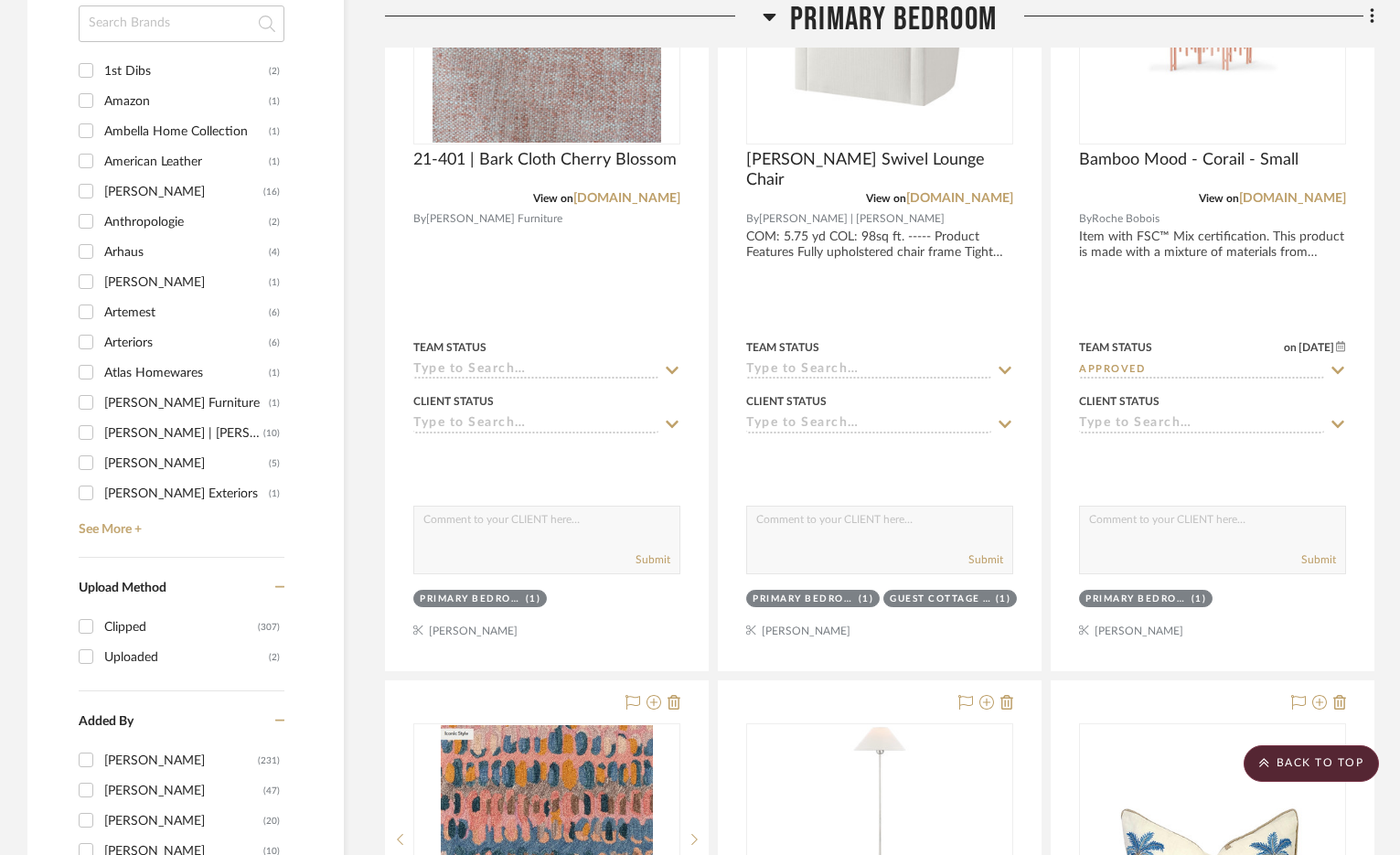 scroll, scrollTop: 2012, scrollLeft: 0, axis: vertical 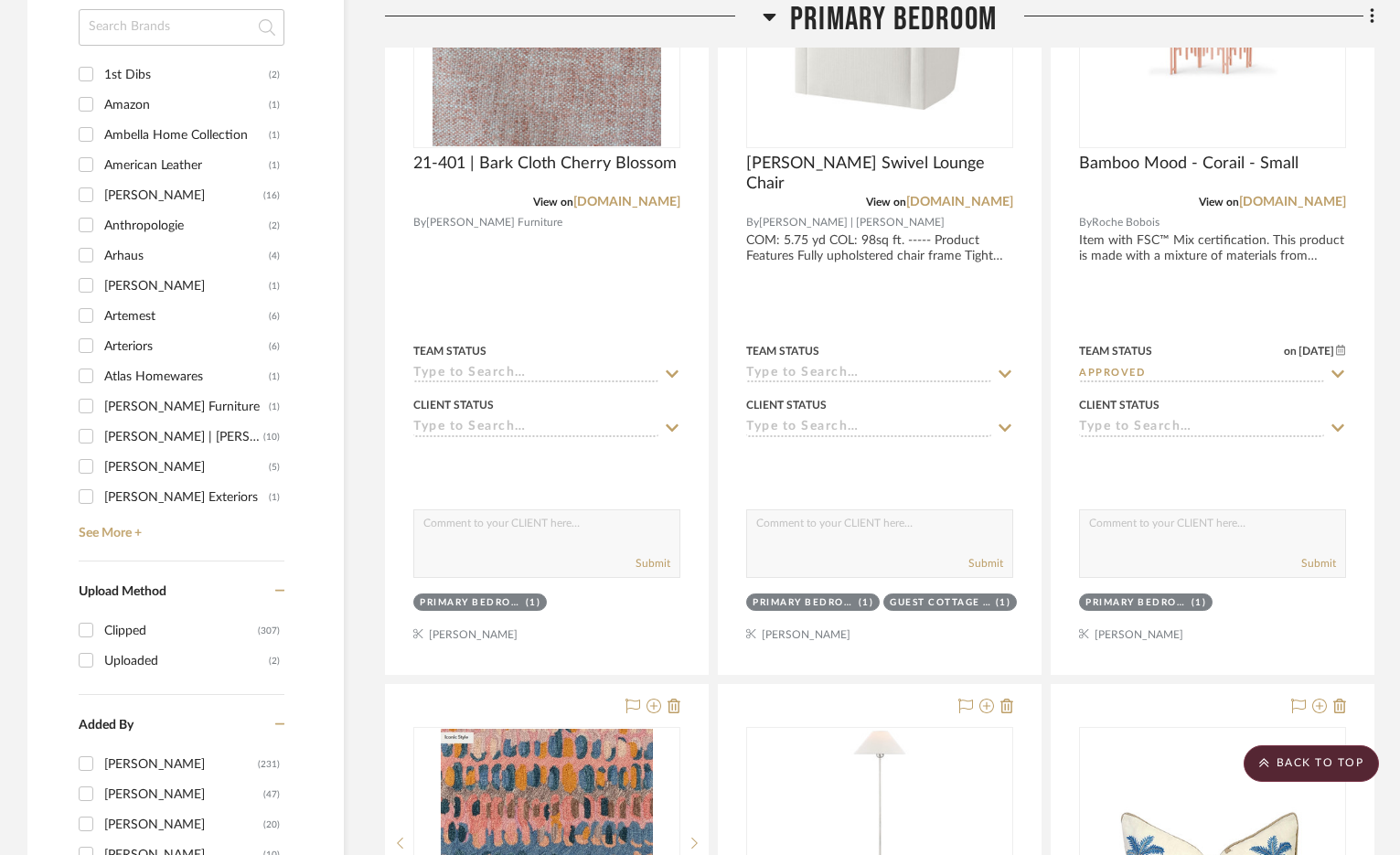 click on "Filter by keyword, category or name prior to exporting to Excel or Bulk Actions Team Comments All Team Comments Team Comments in last day Team Comments in last week Flagged Shared with Client Team Status Approved  (55)  Approved / On Hold  (2)  Sourced  (1)  Client Status Presented, Approved  (38)  By Contractor  (1)  Presented, Pending Approval  (1)  Client Comments All Client Comments Client Comments in last day Client Comments in last week Added To PO Category  Seating   (74)   Tables   (44)   Beds    (10)   Storage   (5)   Lighting   (43)   Rugs   (30)   Bath   (17)   Outdoor   (14)   Accessories    (12)   Architectural Elements   (12)   Hardware   (12)   Fabric & Textiles   (8)   Mirrors   (6)   Art   (3)   Kitchen   (2)   Paint   (1)   Tile & Stone   (1)   Wallcoverings   (1)  Brand 1st Dibs  (2)  Amazon  (1)  Ambella Home Collection  (1)  American Leather  (1)  [PERSON_NAME]  (16)  Anthropologie  (2)  Arhaus  (4)  [PERSON_NAME]  (1)  Artemest  (6)  Arteriors  (6)  Atlas Homewares  (1)  [PERSON_NAME] Furniture 0 0" 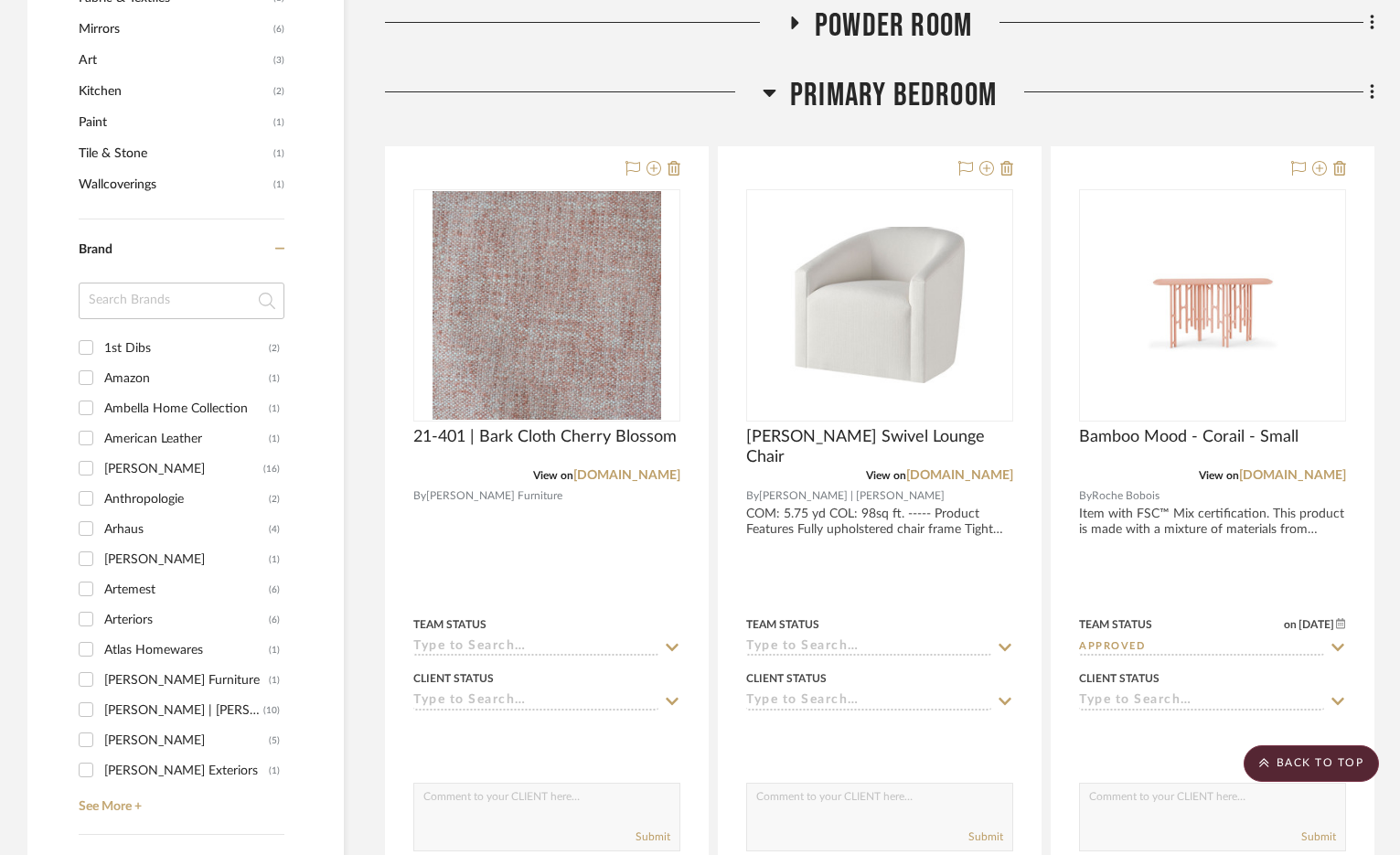 scroll, scrollTop: 1737, scrollLeft: 0, axis: vertical 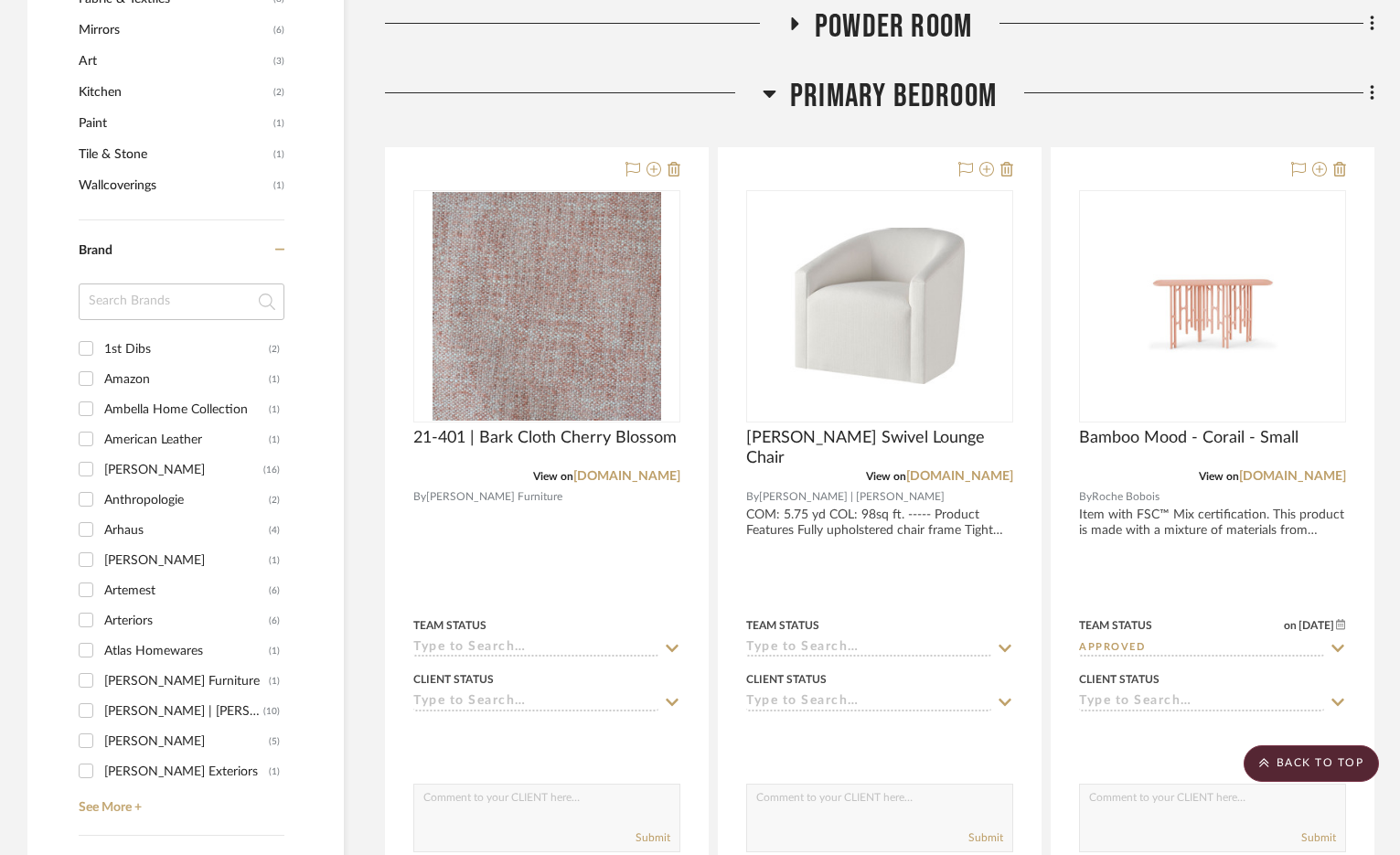 click on "Primary Bedroom" 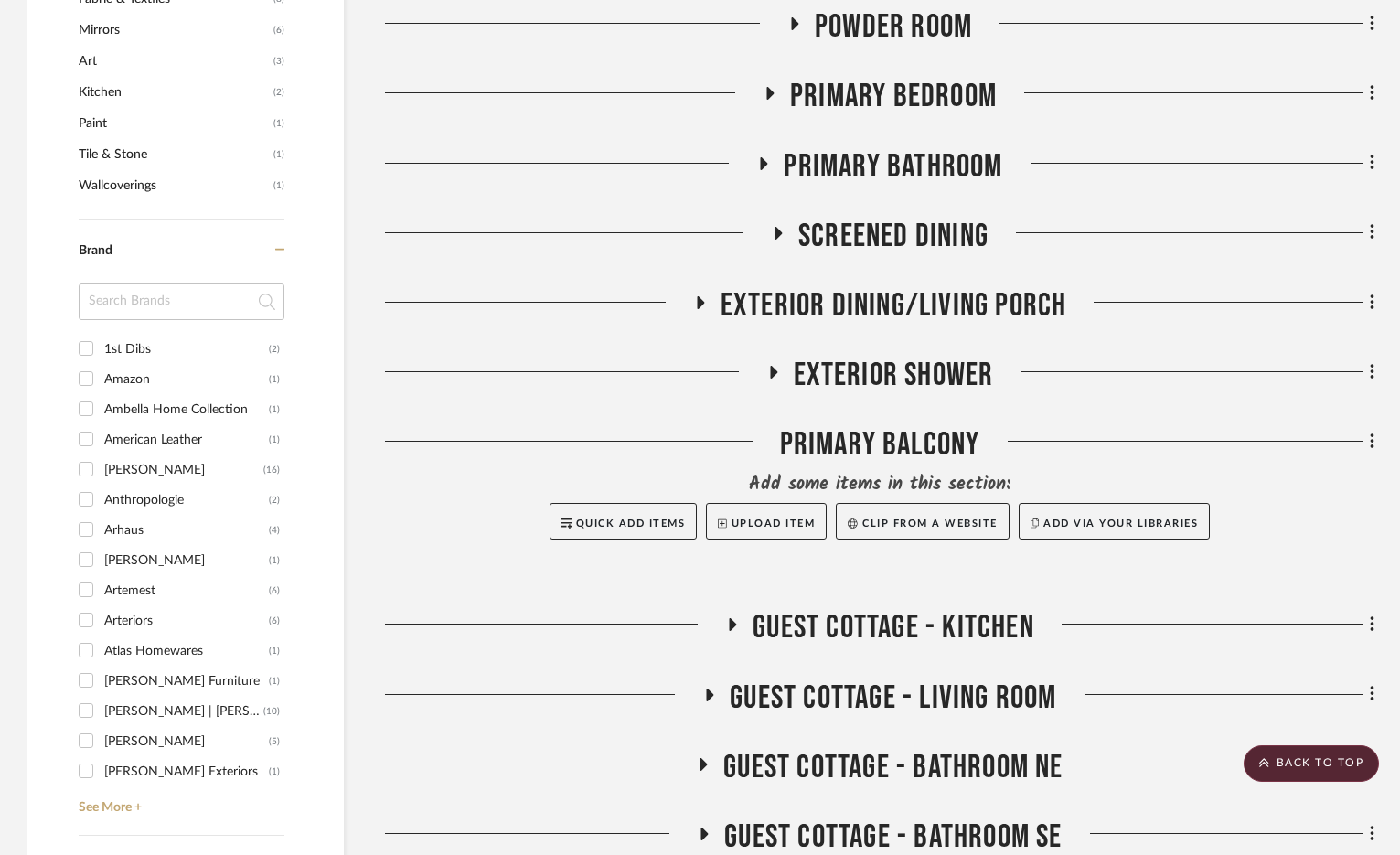 click on "Primary Bathroom" 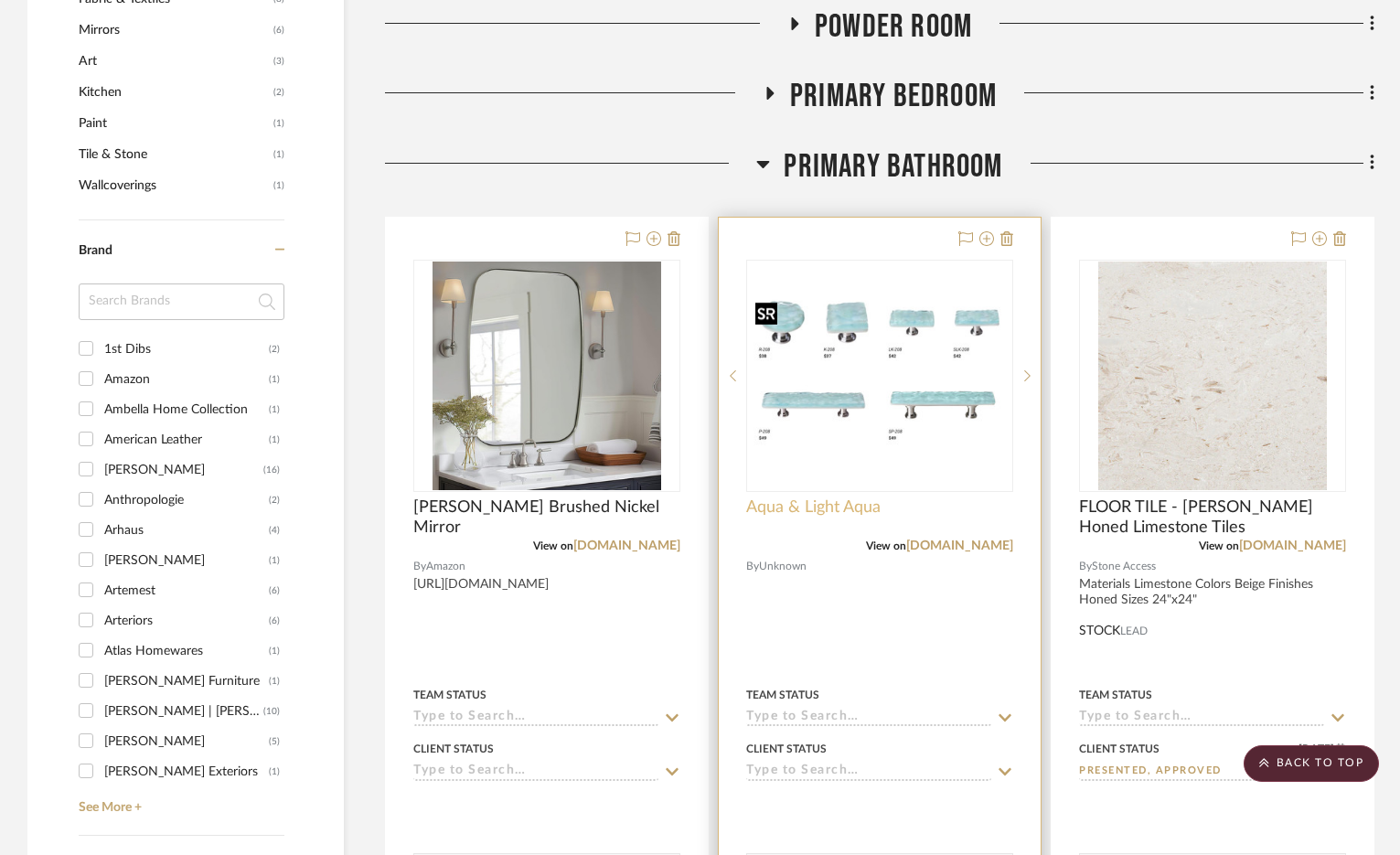 drag, startPoint x: 838, startPoint y: 346, endPoint x: 806, endPoint y: 497, distance: 154.35349 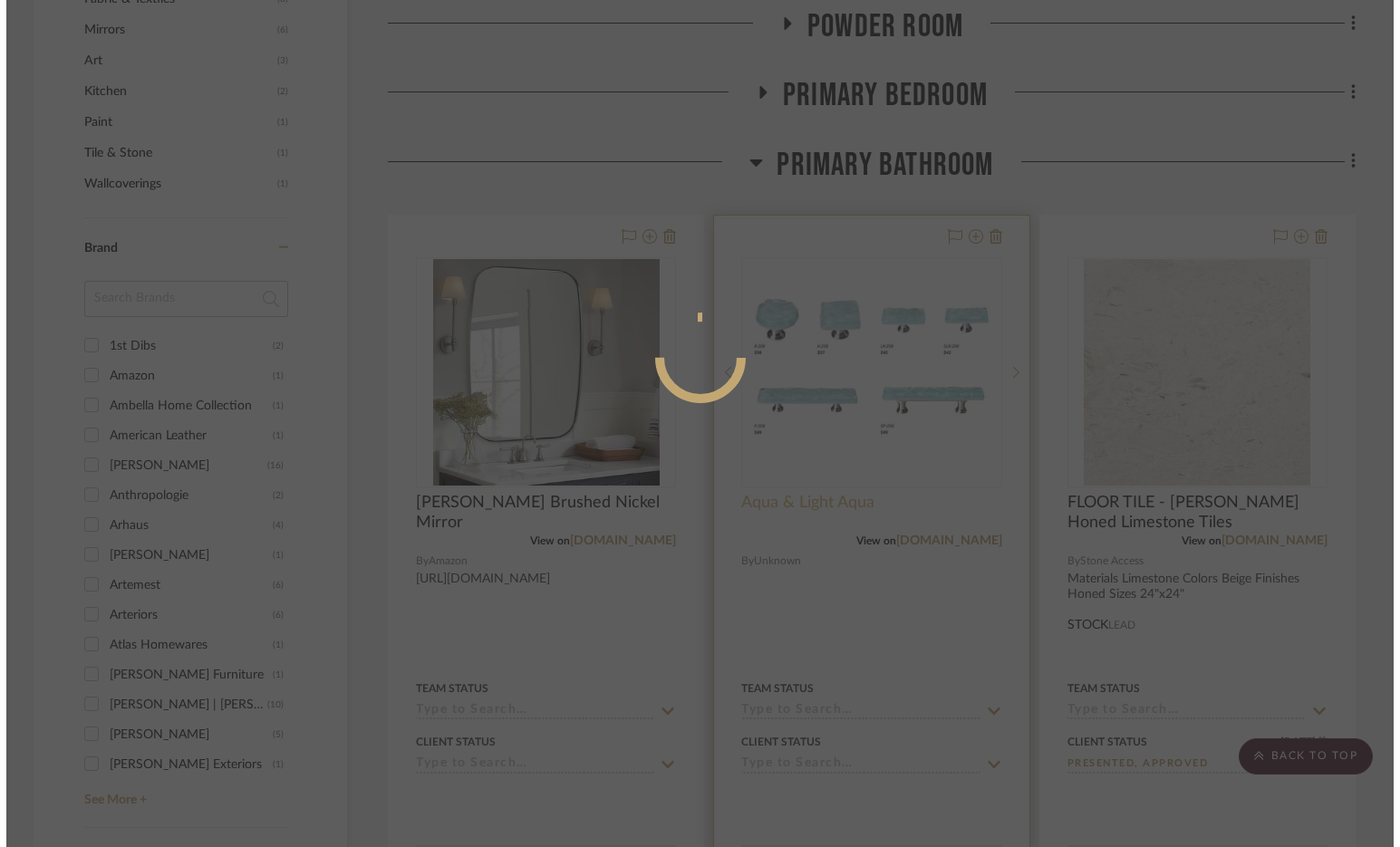 scroll, scrollTop: 0, scrollLeft: 0, axis: both 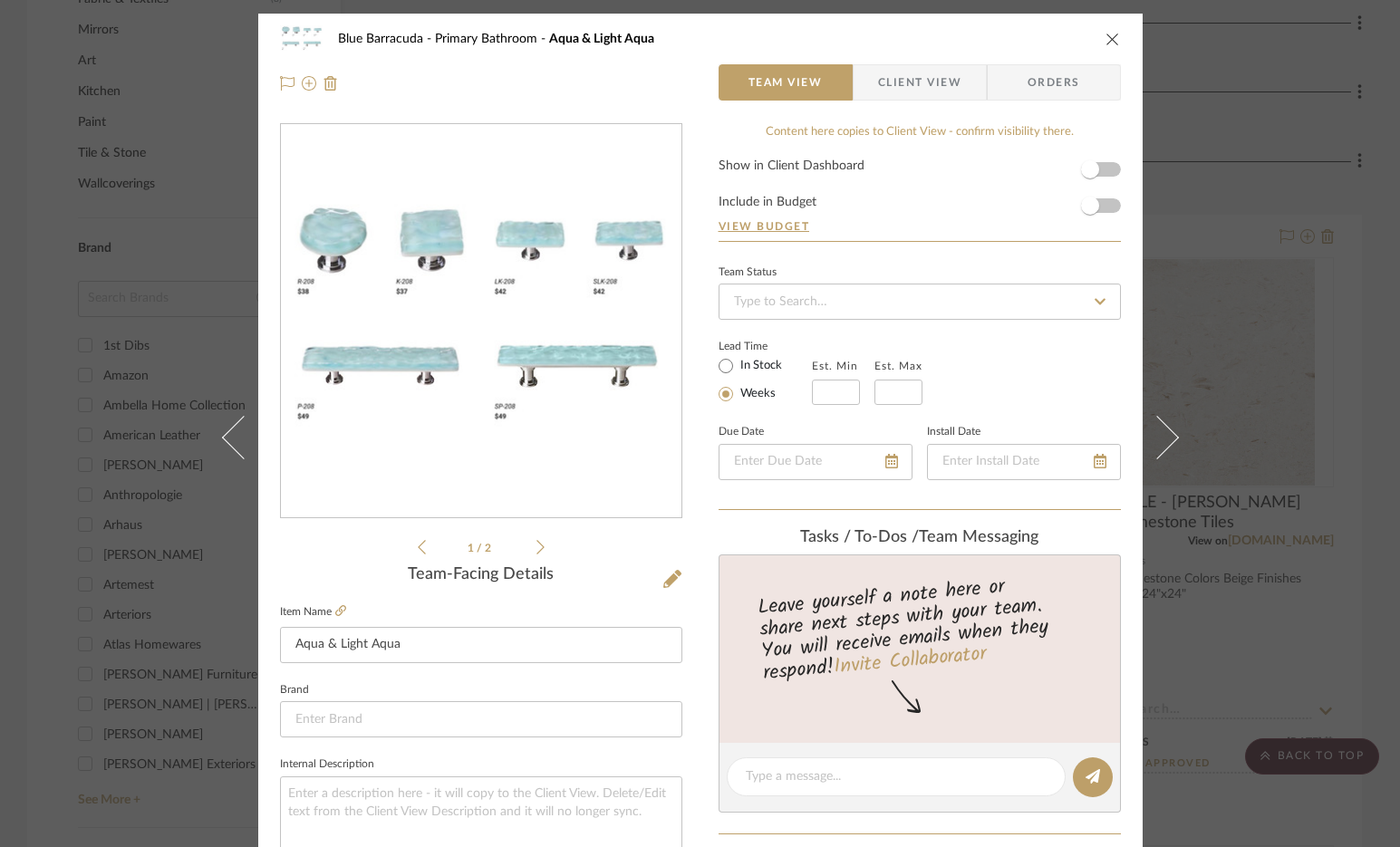 click at bounding box center (1113, 39) 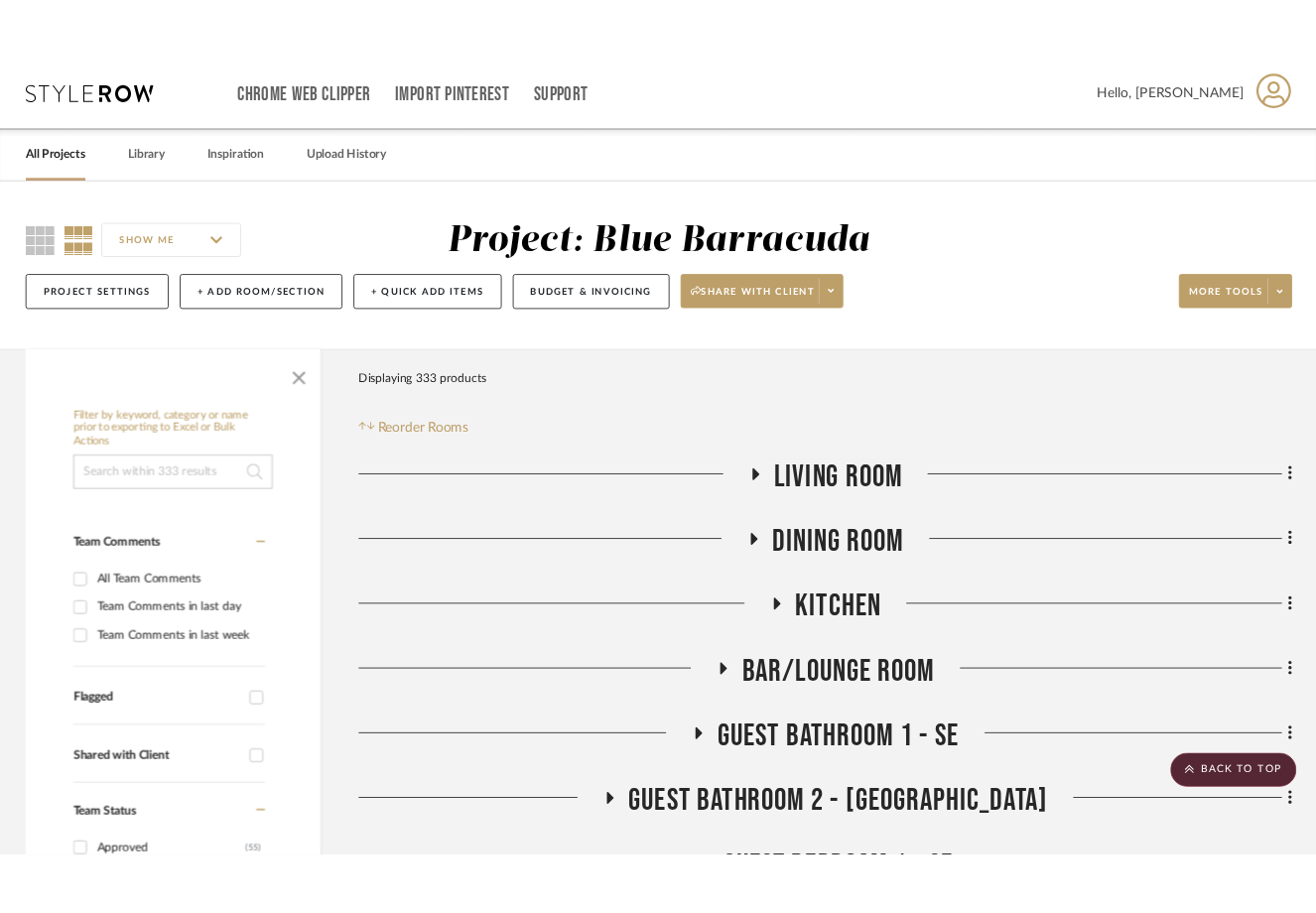 scroll, scrollTop: 1886, scrollLeft: 0, axis: vertical 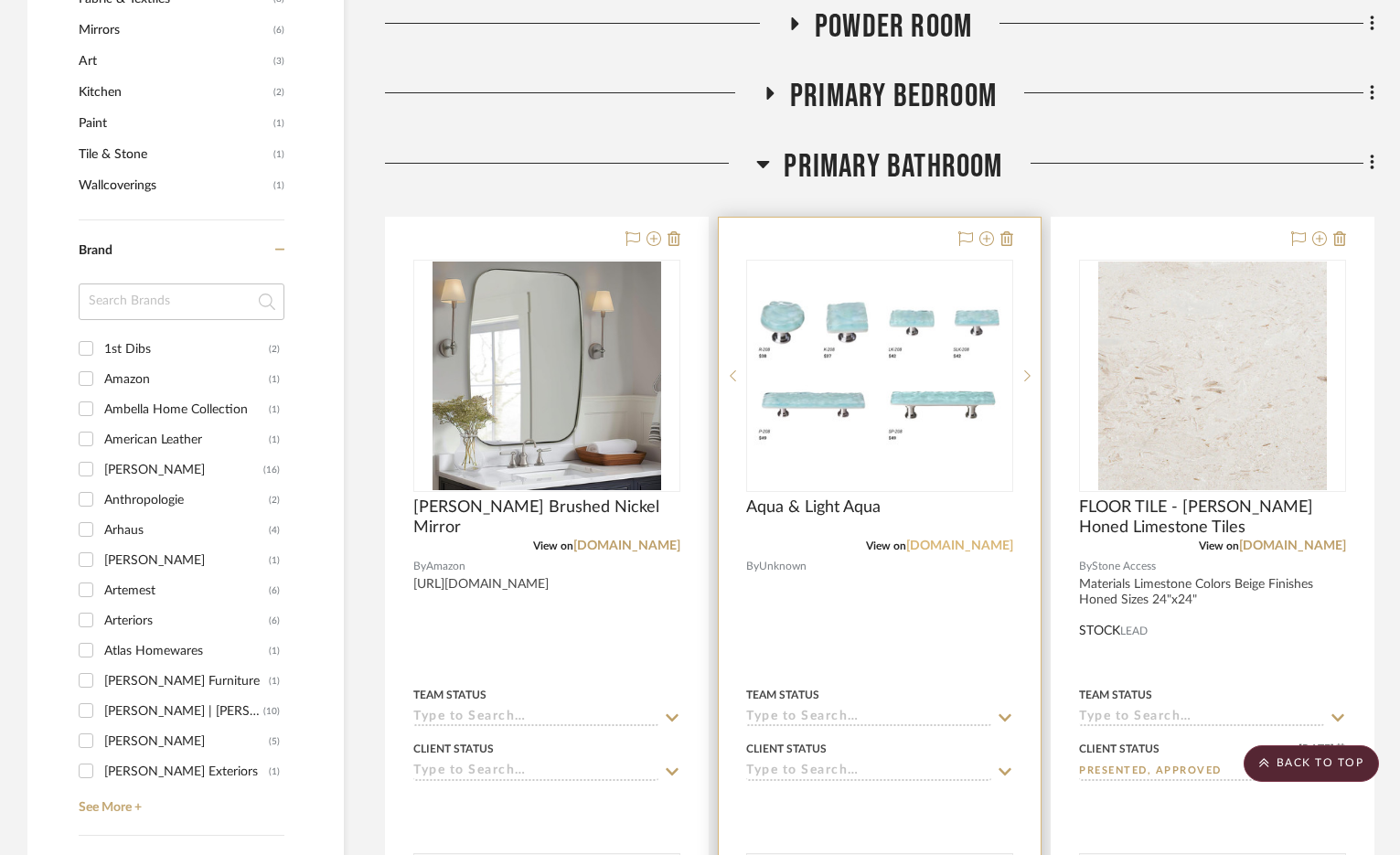 click on "[DOMAIN_NAME]" at bounding box center (959, 546) 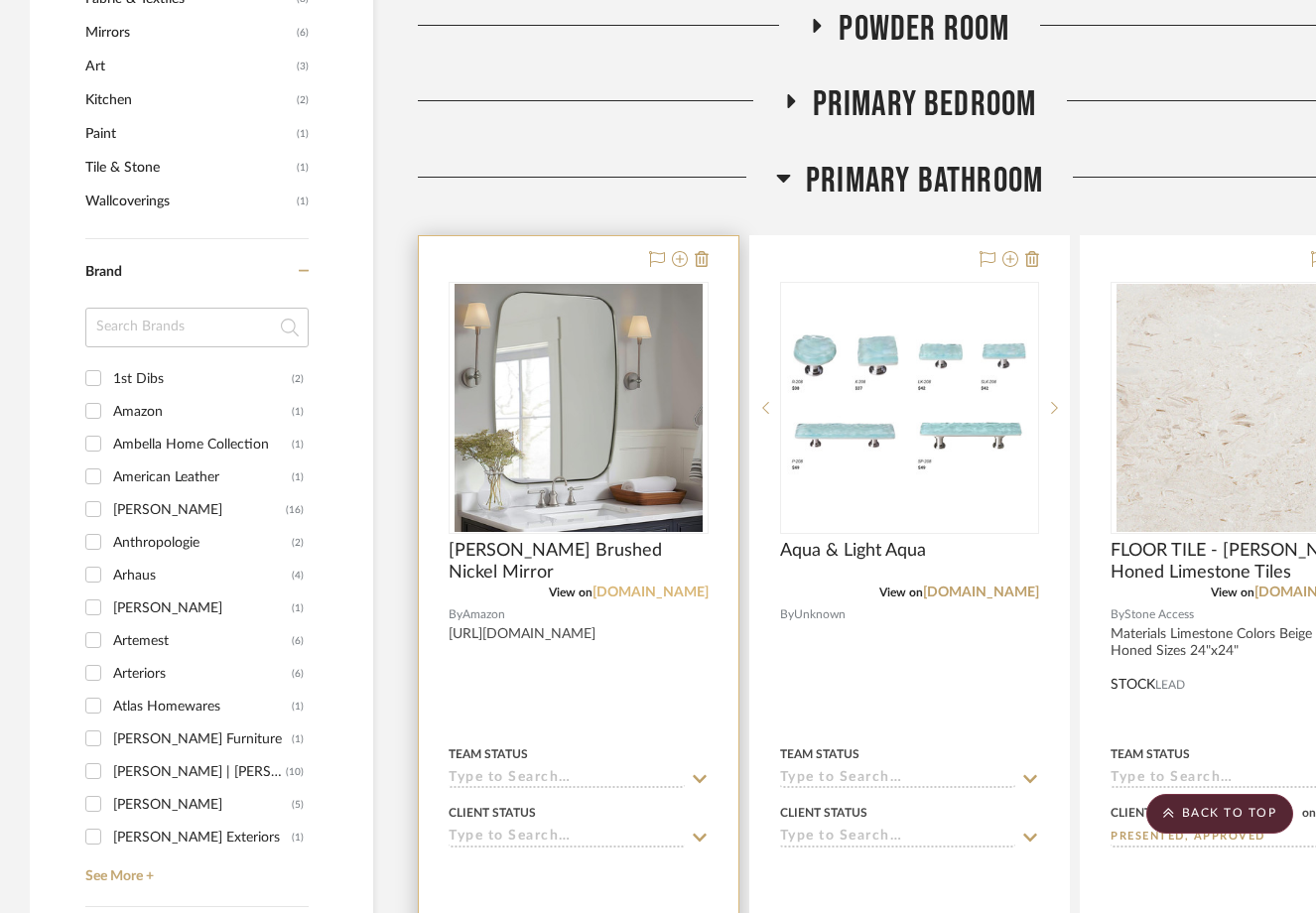 click on "[DOMAIN_NAME]" at bounding box center (650, 592) 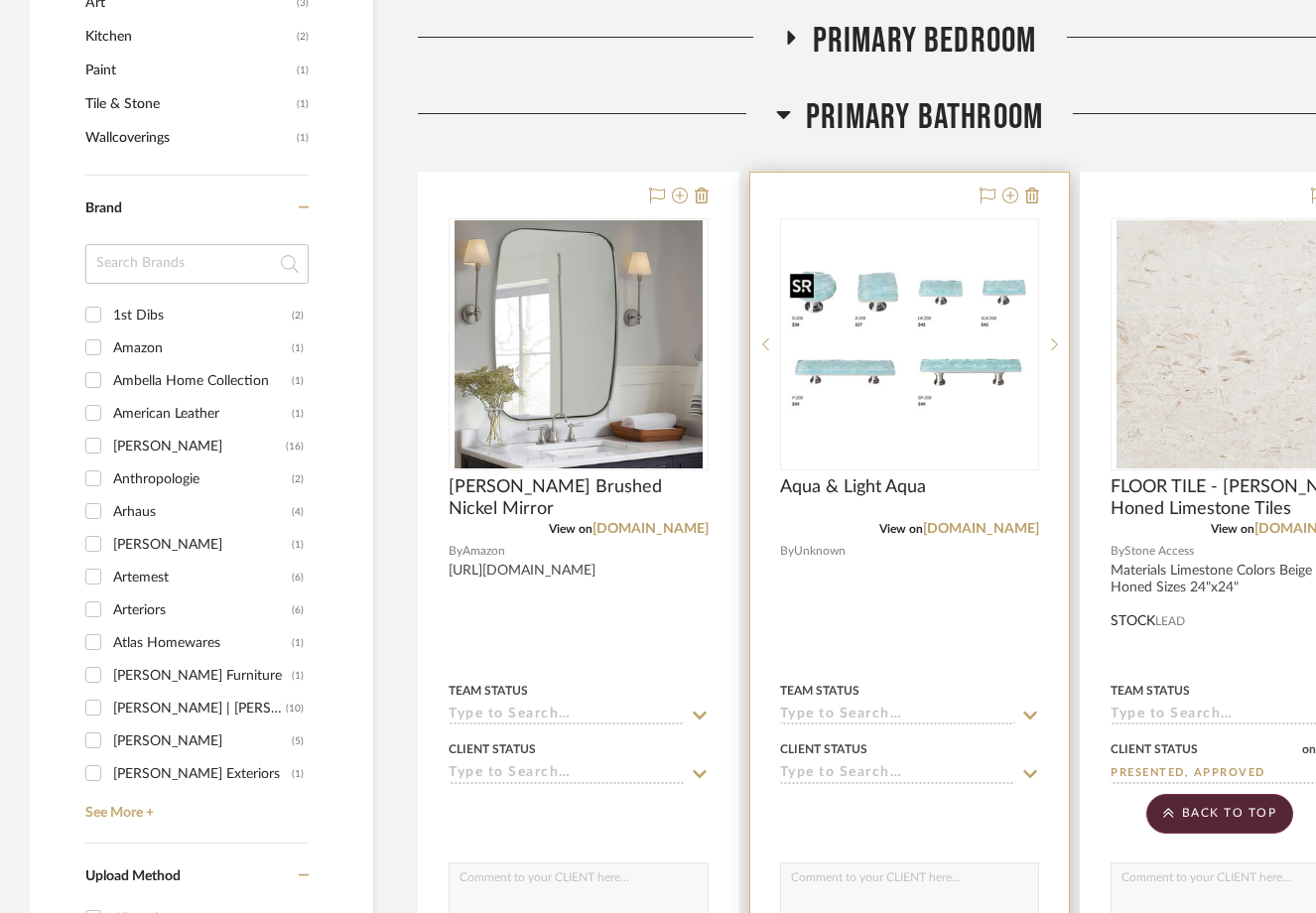 scroll, scrollTop: 1985, scrollLeft: 0, axis: vertical 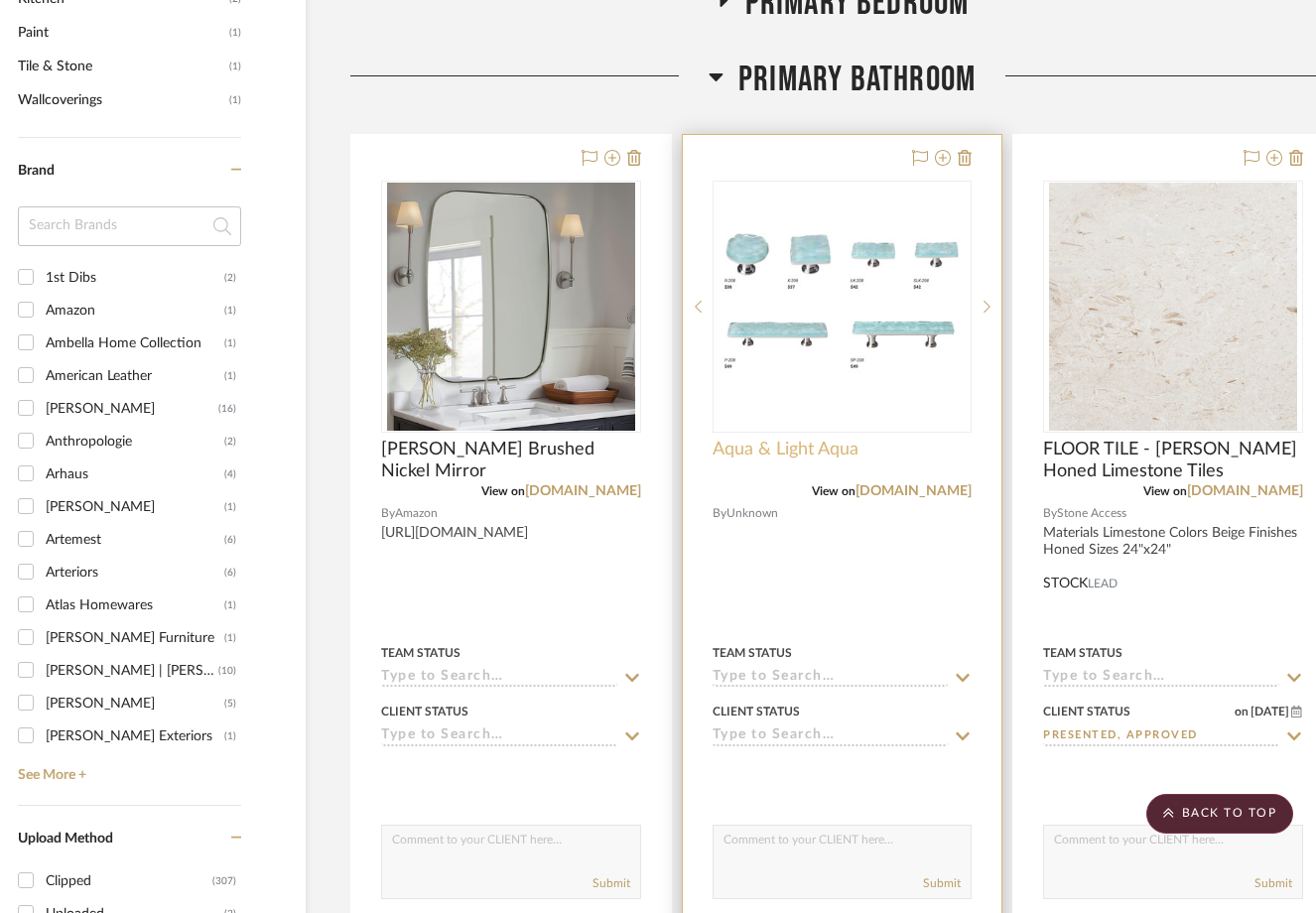 drag, startPoint x: 787, startPoint y: 428, endPoint x: 860, endPoint y: 445, distance: 74.9533 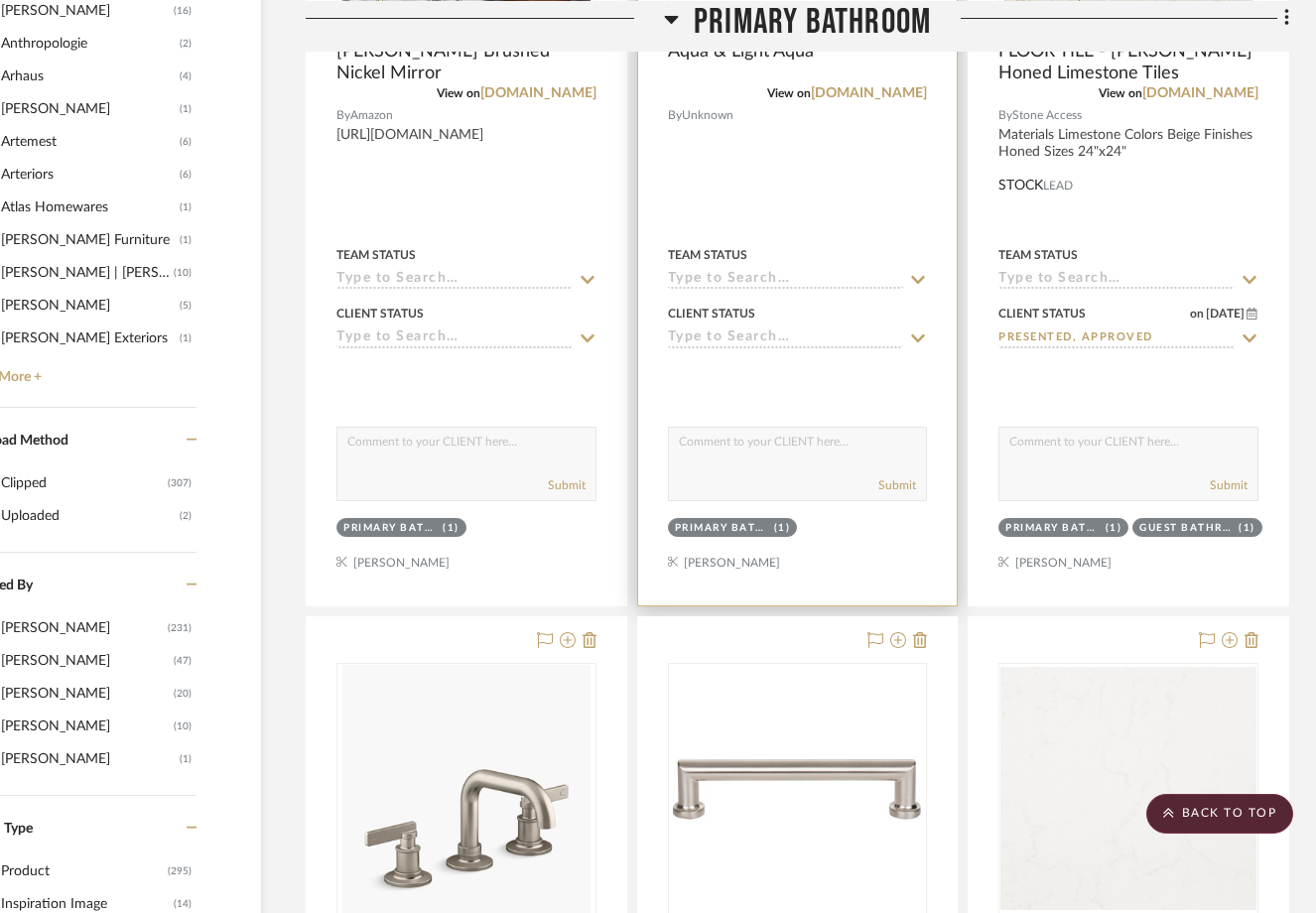 drag, startPoint x: 860, startPoint y: 454, endPoint x: 951, endPoint y: 457, distance: 91.04944 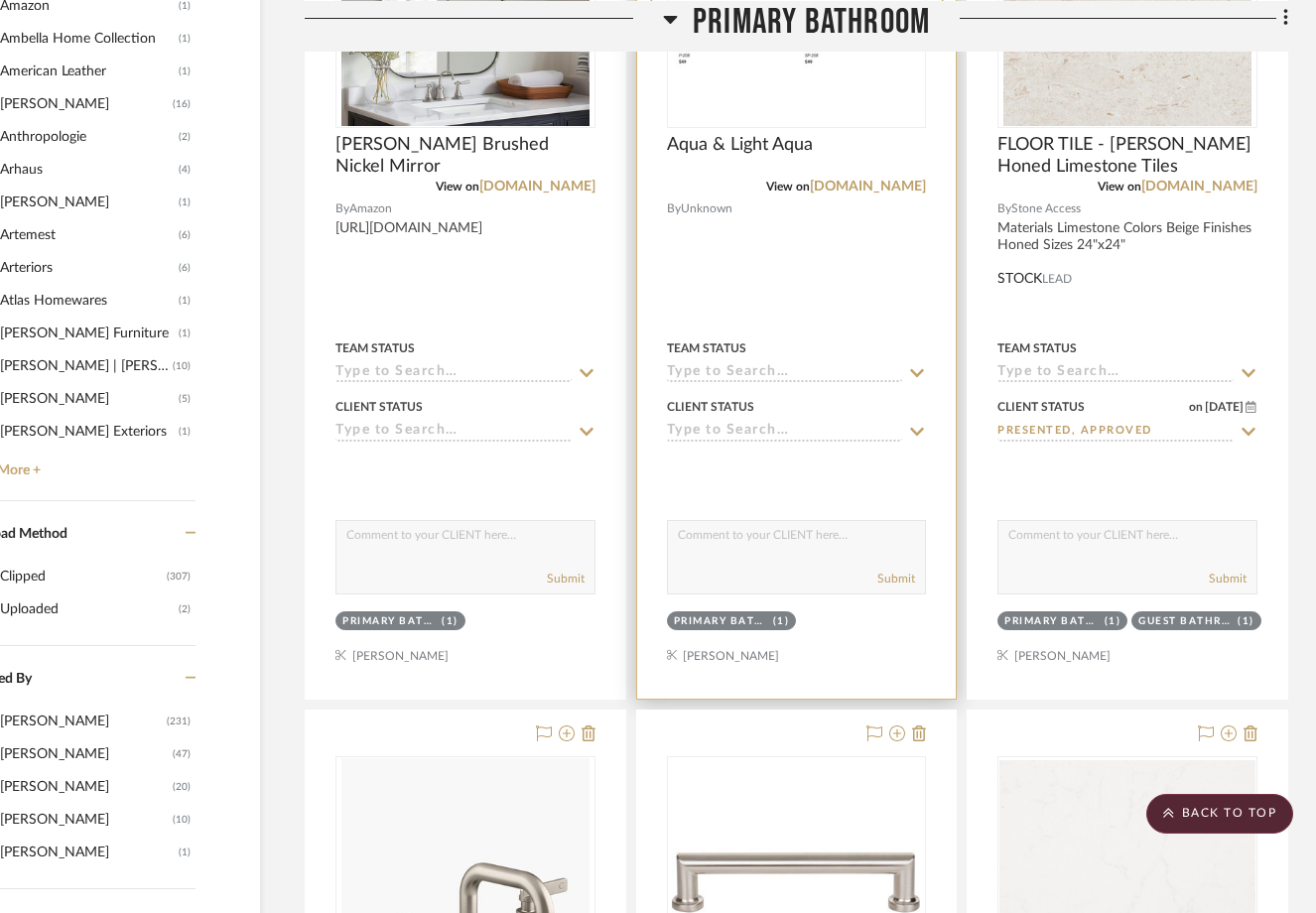 scroll, scrollTop: 1988, scrollLeft: 113, axis: both 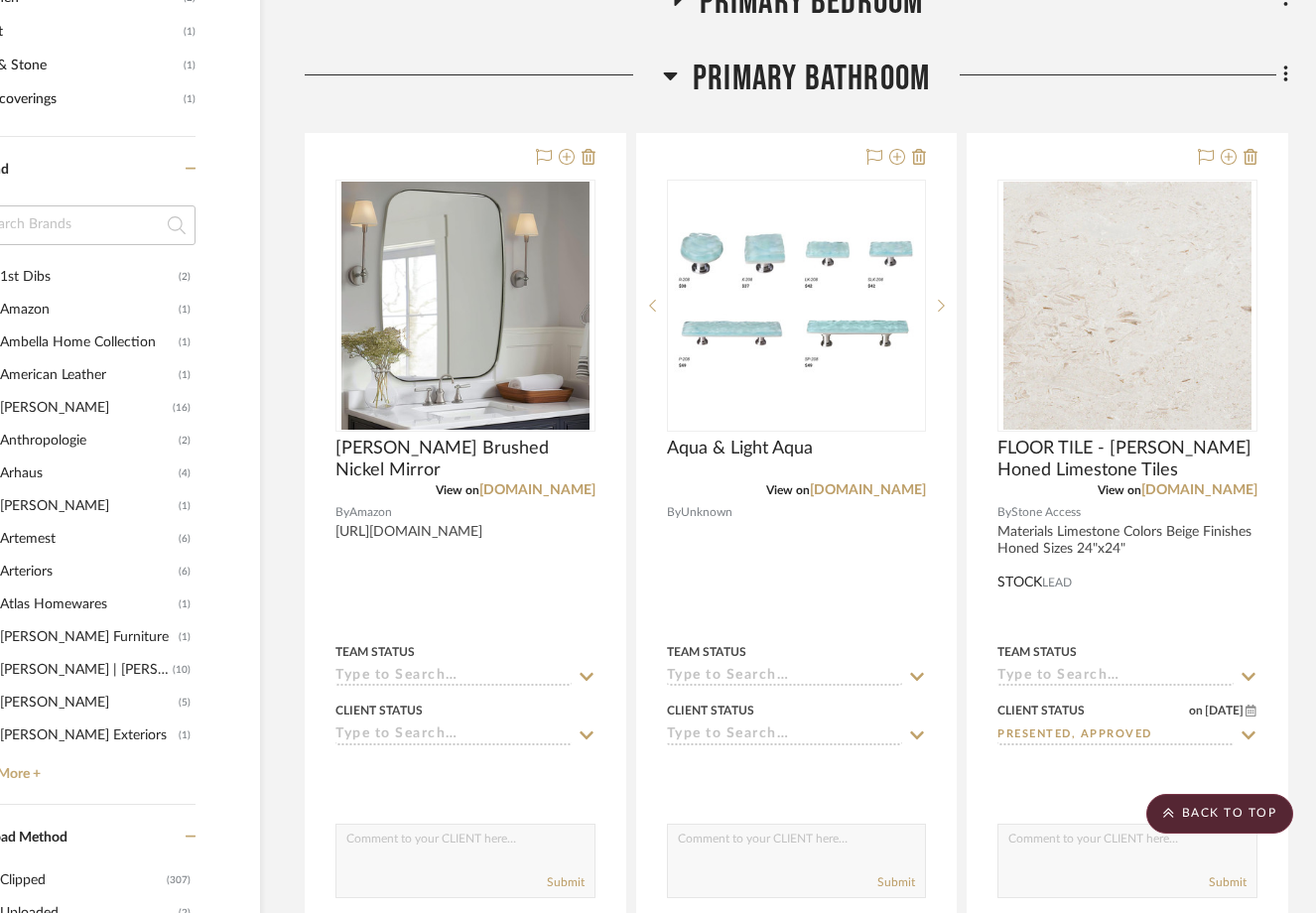 click 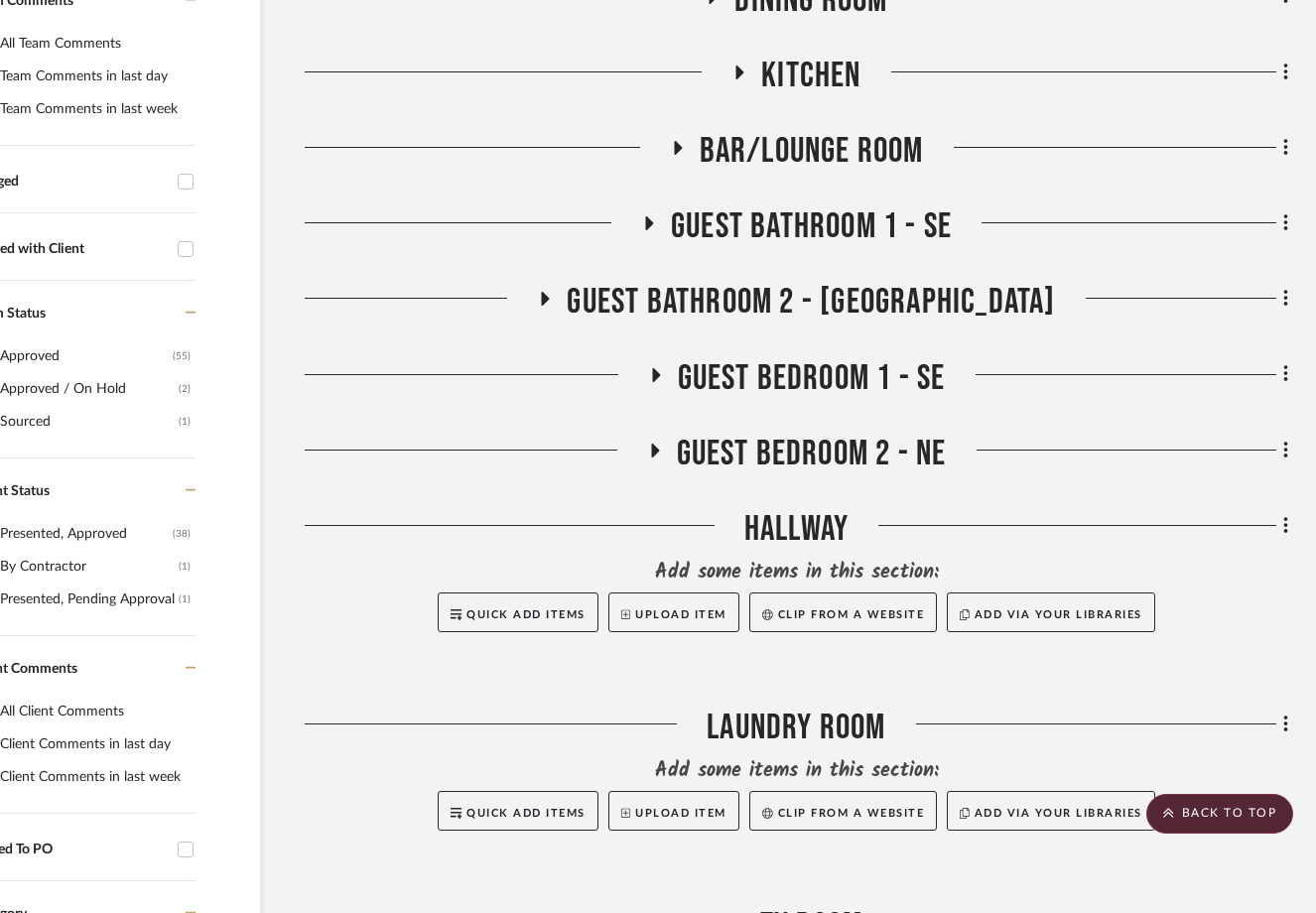 scroll, scrollTop: 598, scrollLeft: 113, axis: both 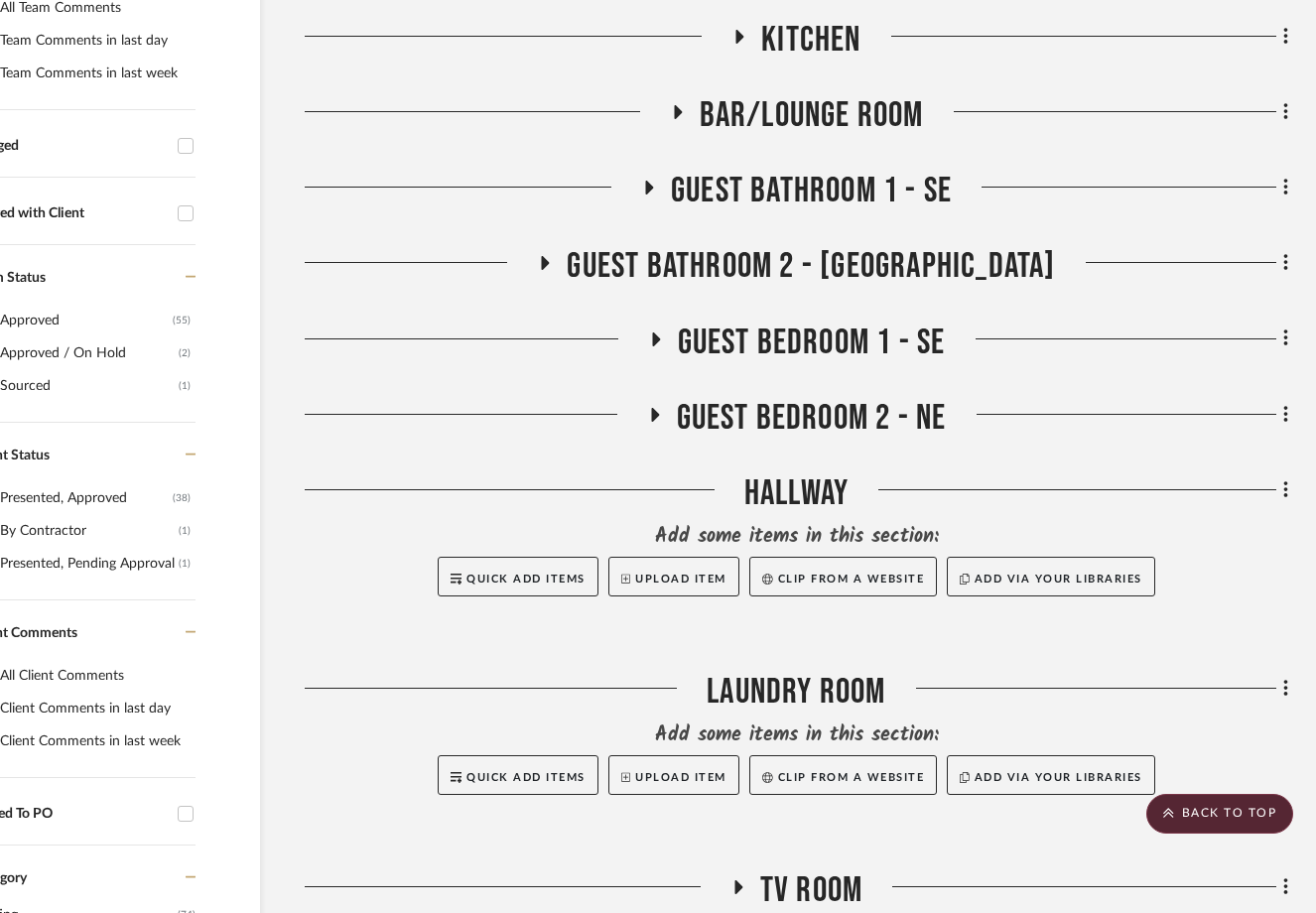 click 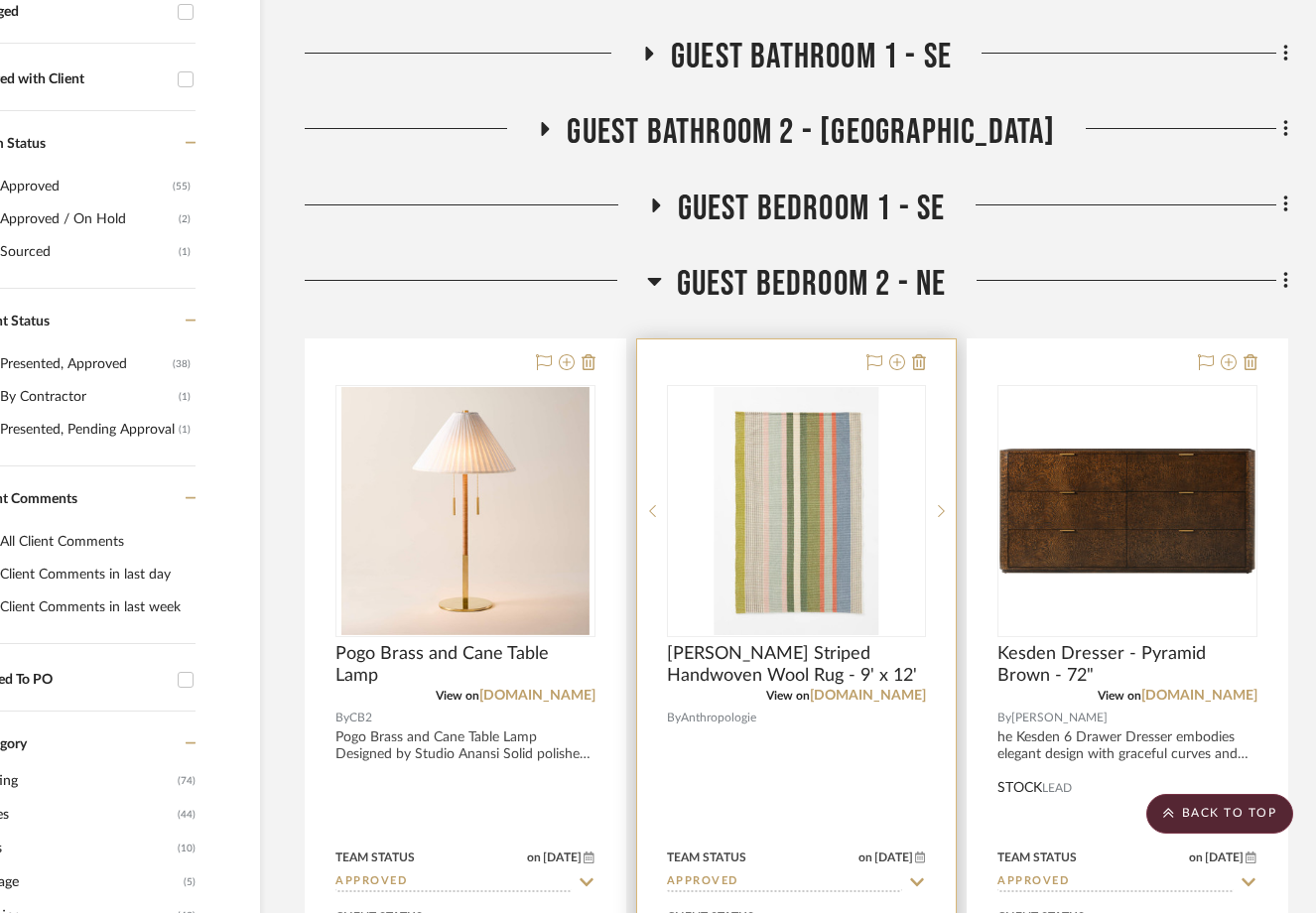 scroll, scrollTop: 698, scrollLeft: 113, axis: both 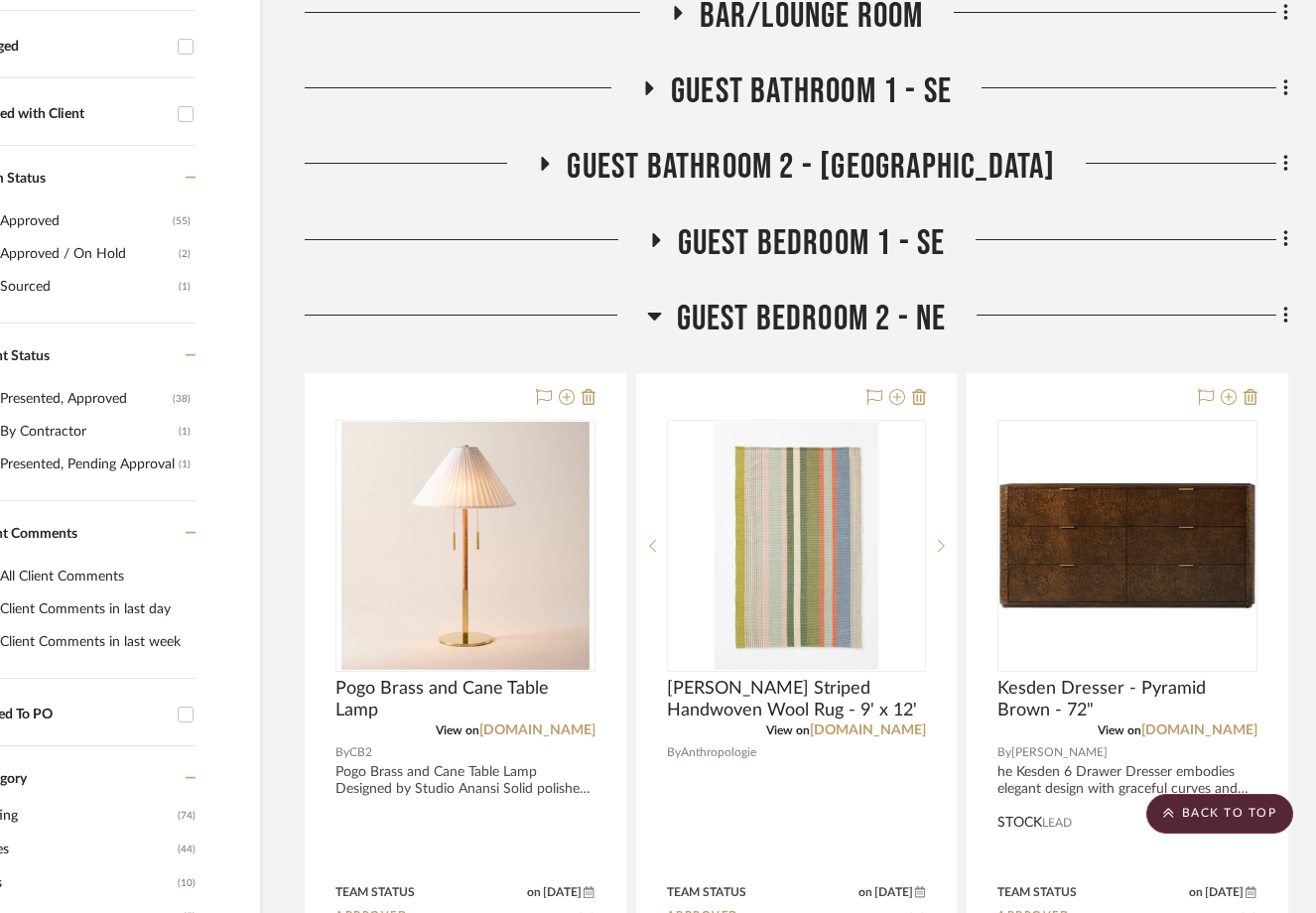 click on "Guest Bedroom 2 - NE" 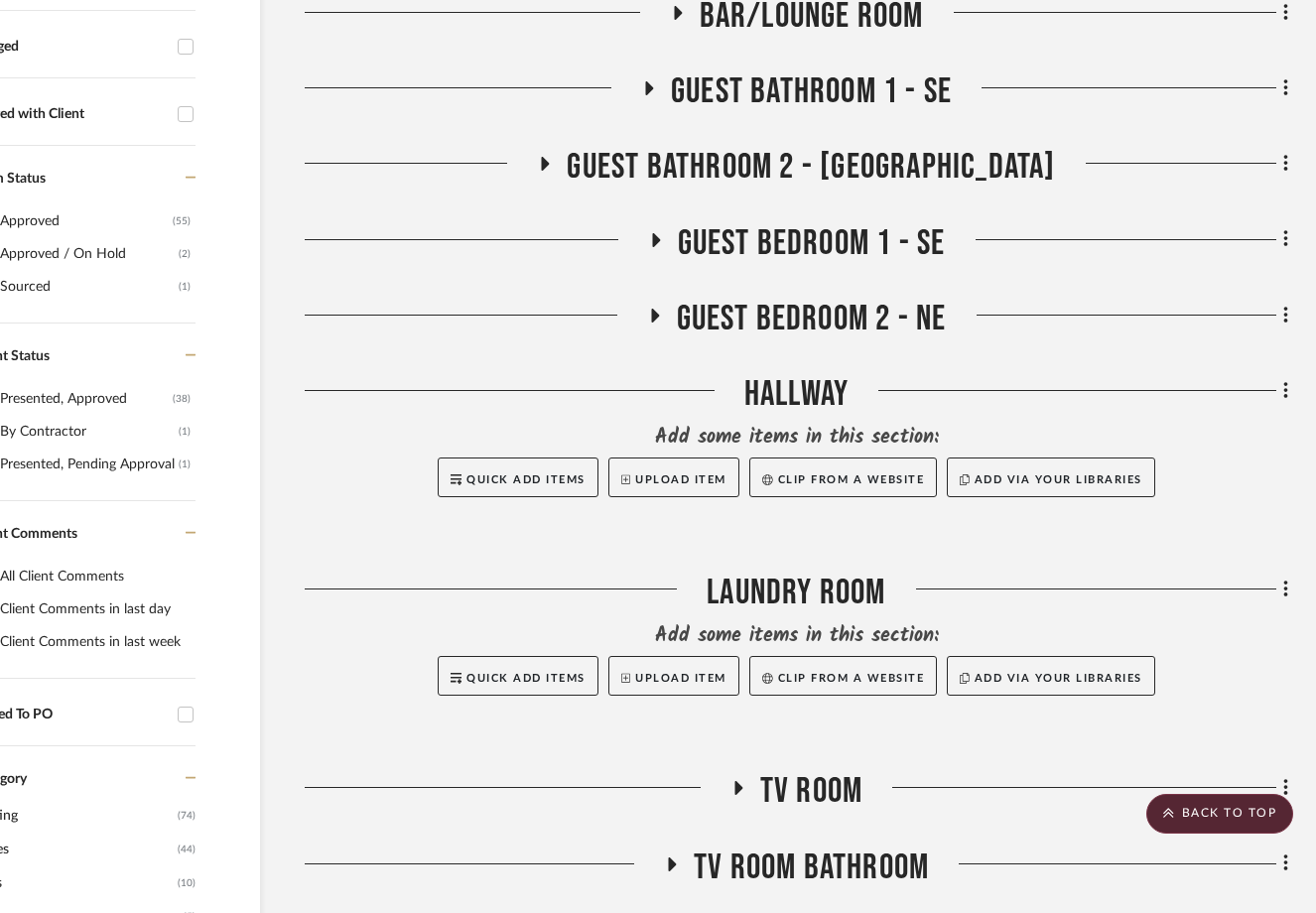click 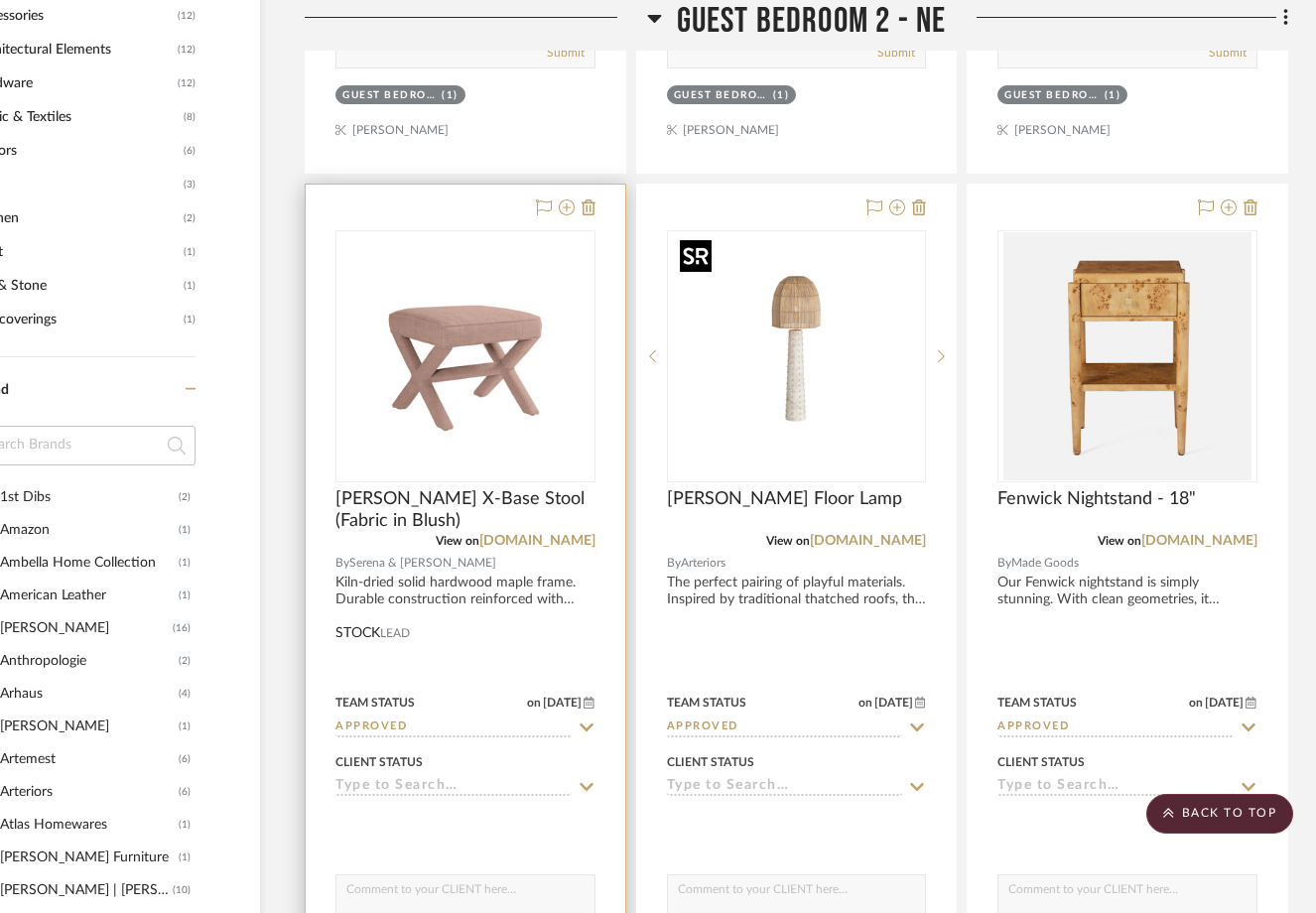 scroll, scrollTop: 1690, scrollLeft: 113, axis: both 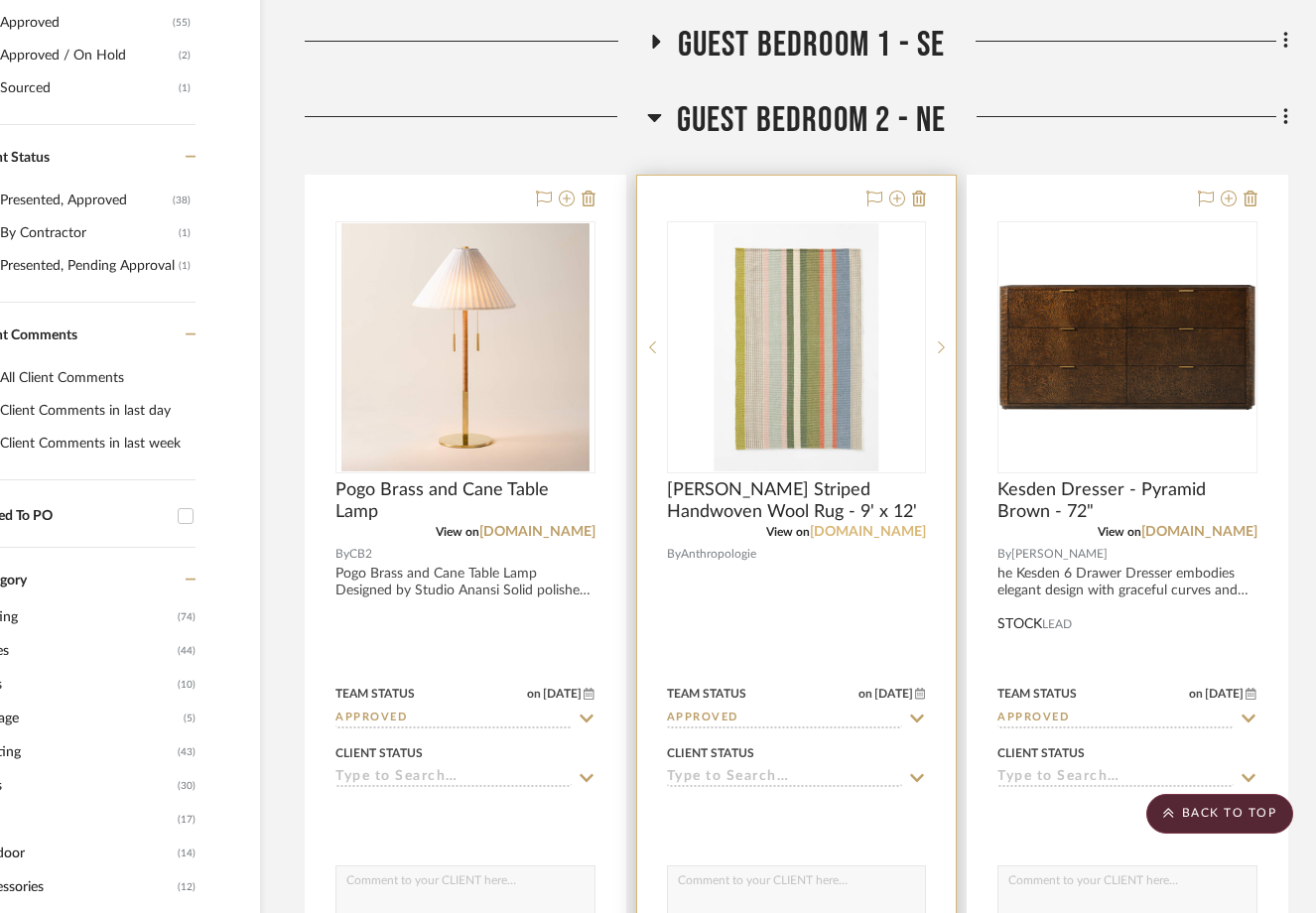 click on "[DOMAIN_NAME]" at bounding box center [867, 532] 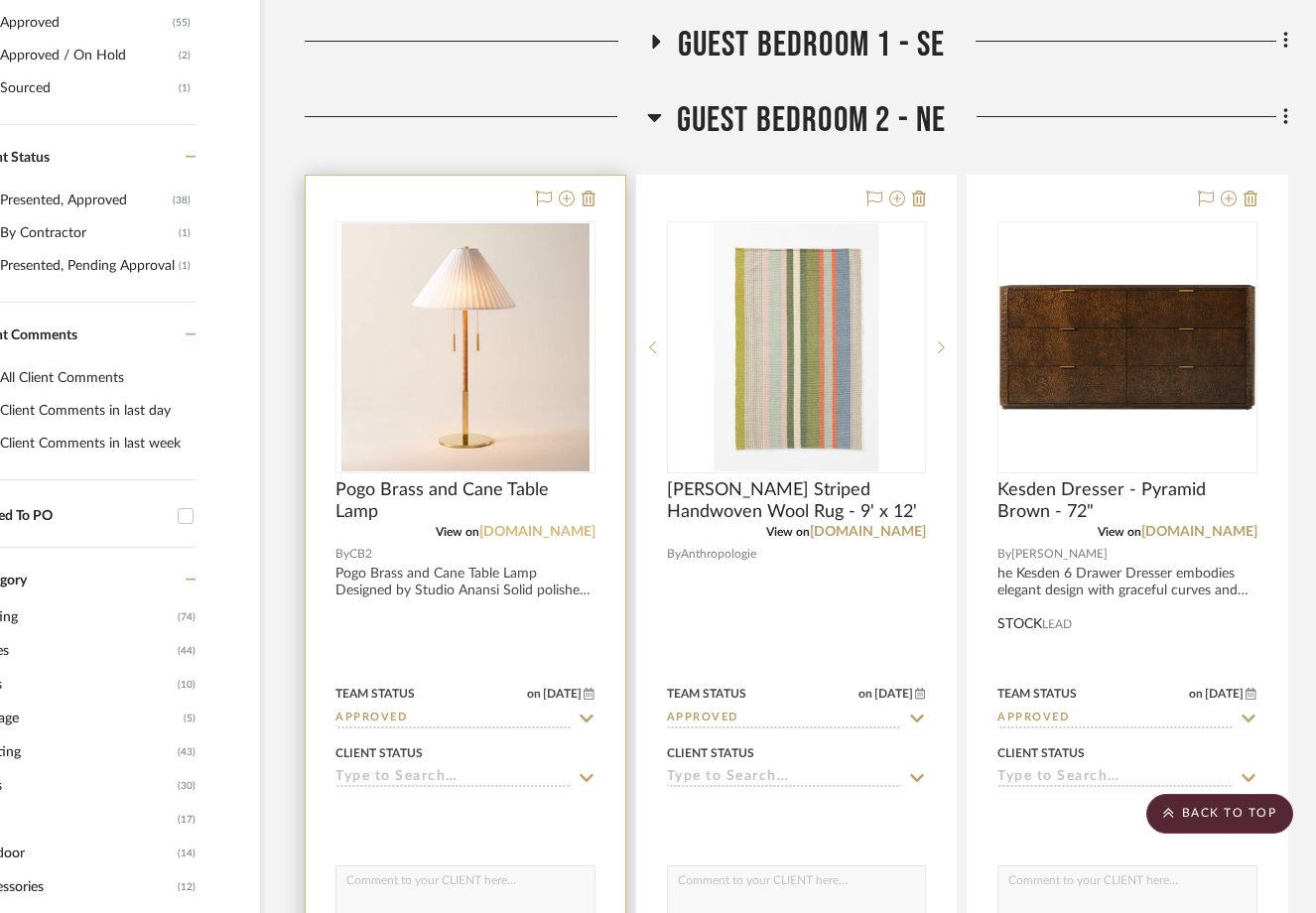 click on "[DOMAIN_NAME]" at bounding box center (537, 532) 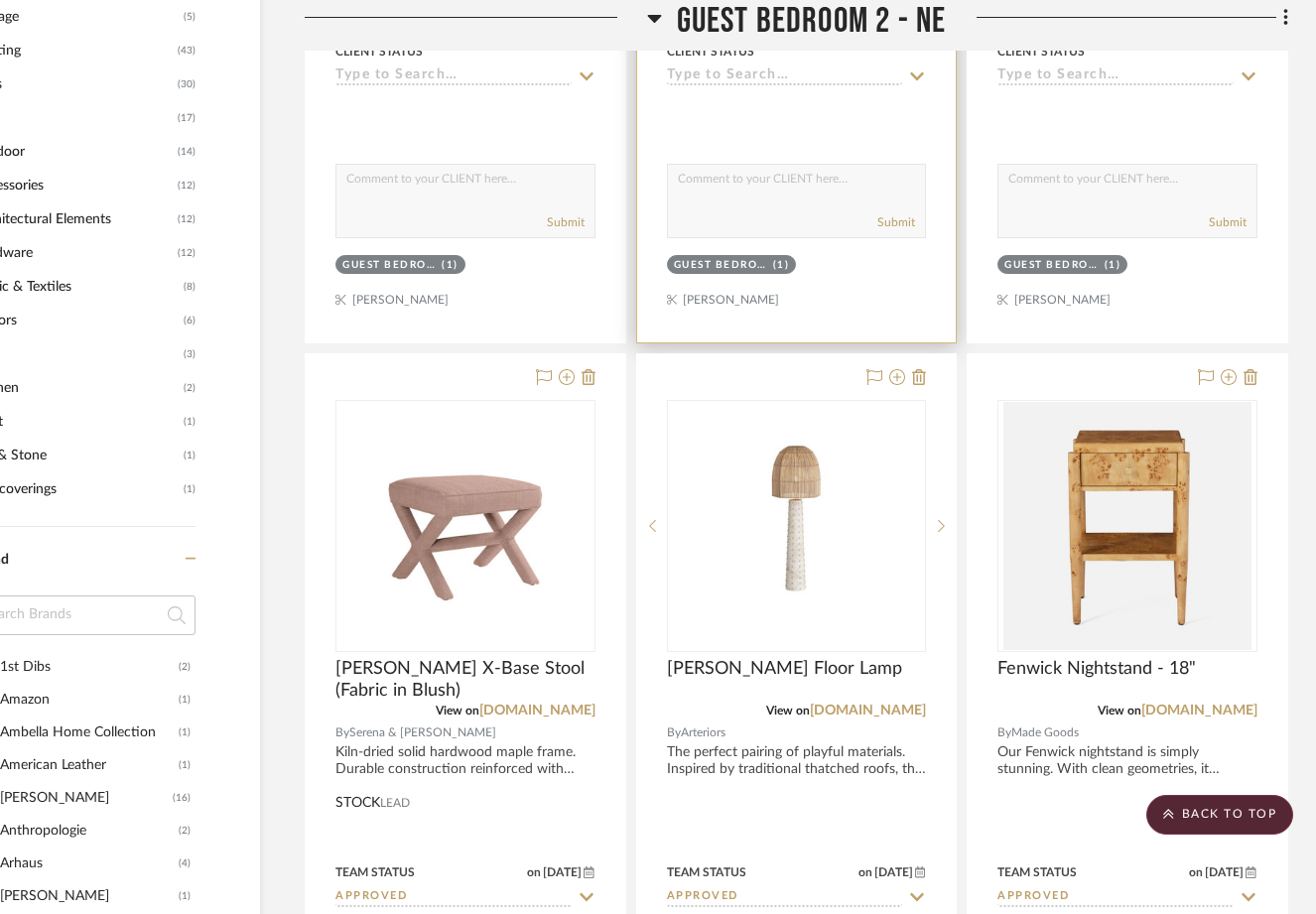 scroll, scrollTop: 1492, scrollLeft: 113, axis: both 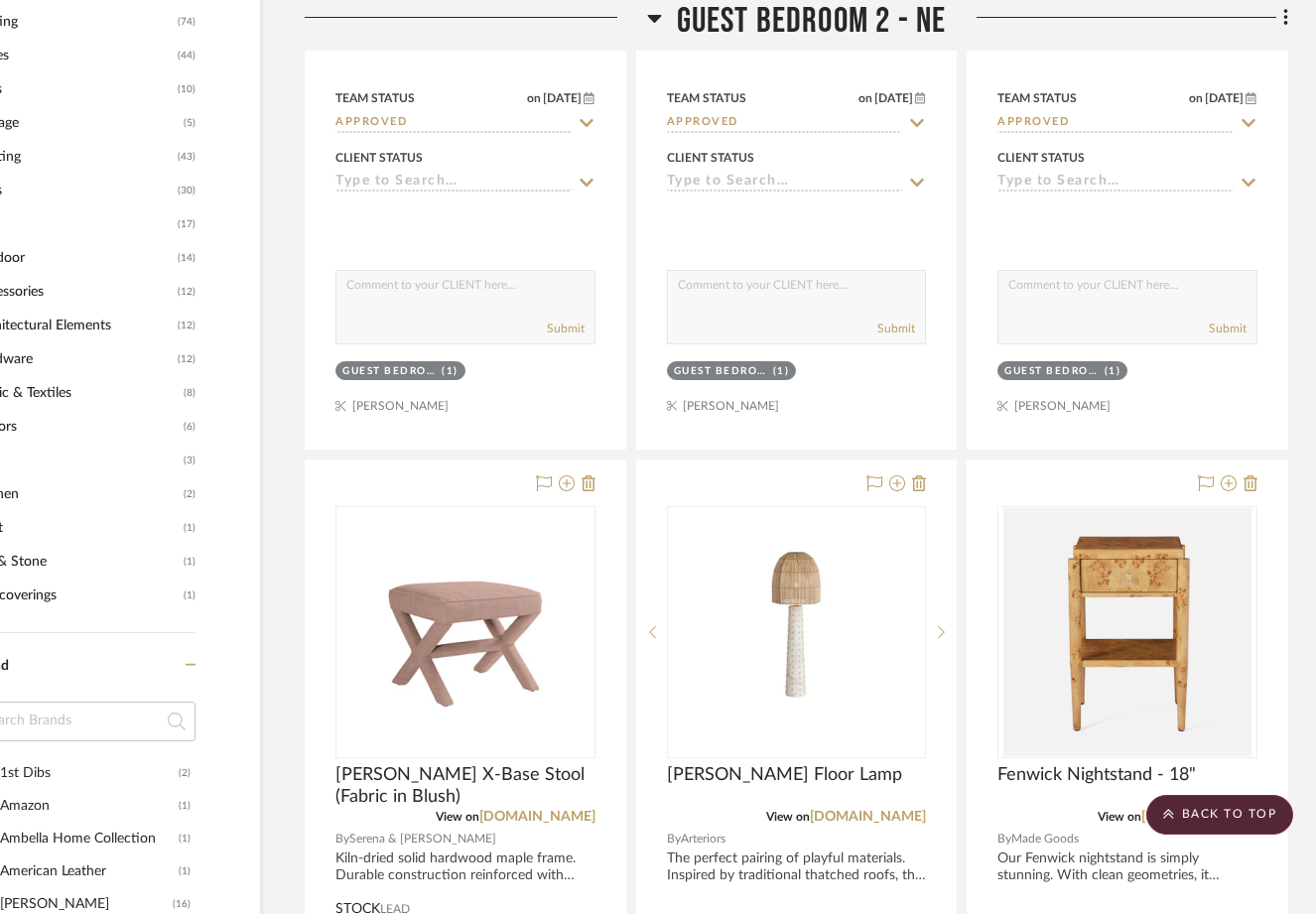 click on "Guest Bedroom 2 - NE" 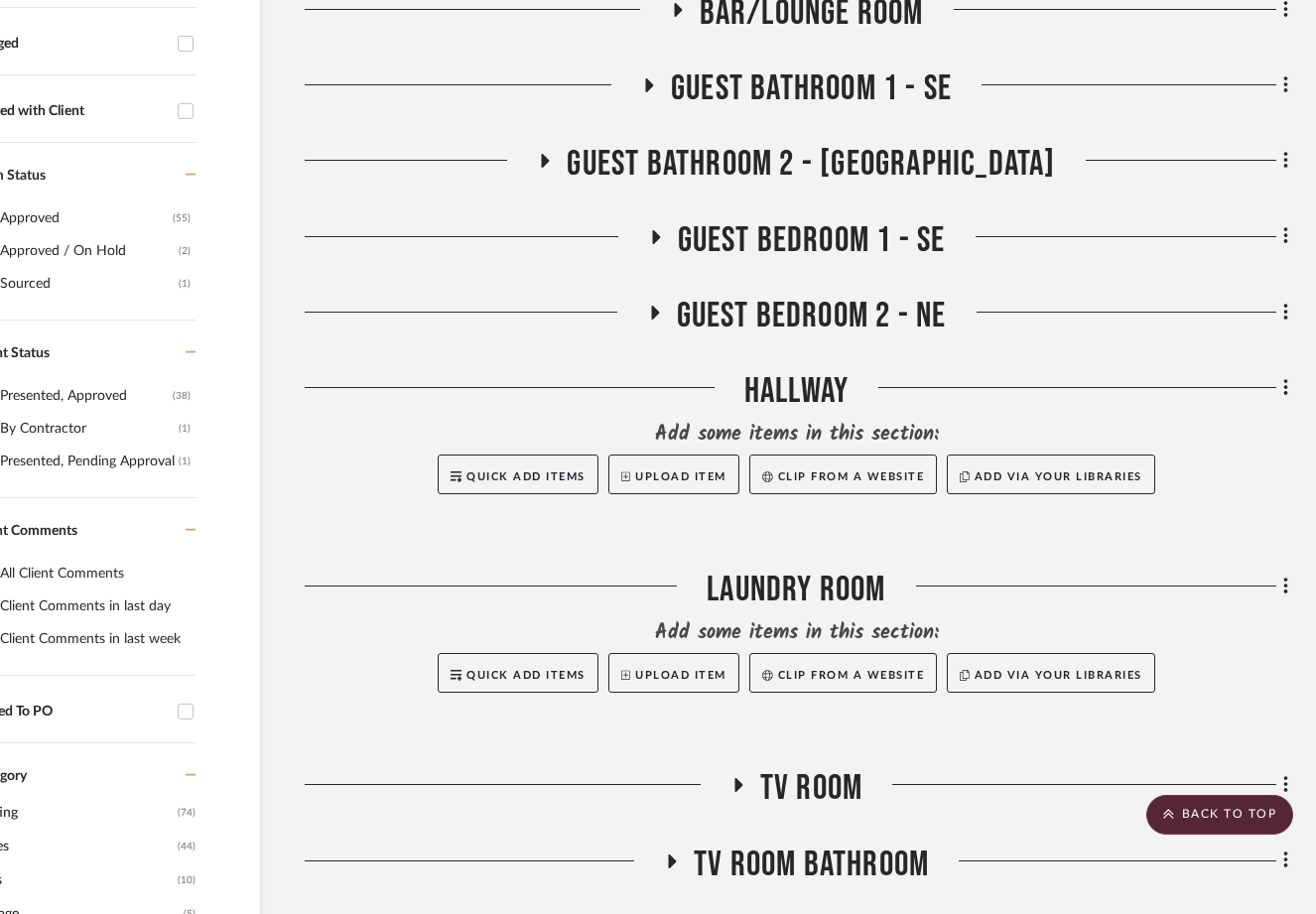 scroll, scrollTop: 698, scrollLeft: 113, axis: both 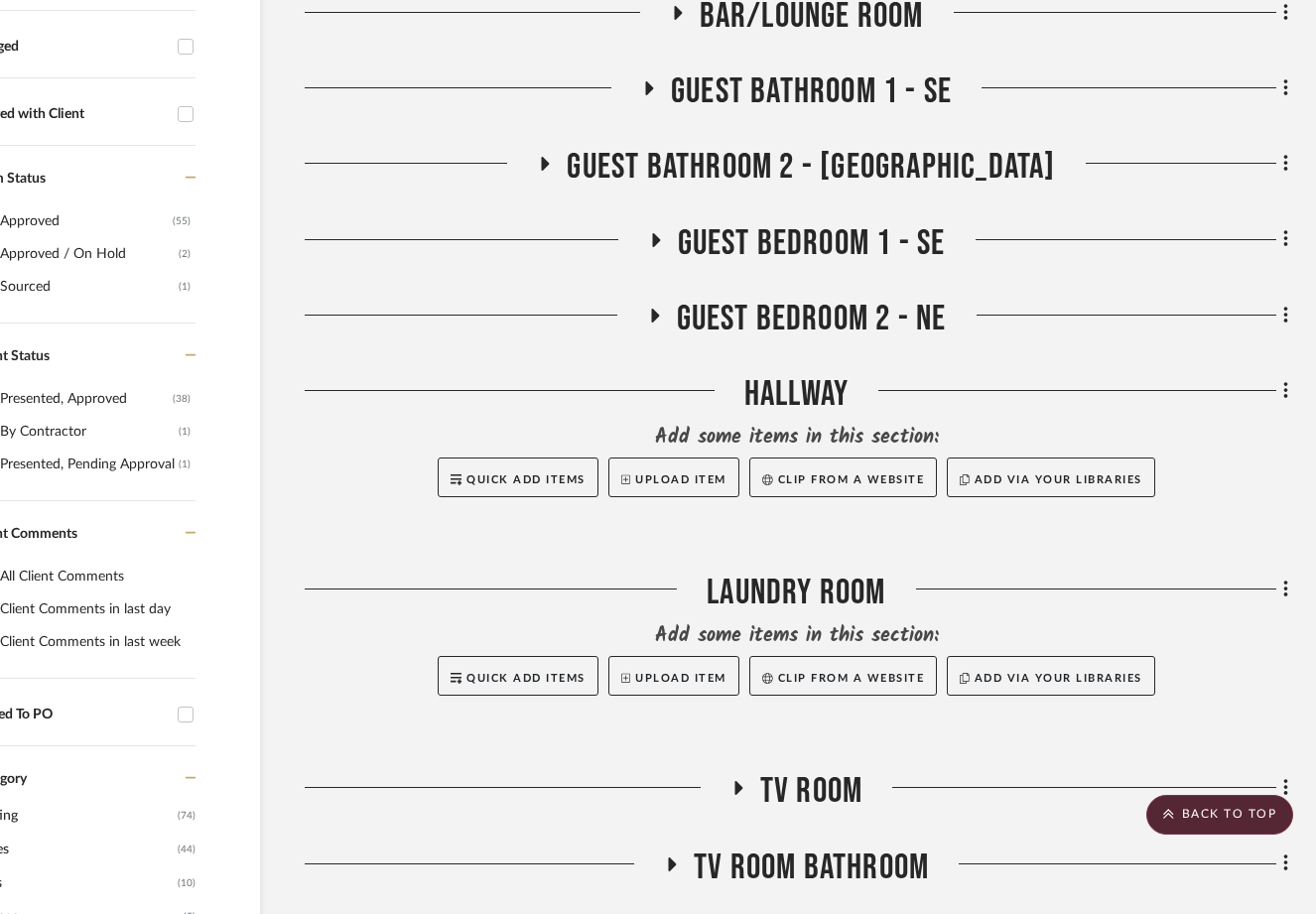 click 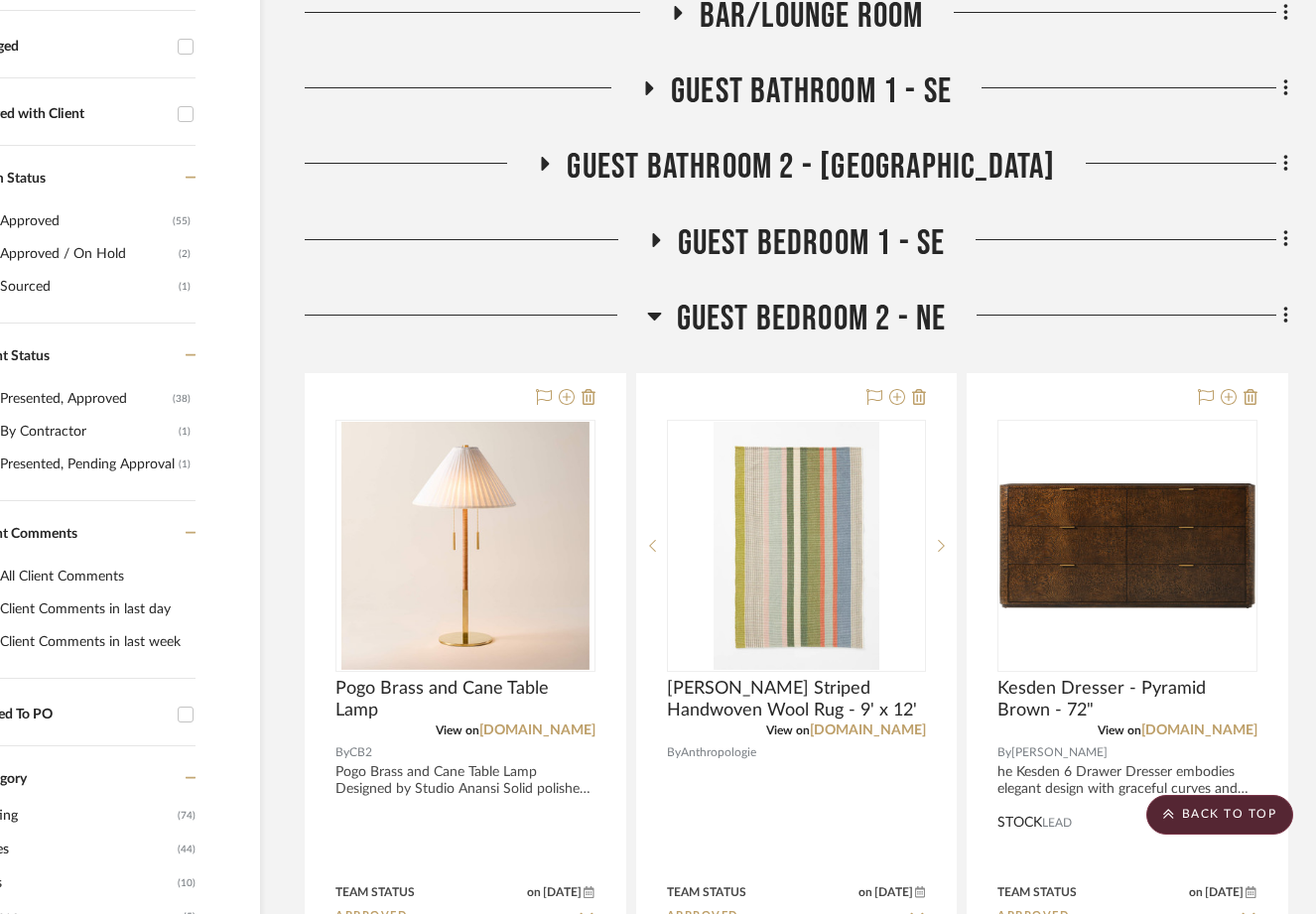 click 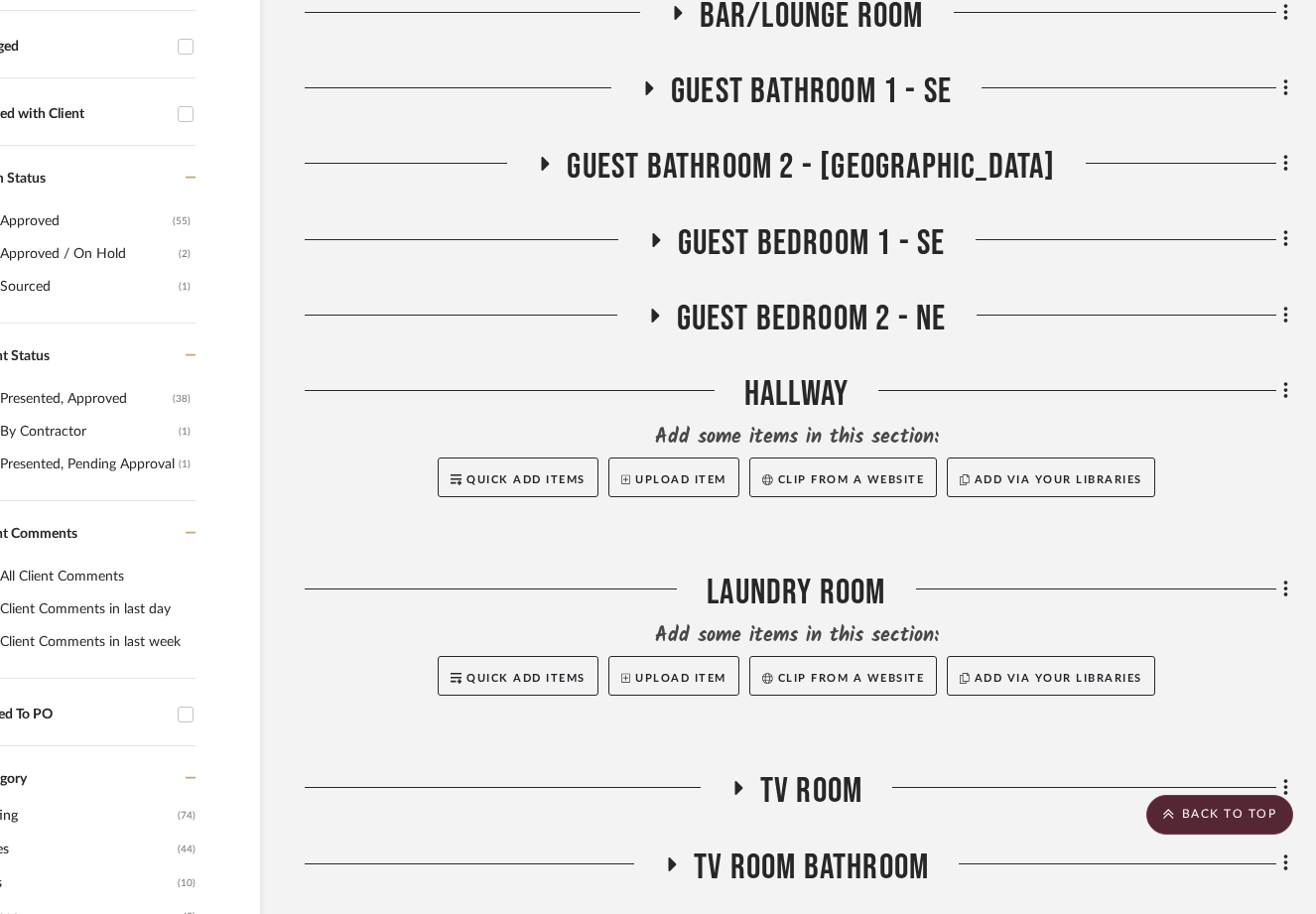 click on "Guest Bedroom 1 - SE" 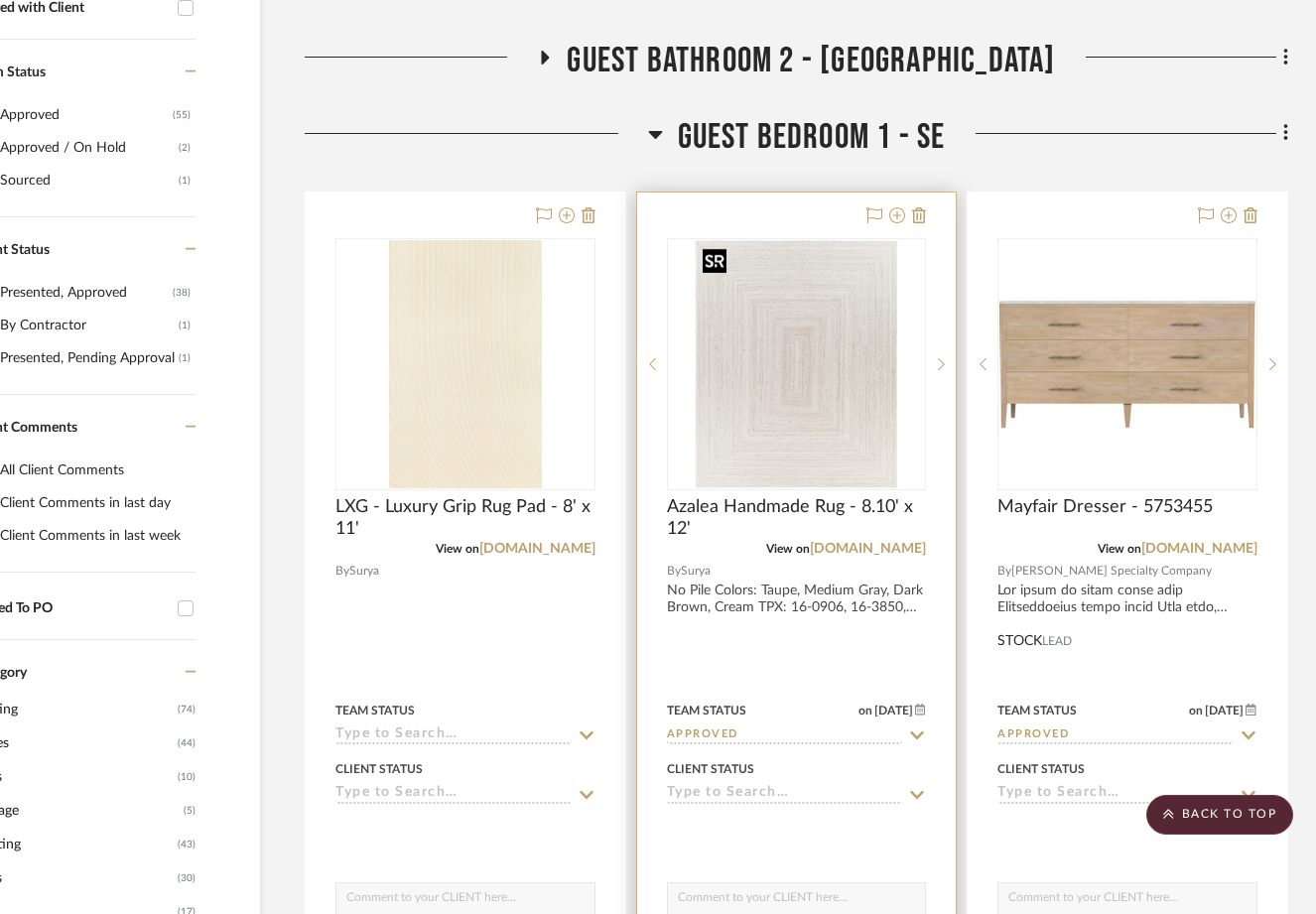 scroll, scrollTop: 797, scrollLeft: 113, axis: both 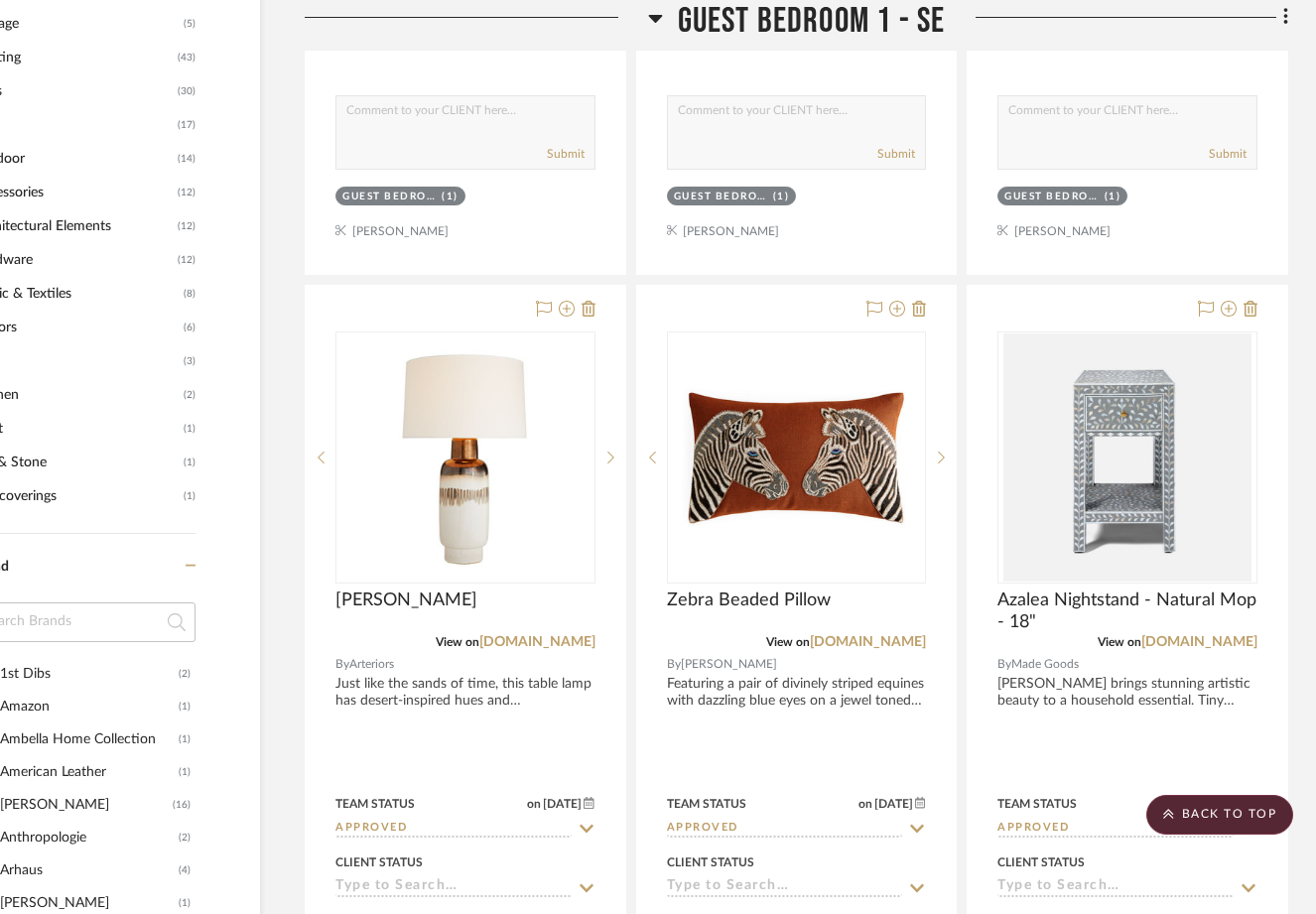 click 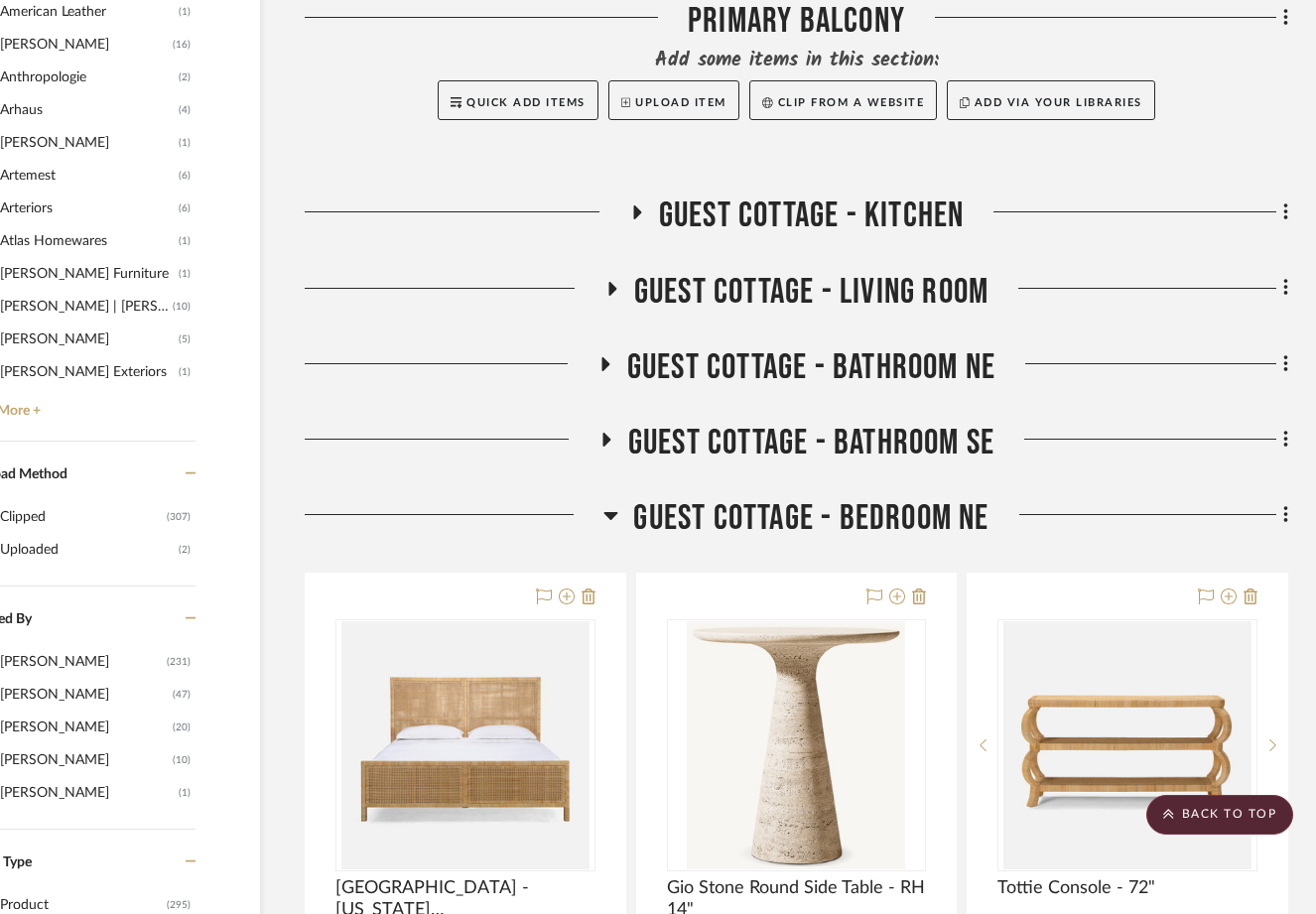 scroll, scrollTop: 2385, scrollLeft: 113, axis: both 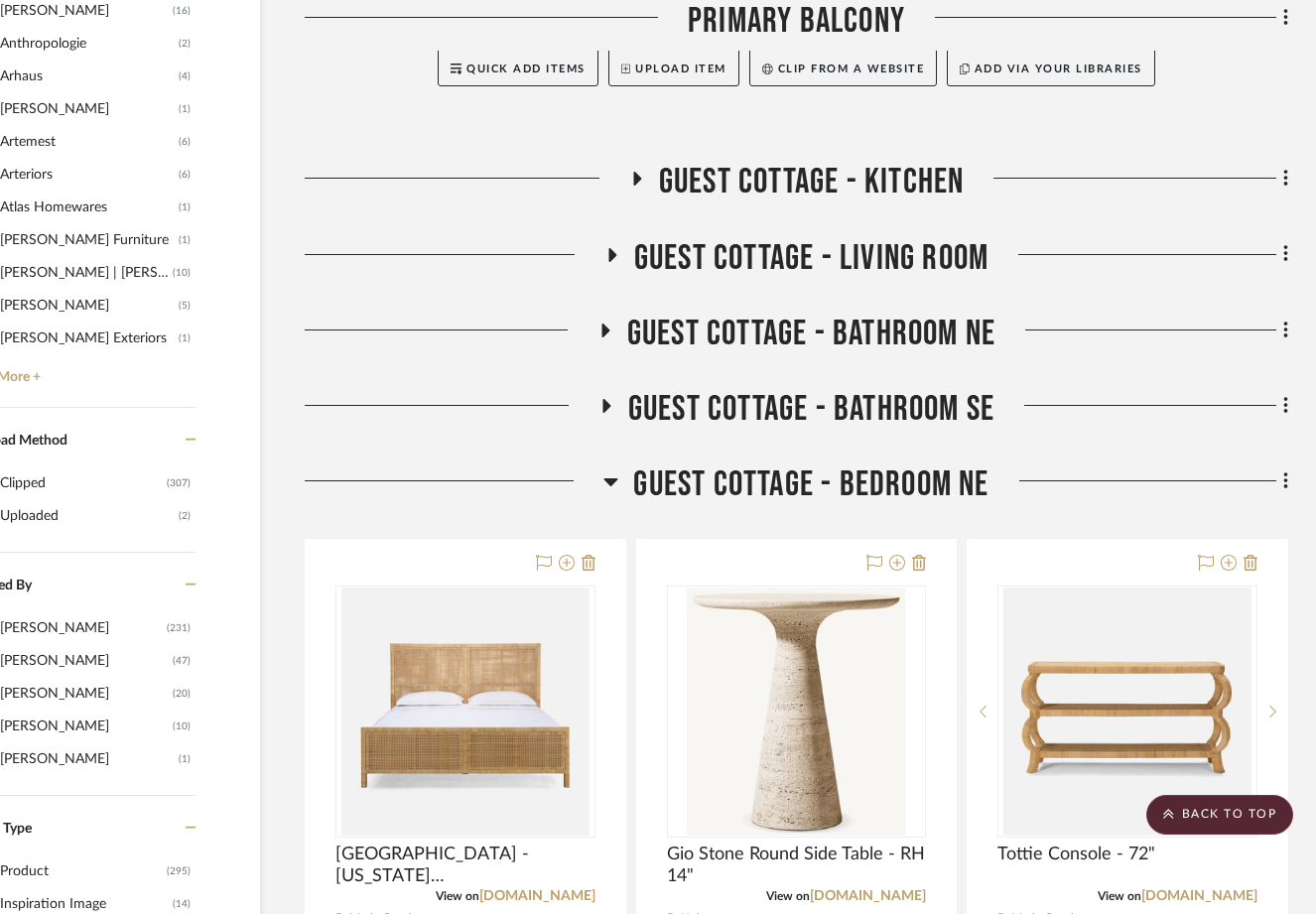 click 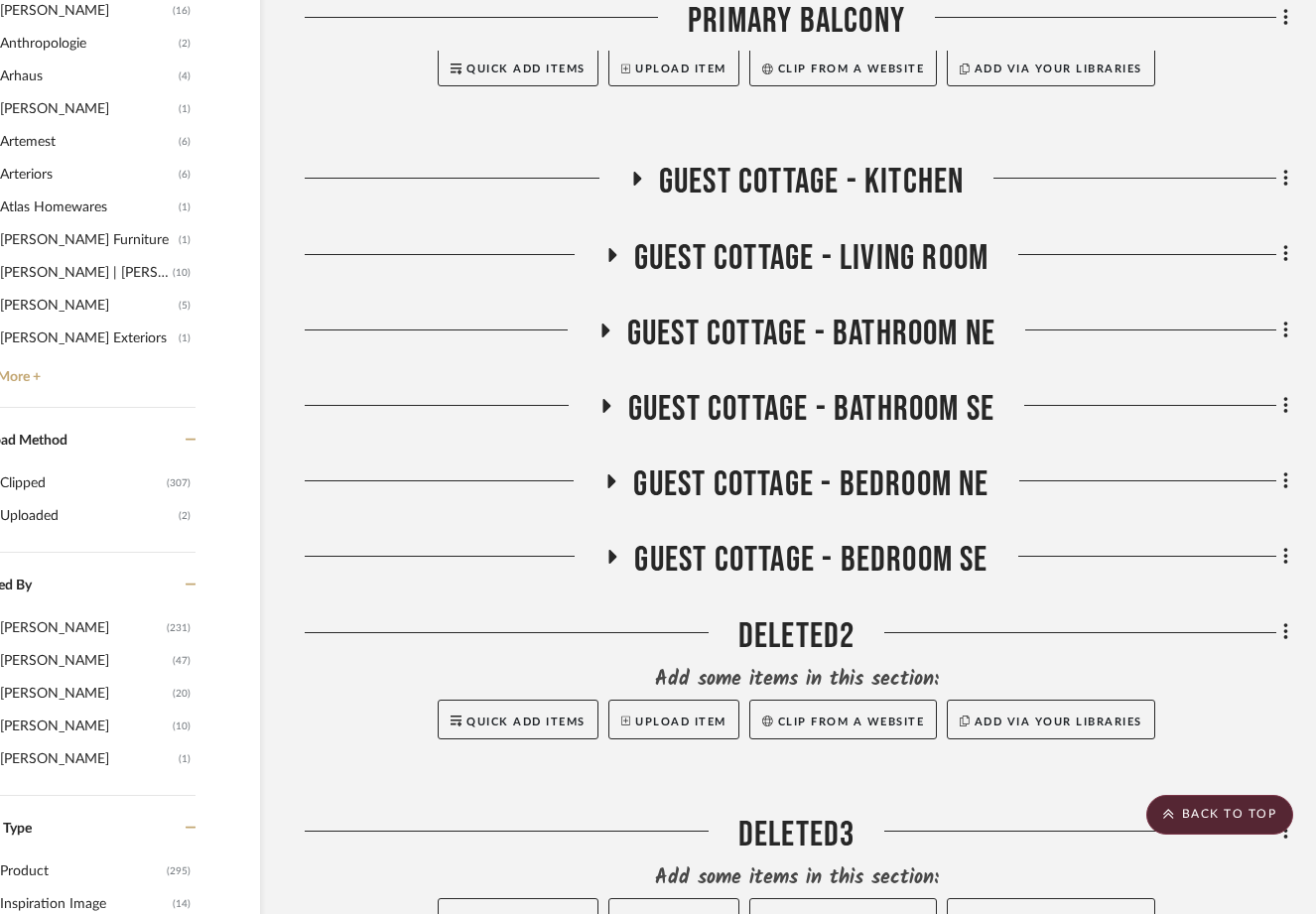 click on "Guest Cottage - Bedroom NE" 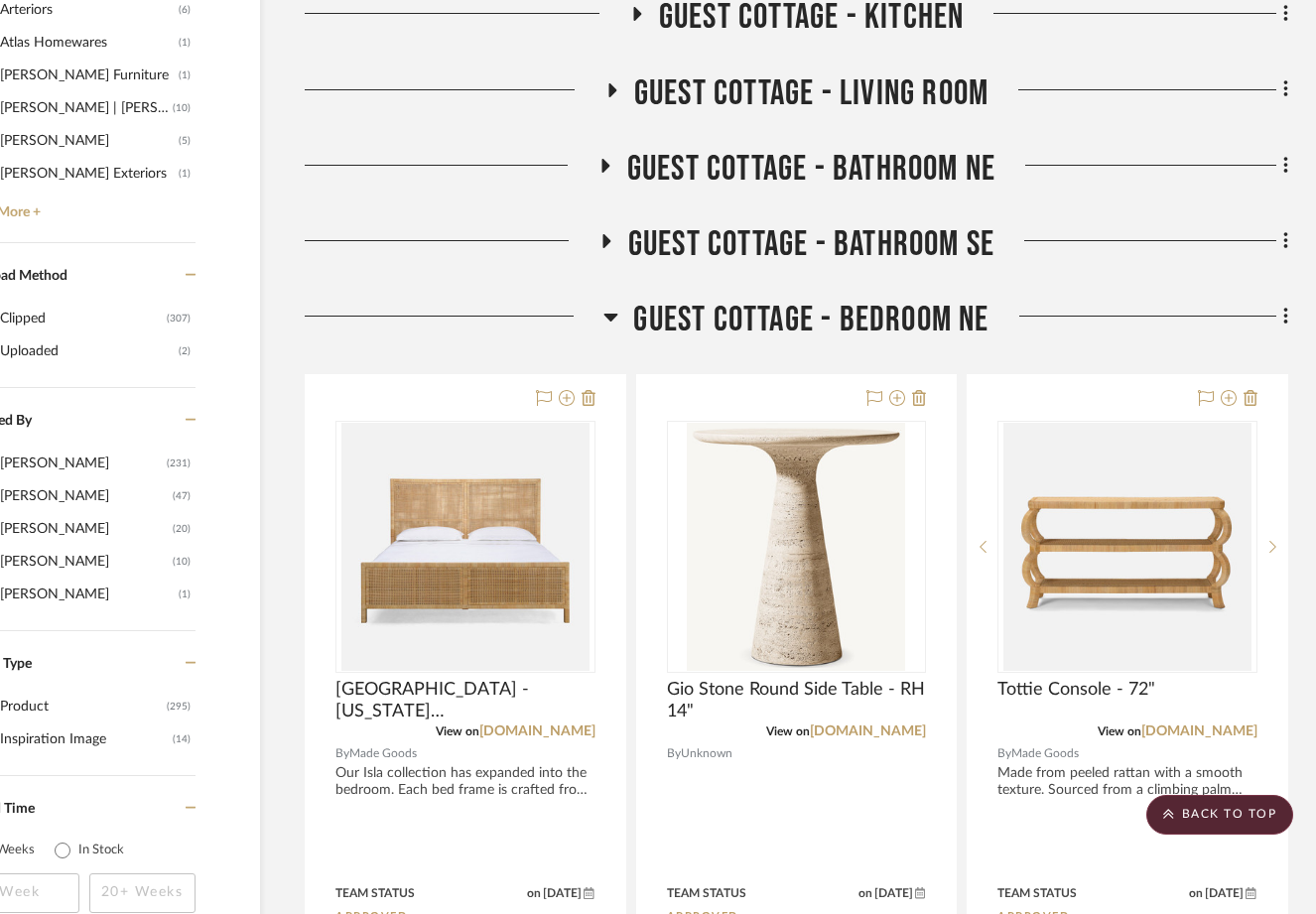 scroll, scrollTop: 2782, scrollLeft: 113, axis: both 